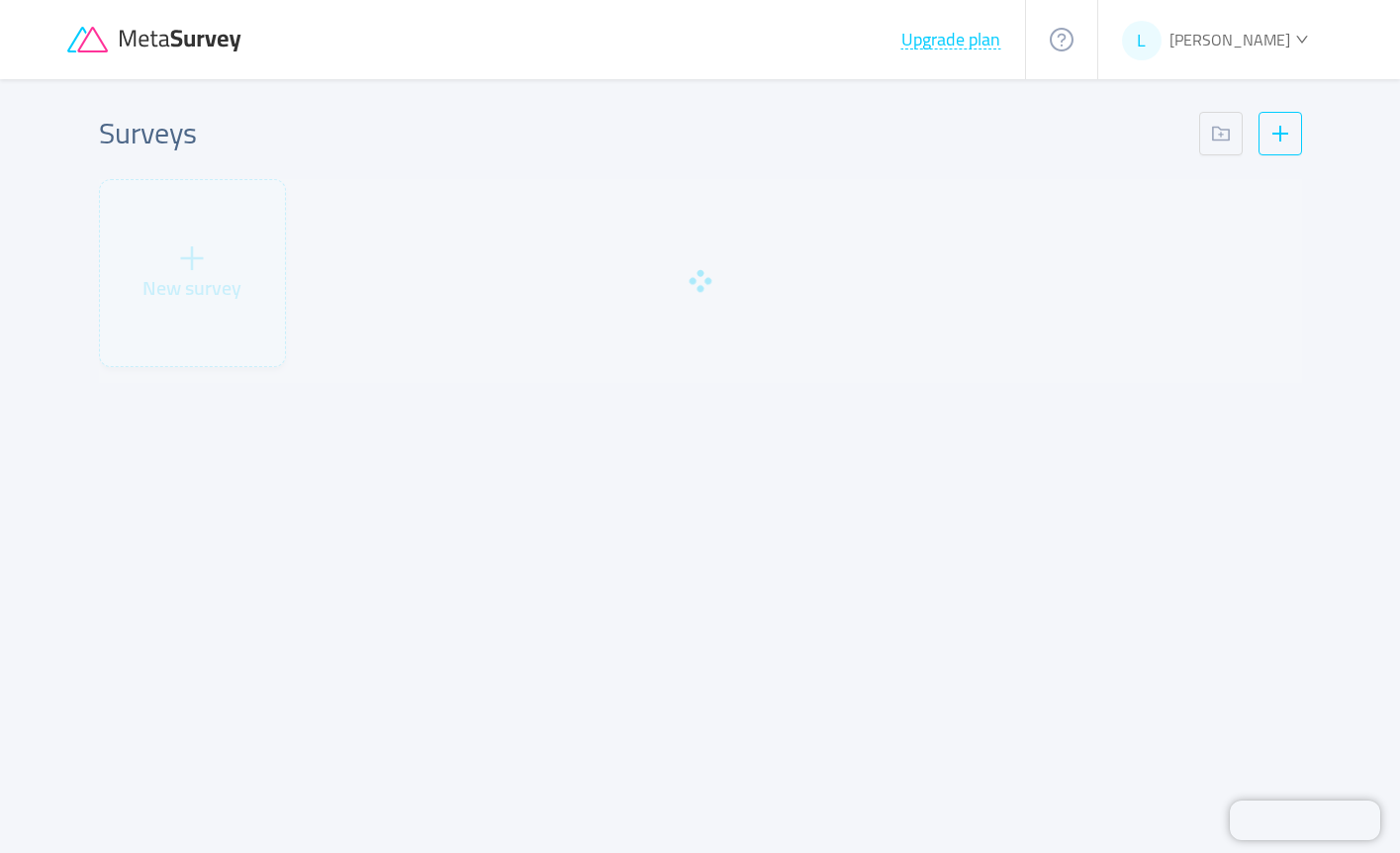 scroll, scrollTop: 0, scrollLeft: 0, axis: both 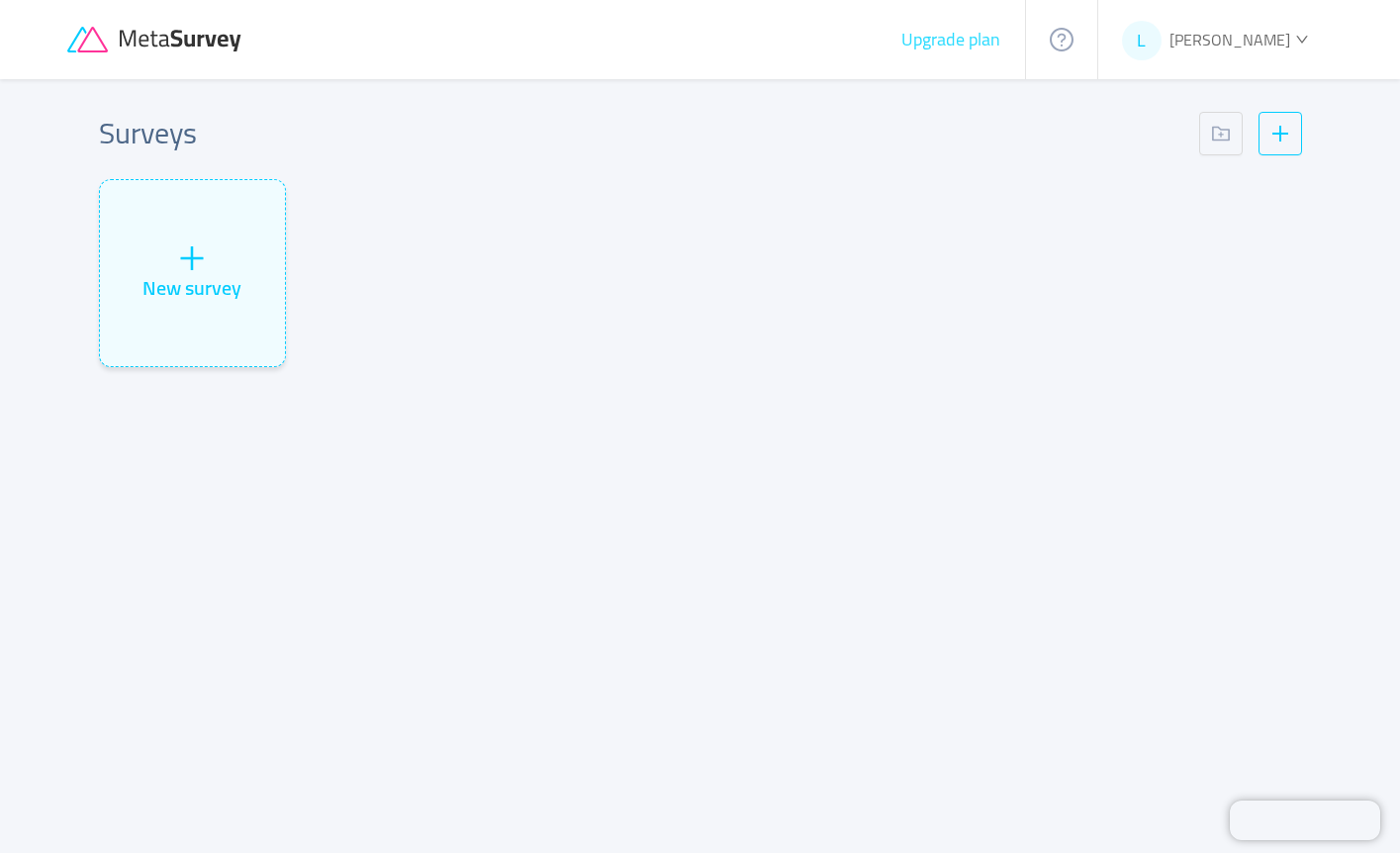 click on "Upgrade plan" at bounding box center (951, 40) 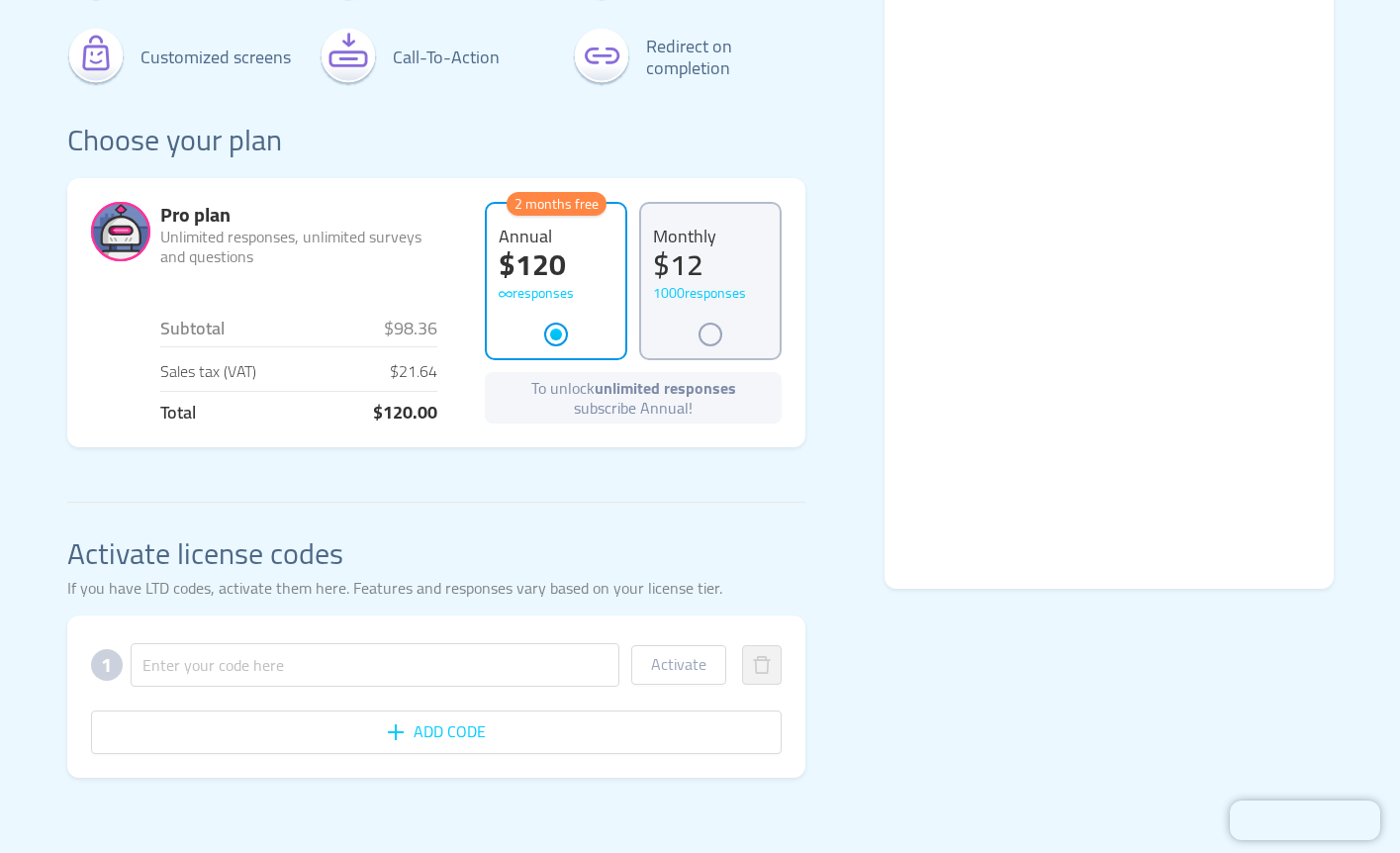 scroll, scrollTop: 348, scrollLeft: 0, axis: vertical 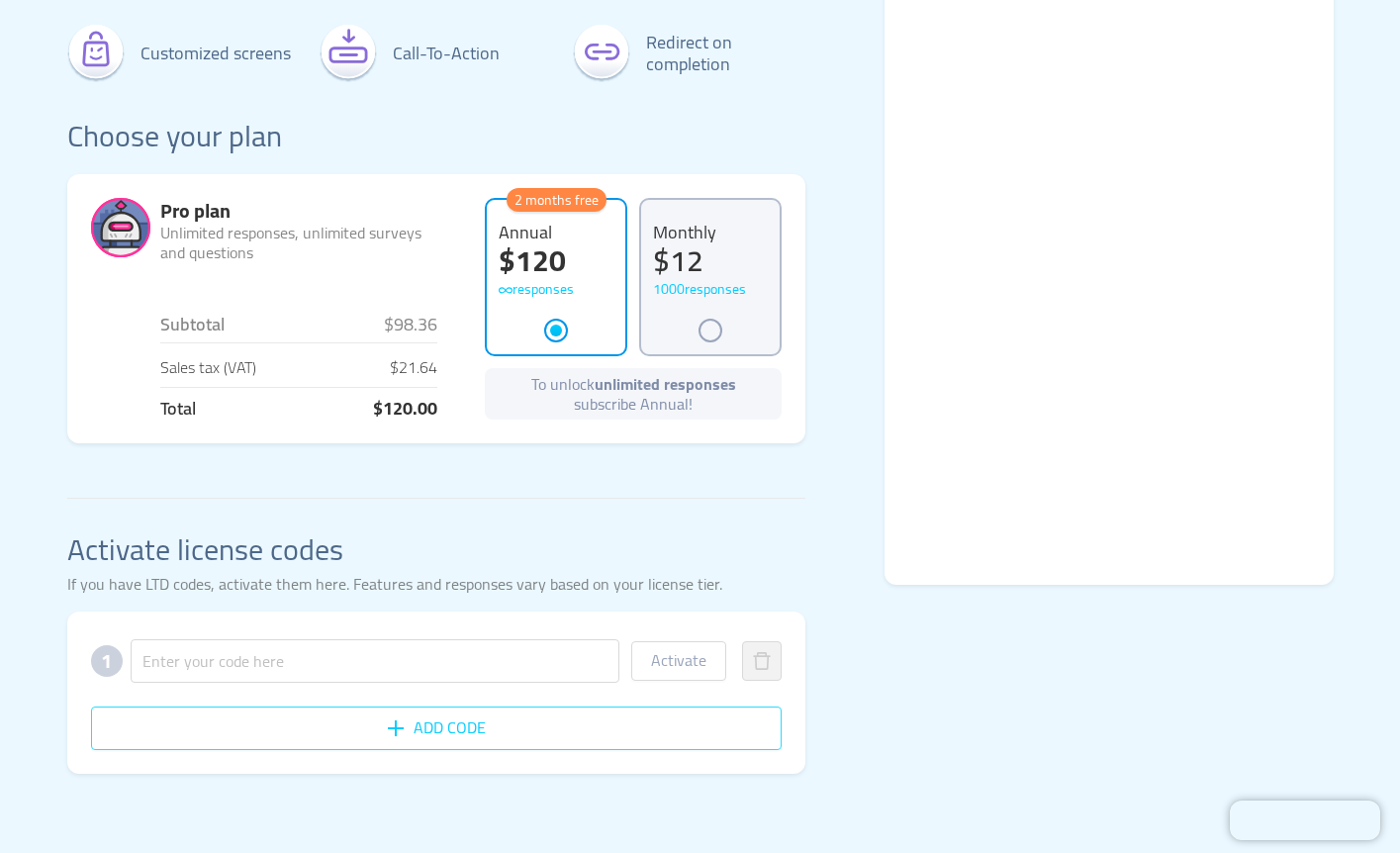click on "Add code" at bounding box center (436, 728) 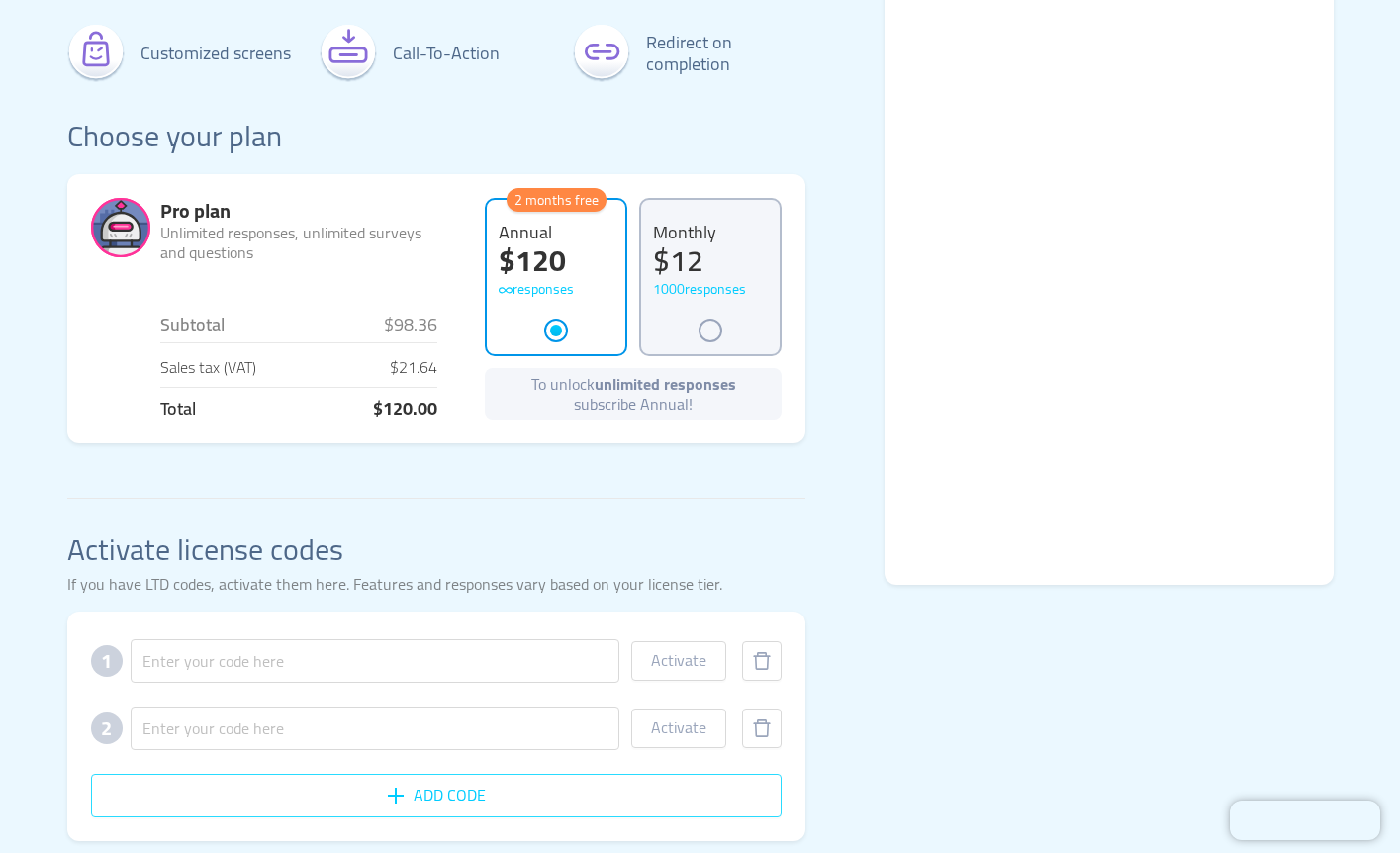 click on "Add code" at bounding box center (436, 796) 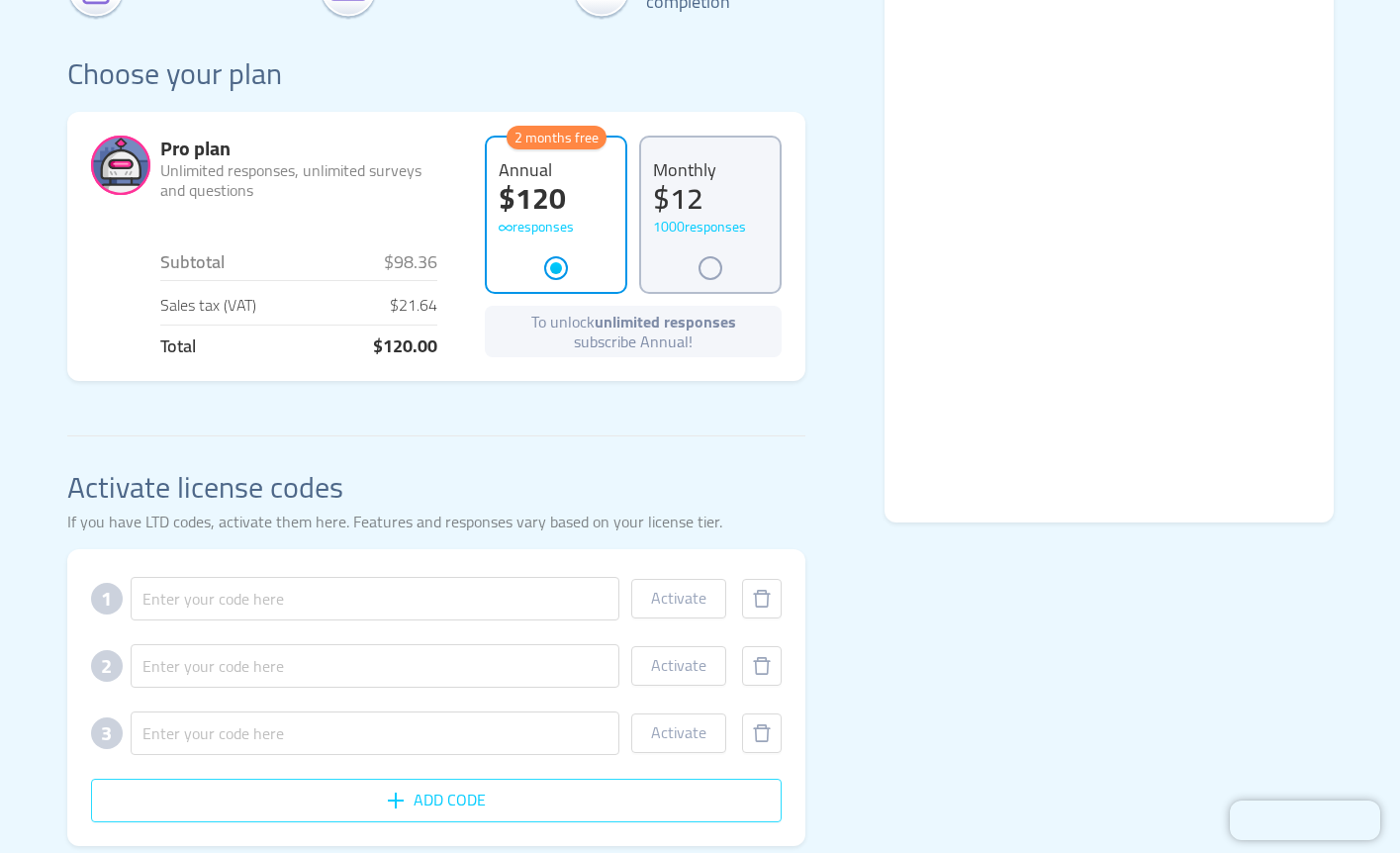 scroll, scrollTop: 483, scrollLeft: 0, axis: vertical 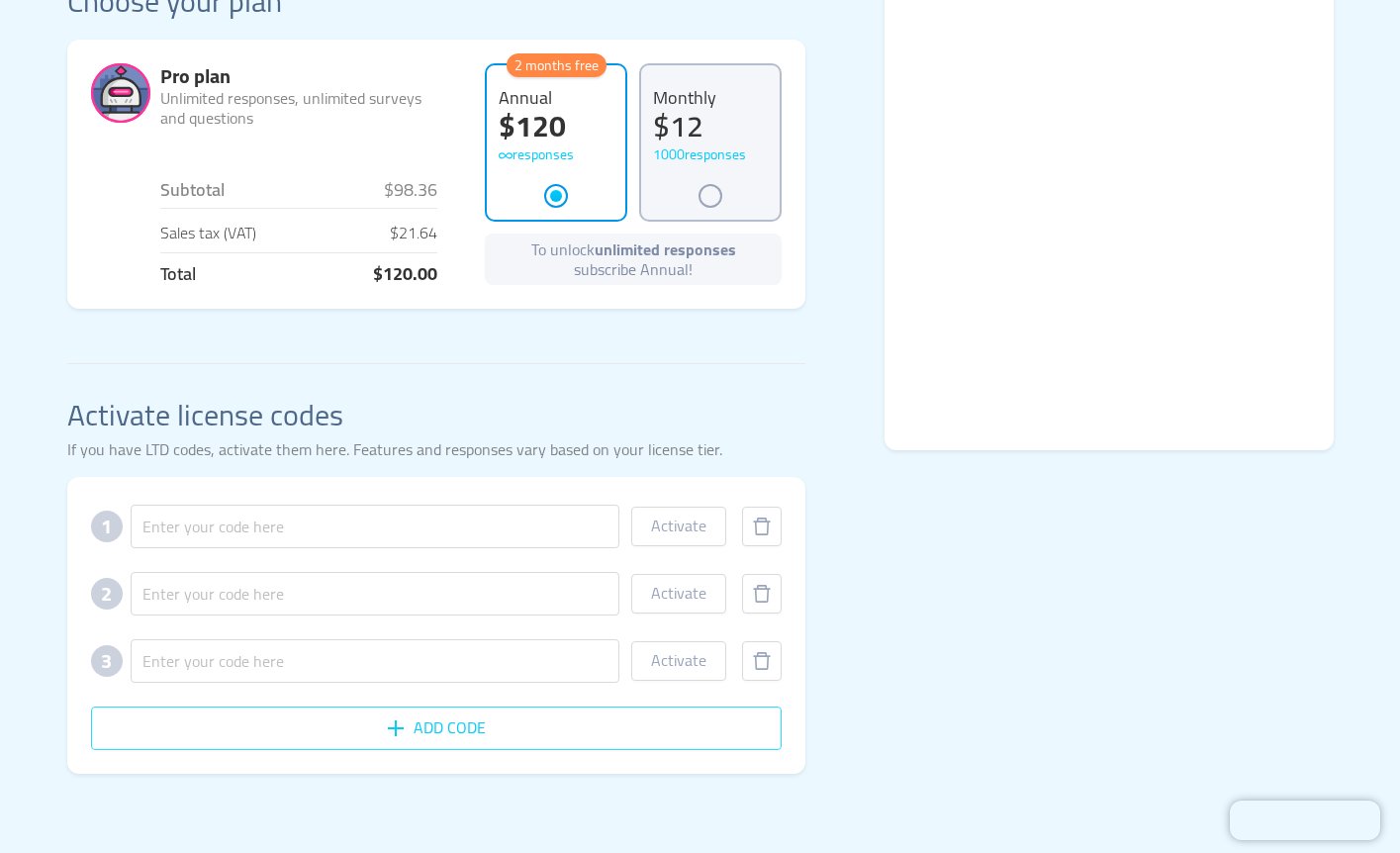 click on "Add code" at bounding box center [436, 728] 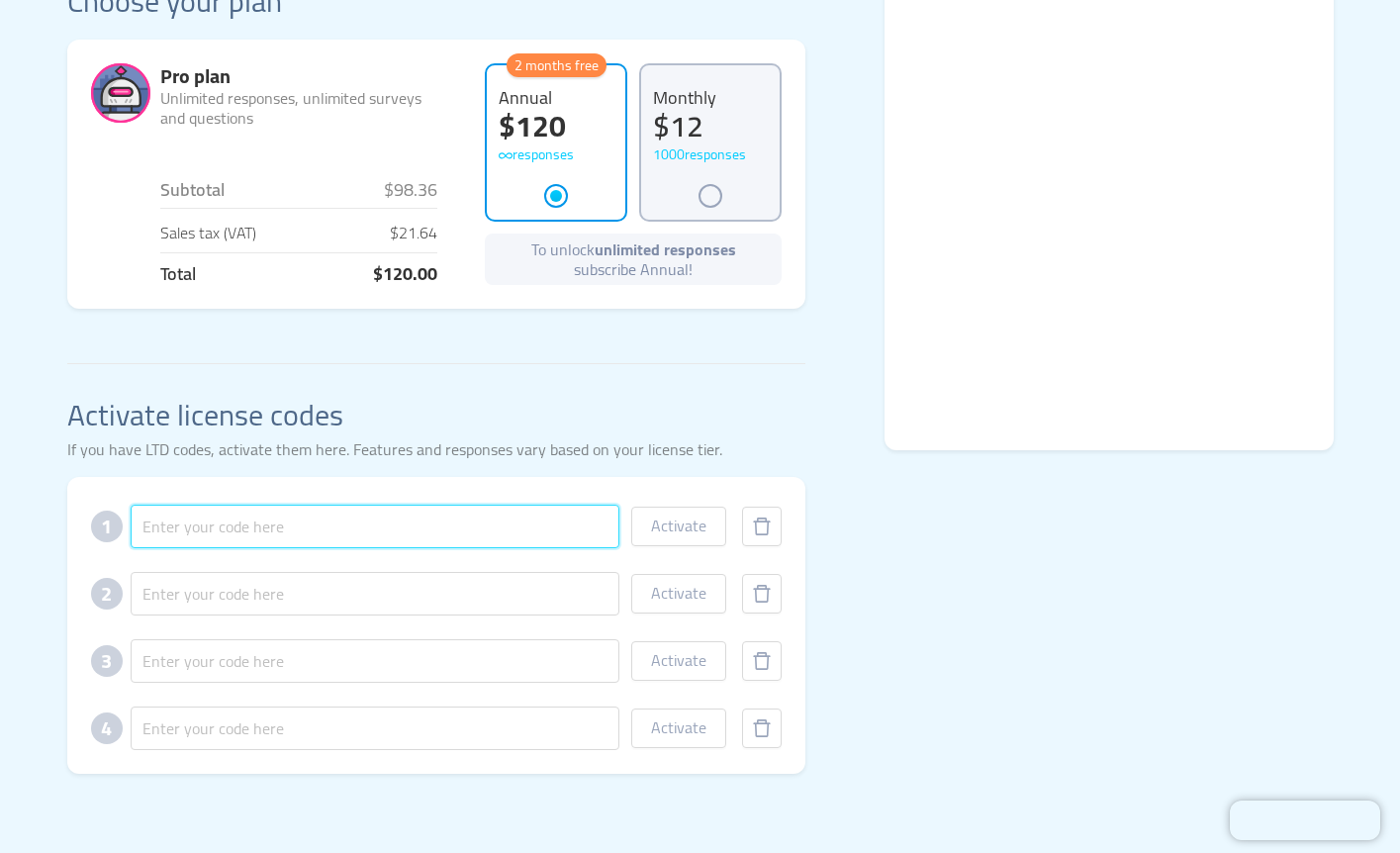 click at bounding box center (375, 526) 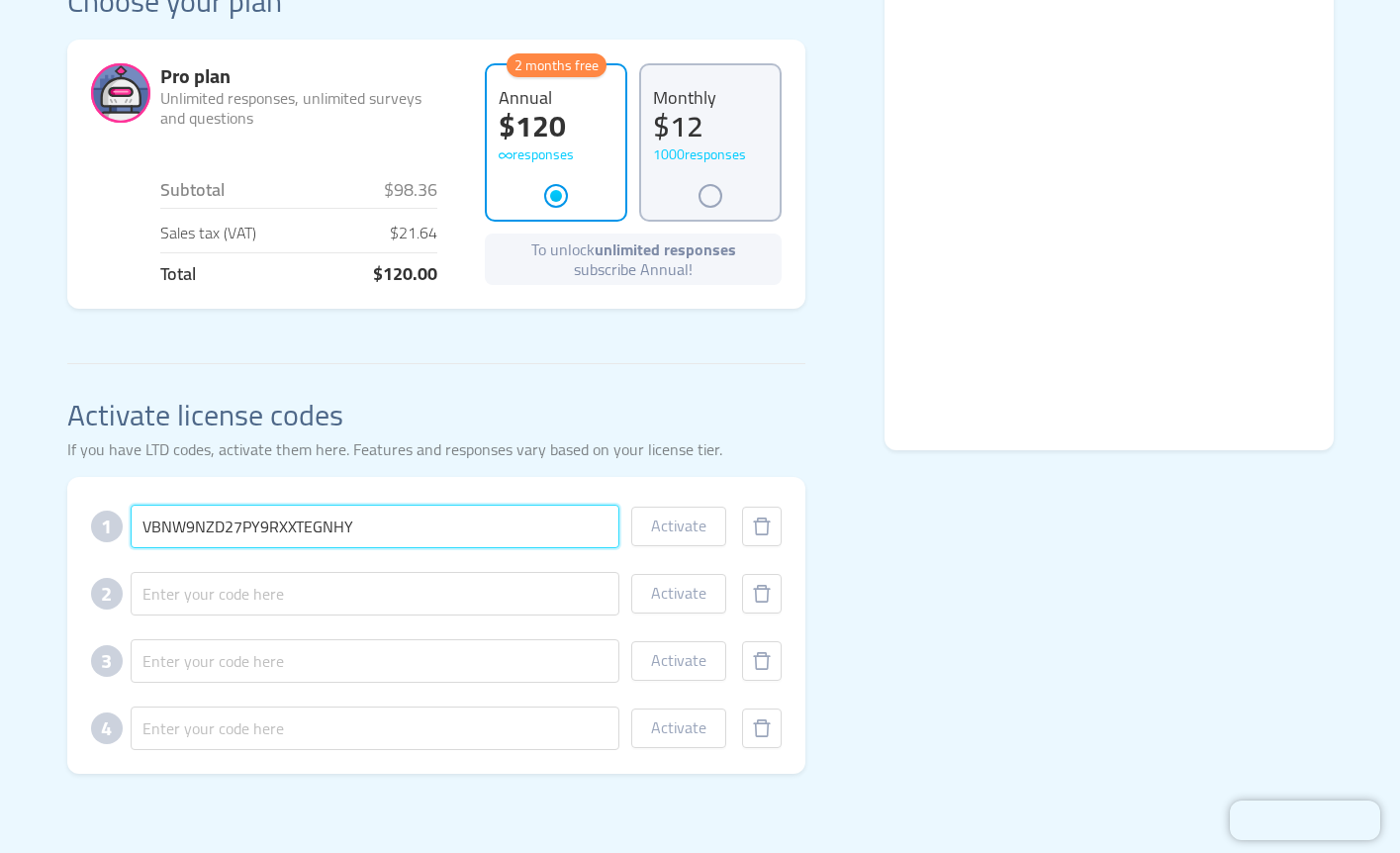 type on "VBNW9NZD27PY9RXXTEGNHY" 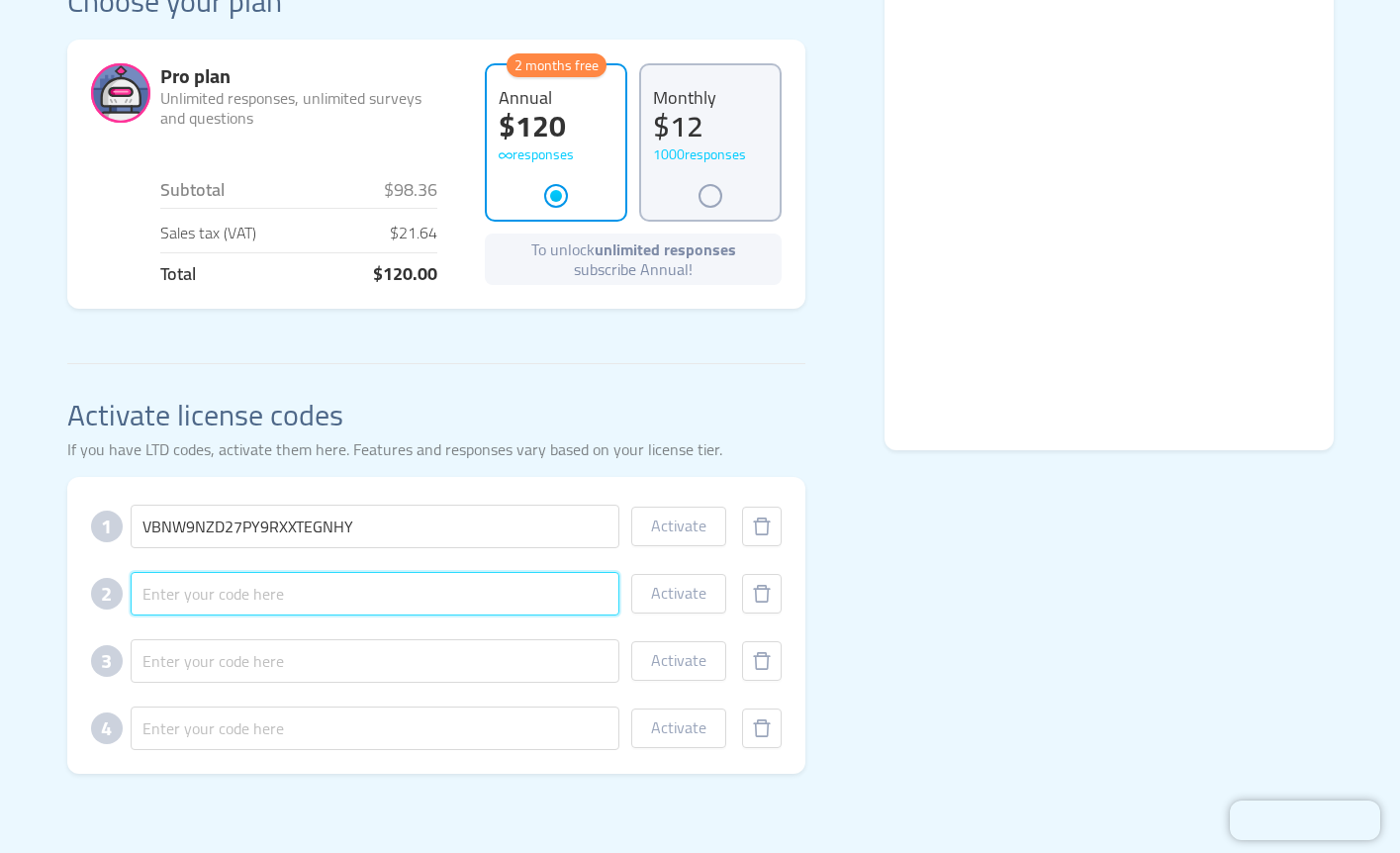 click at bounding box center [375, 594] 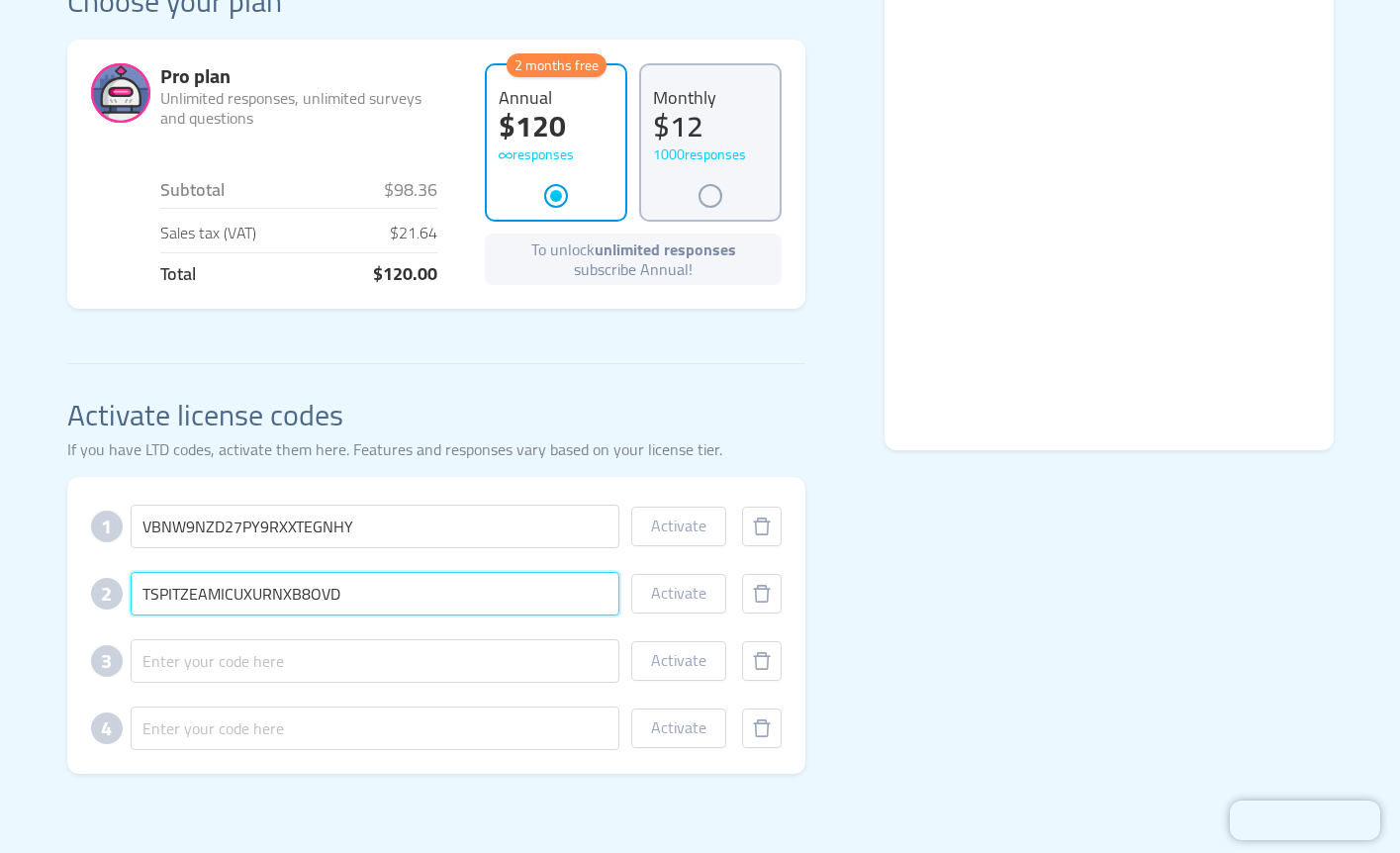 type on "TSPITZEAMICUXURNXB8OVD" 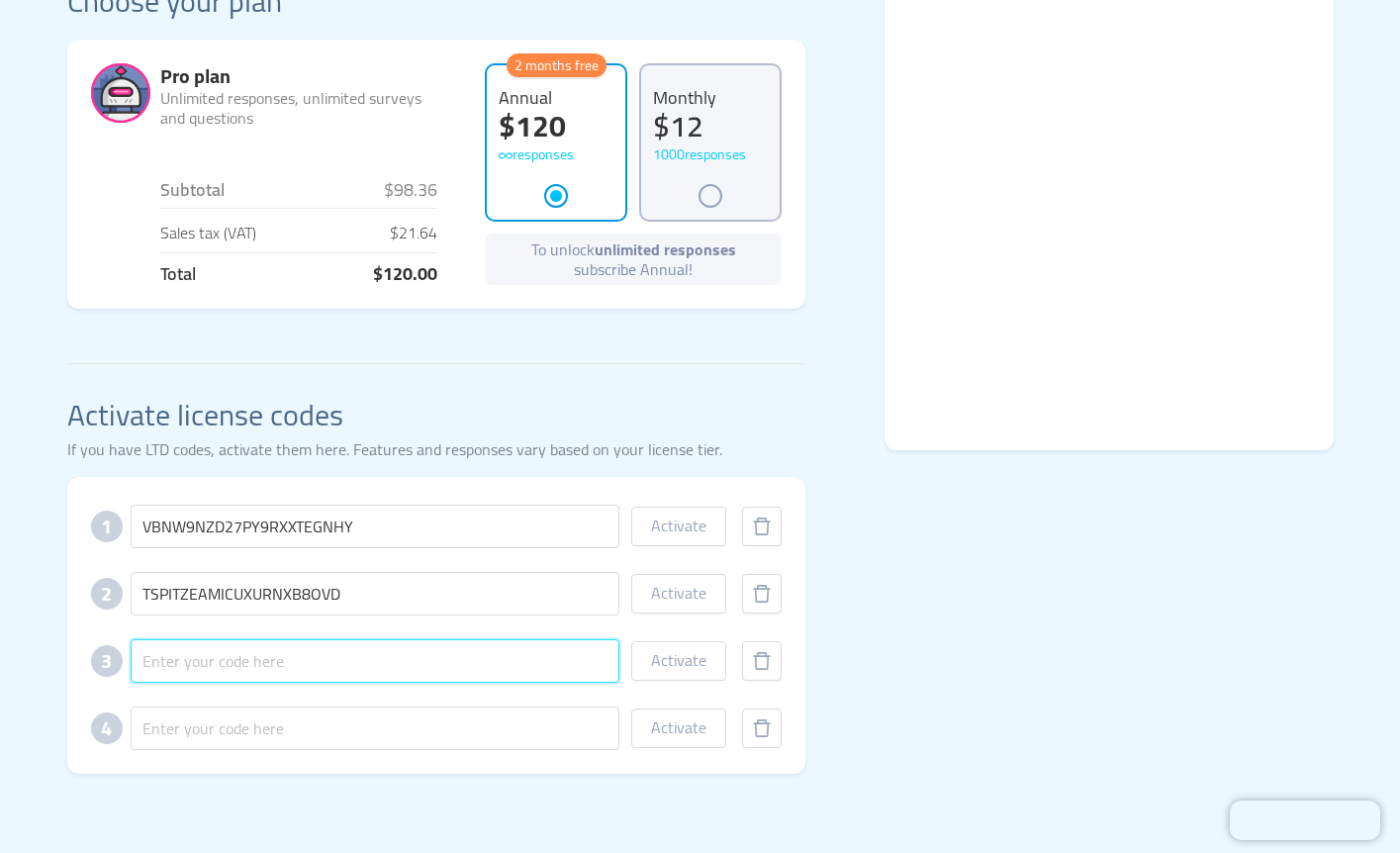 click at bounding box center [375, 661] 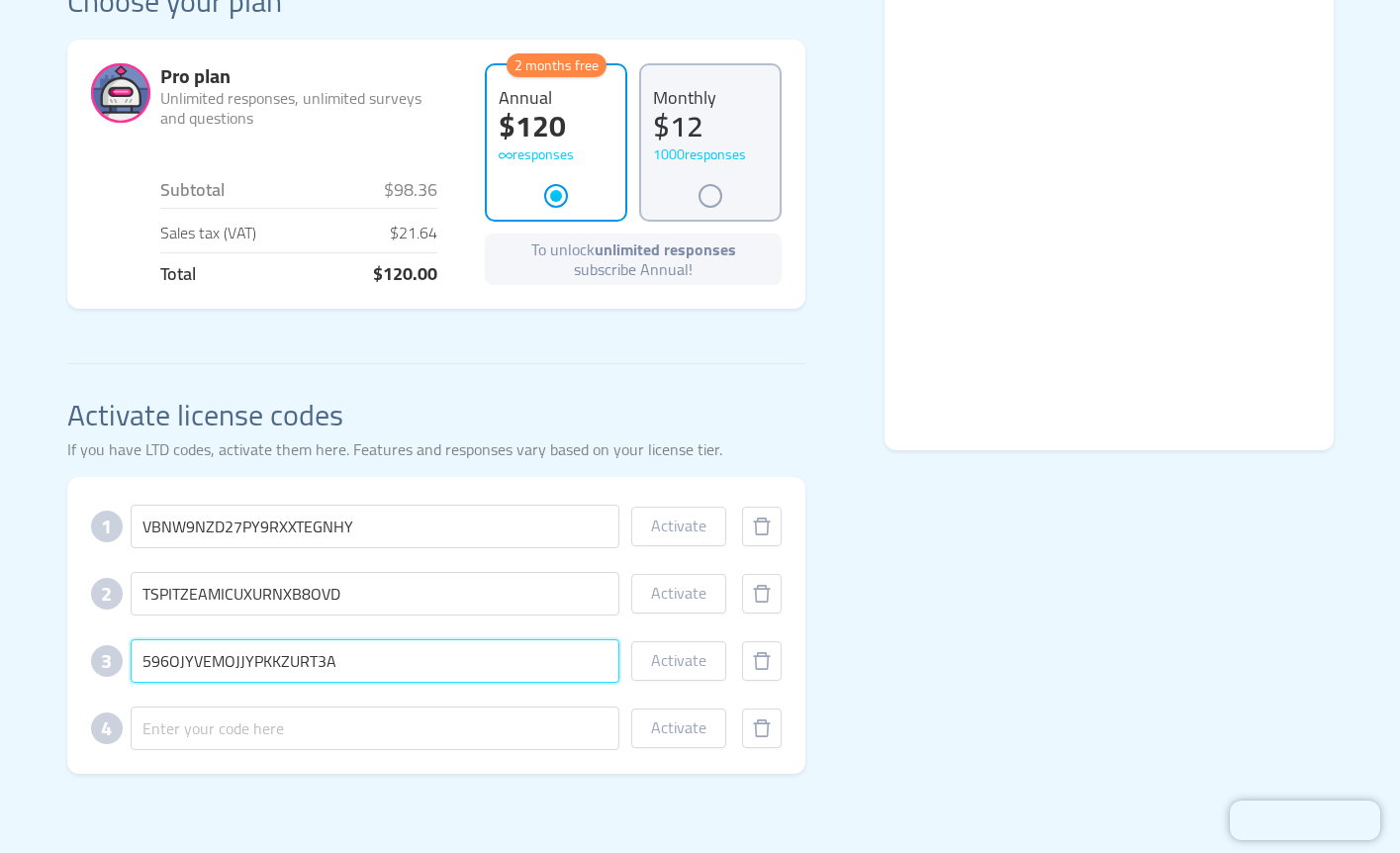 type on "596OJYVEMOJJYPKKZURT3A" 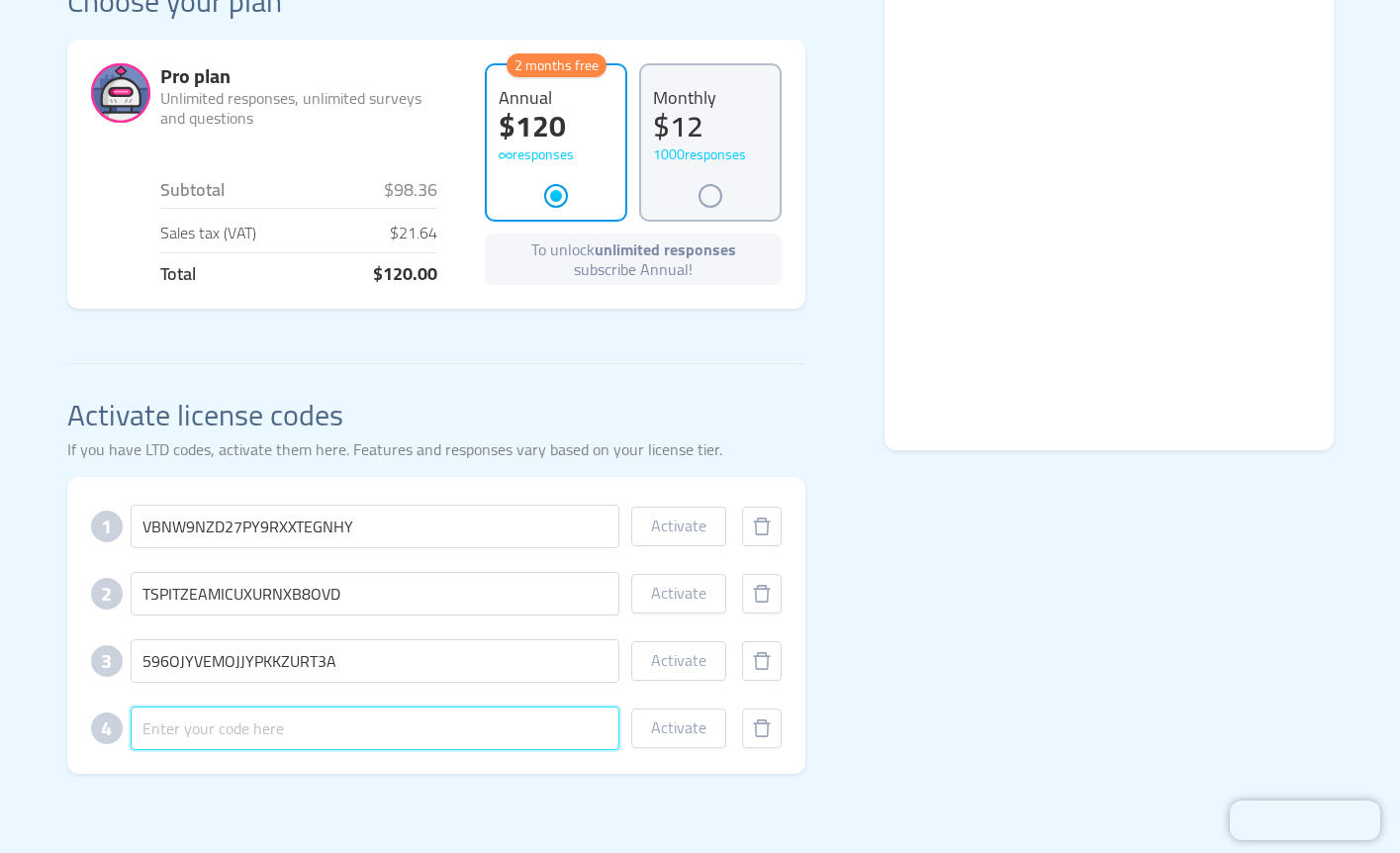 click at bounding box center [375, 728] 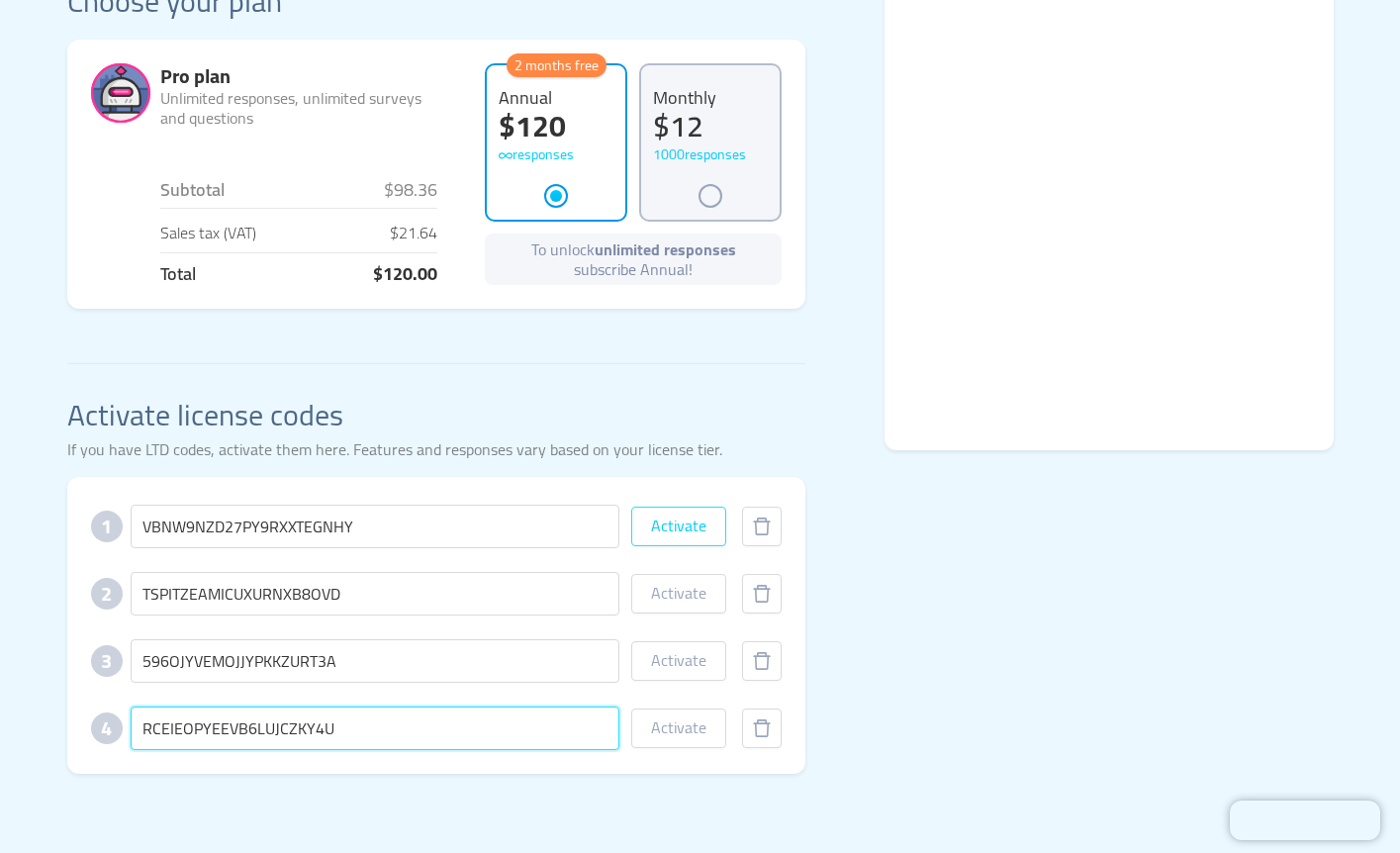 type on "RCEIEOPYEEVB6LUJCZKY4U" 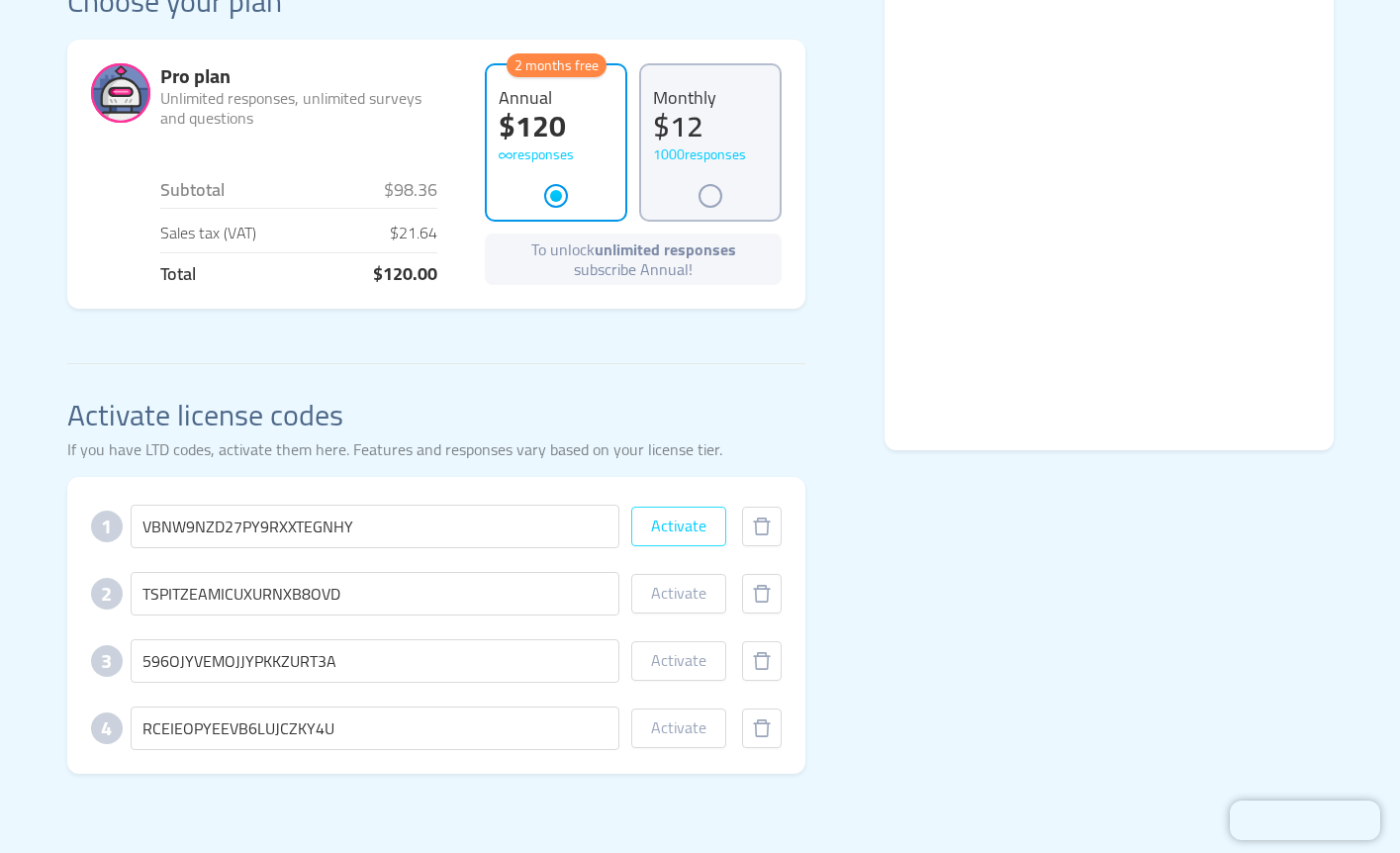 click on "Activate" at bounding box center [679, 526] 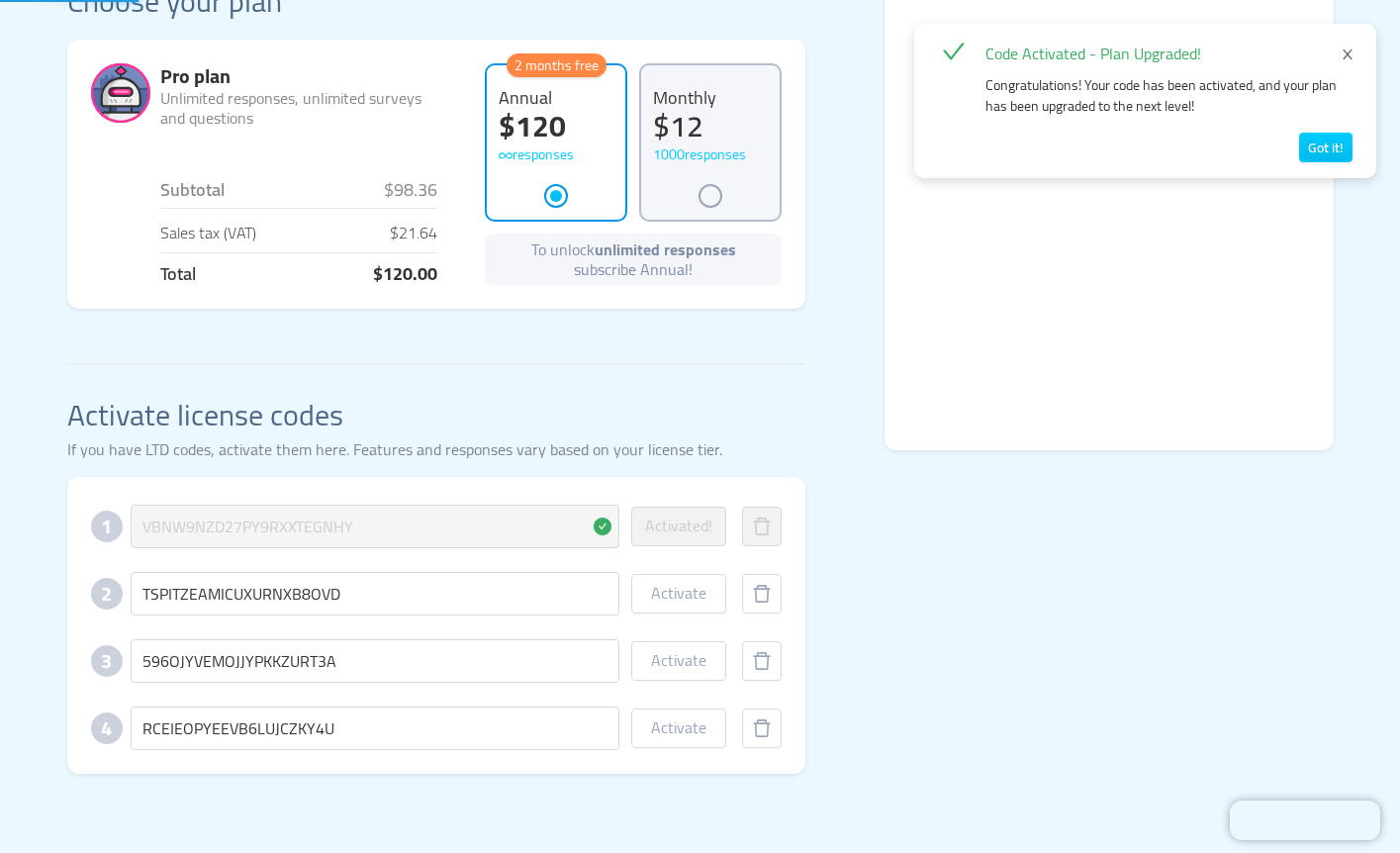 scroll, scrollTop: 0, scrollLeft: 0, axis: both 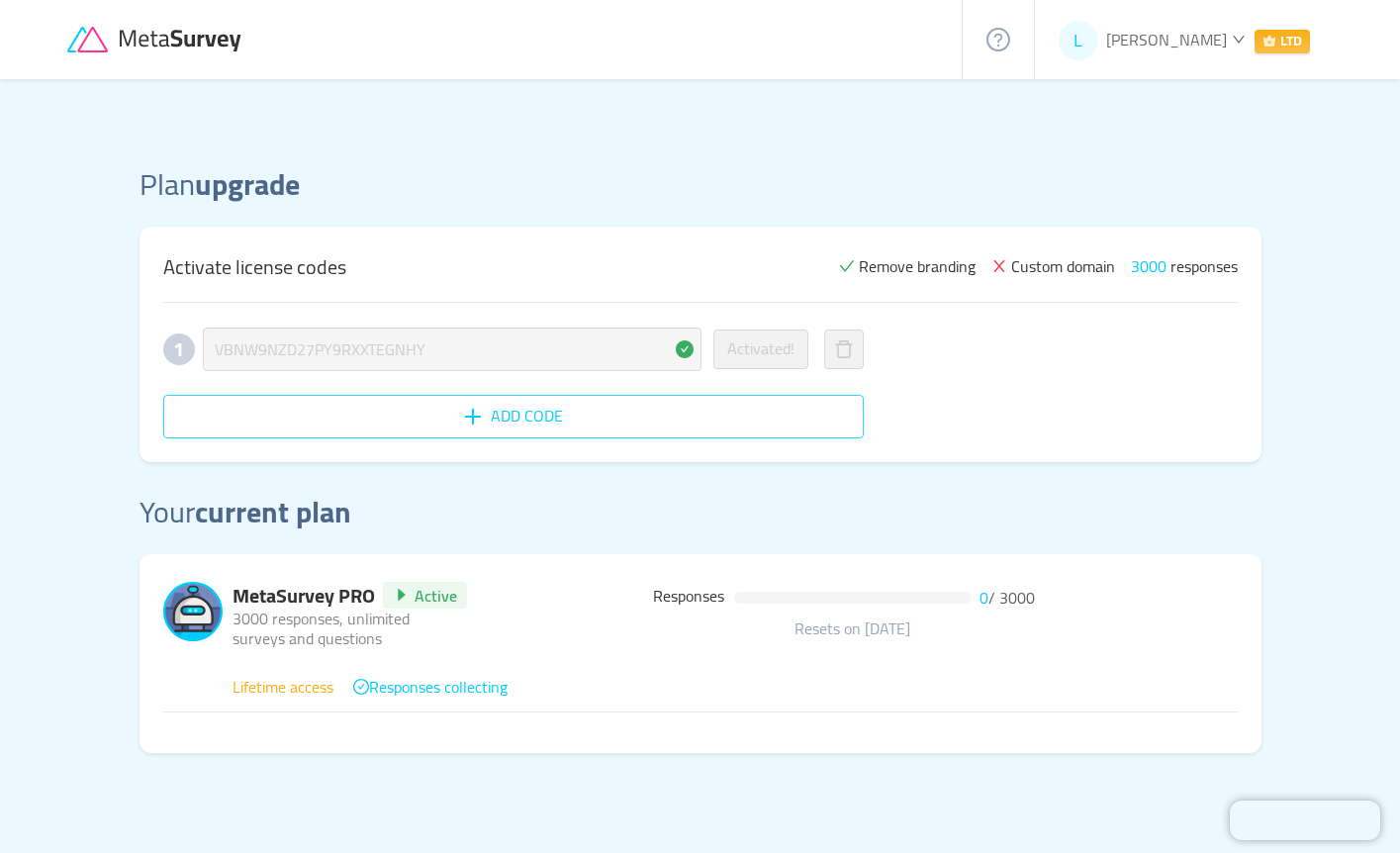click on "Add code" at bounding box center (513, 417) 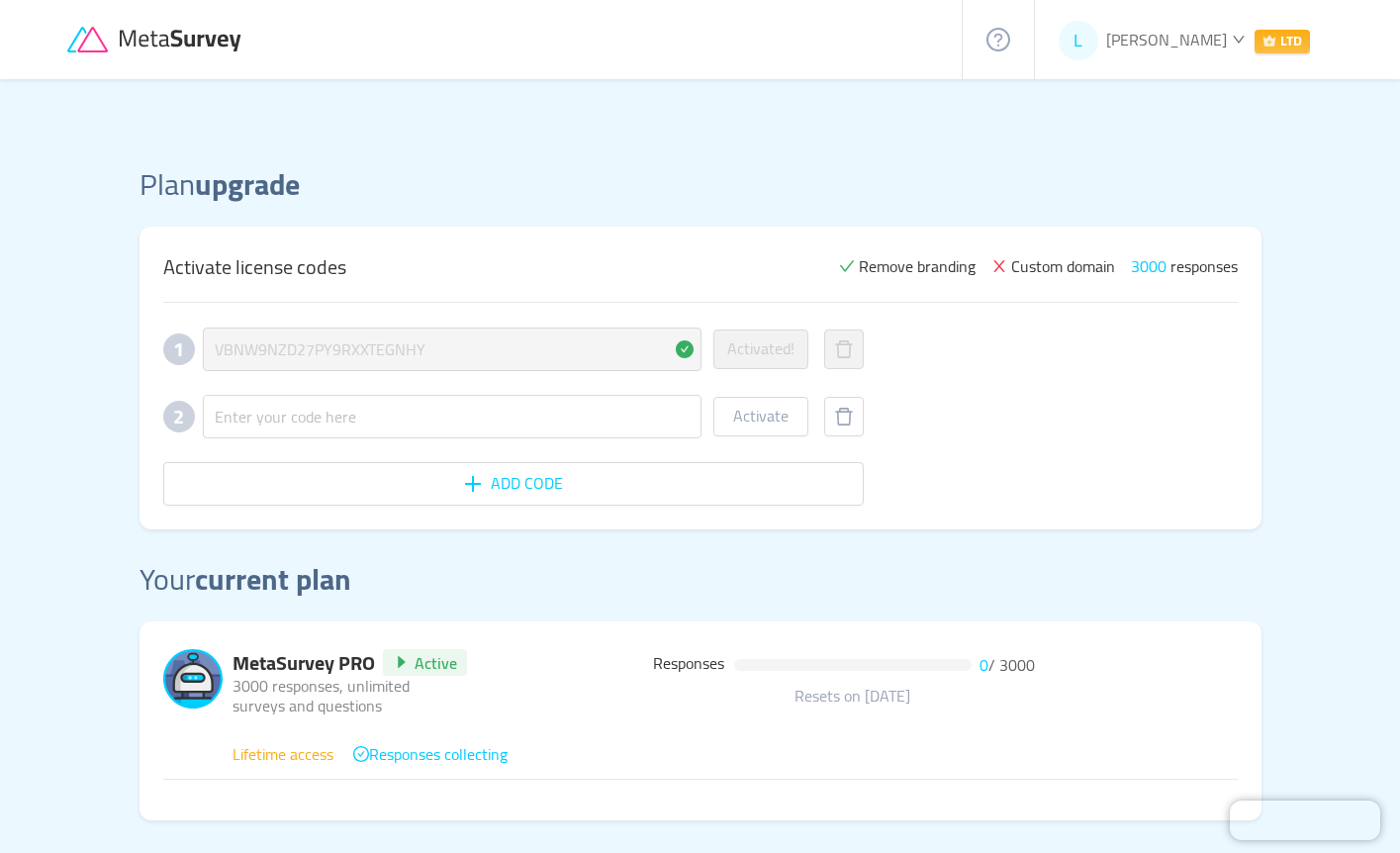 click on "1 VBNW9NZD27PY9RXXTEGNHY Activated! 2 Activate" at bounding box center [513, 383] 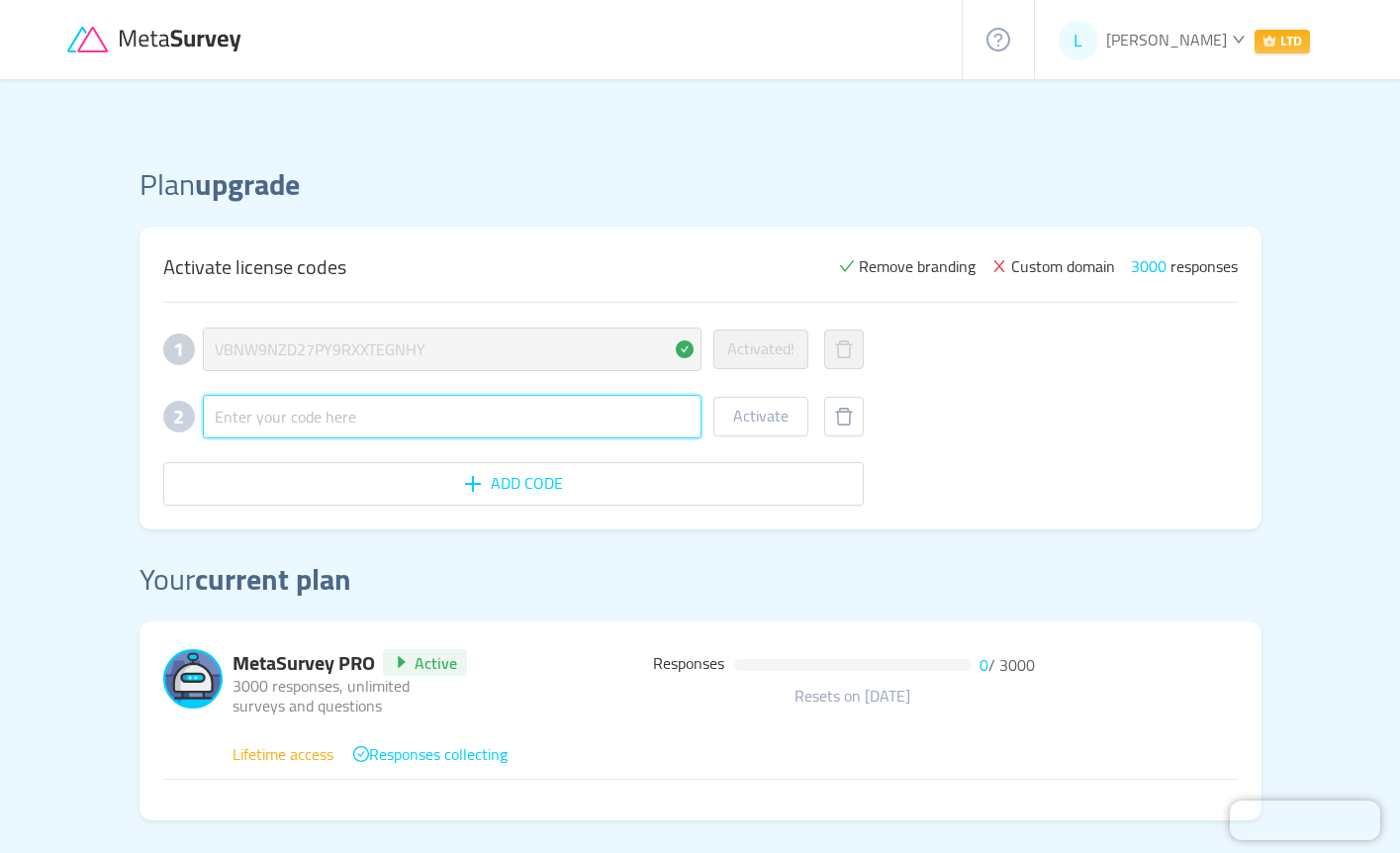 click at bounding box center [452, 417] 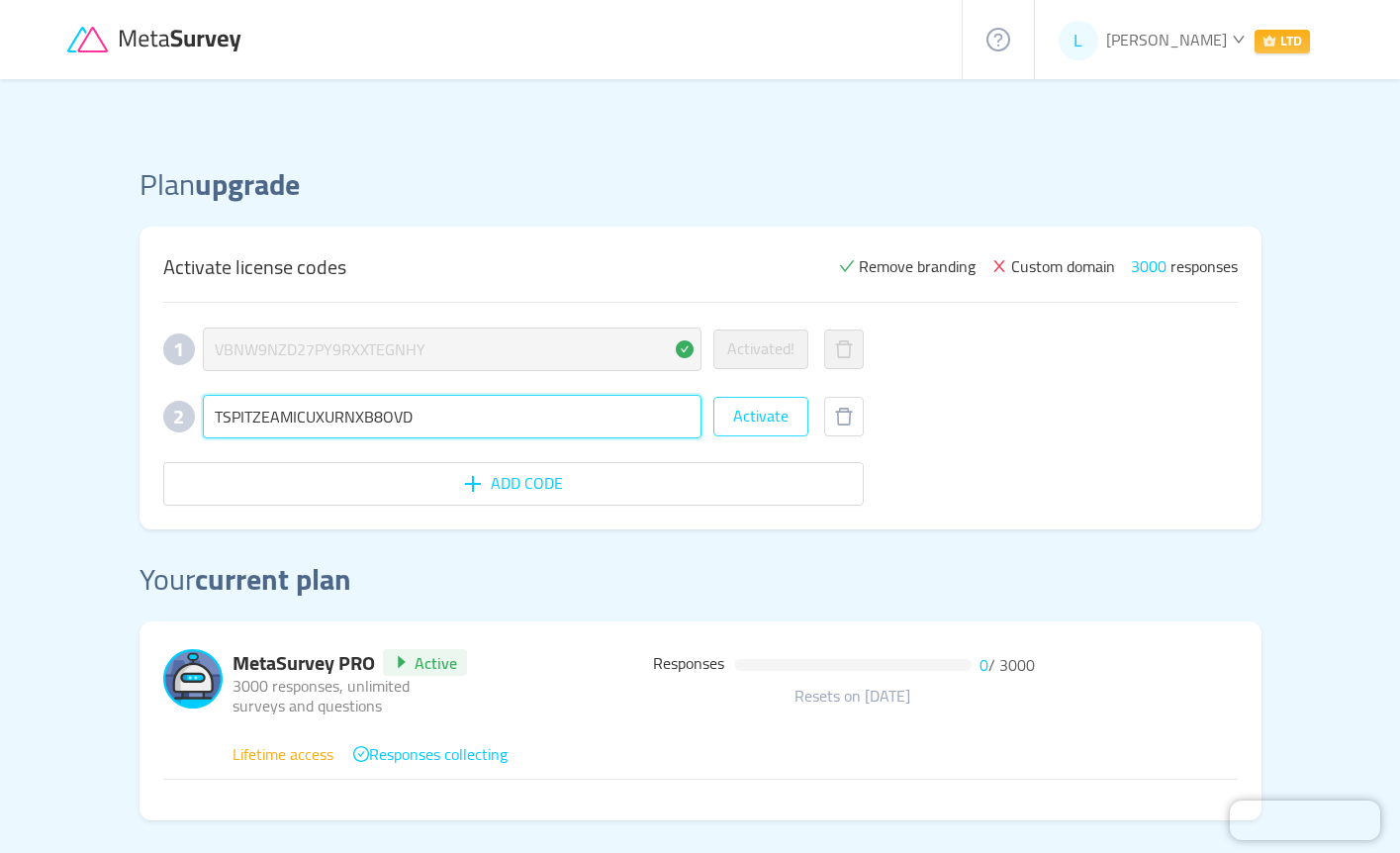 type on "TSPITZEAMICUXURNXB8OVD" 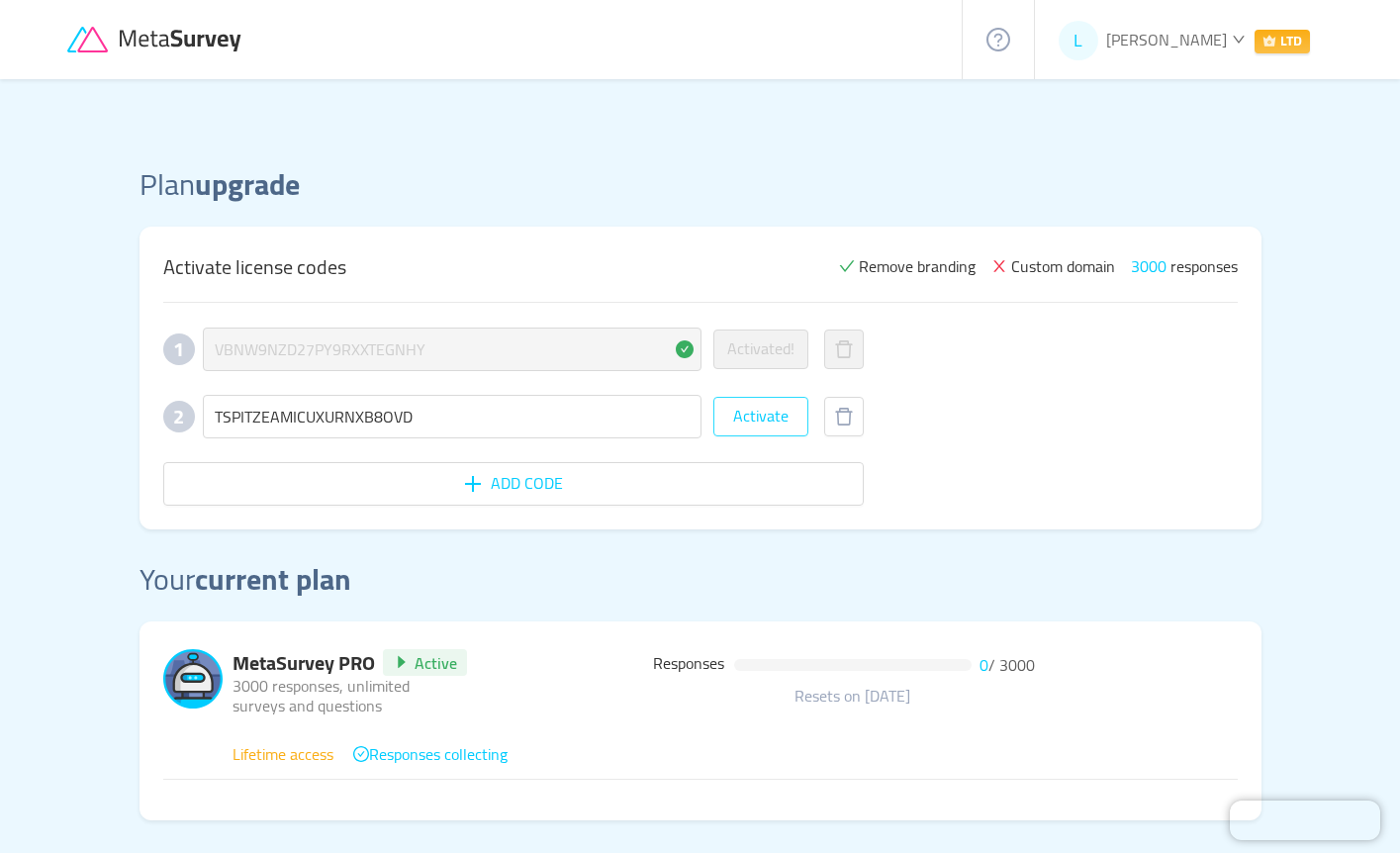 click on "Activate" at bounding box center [761, 417] 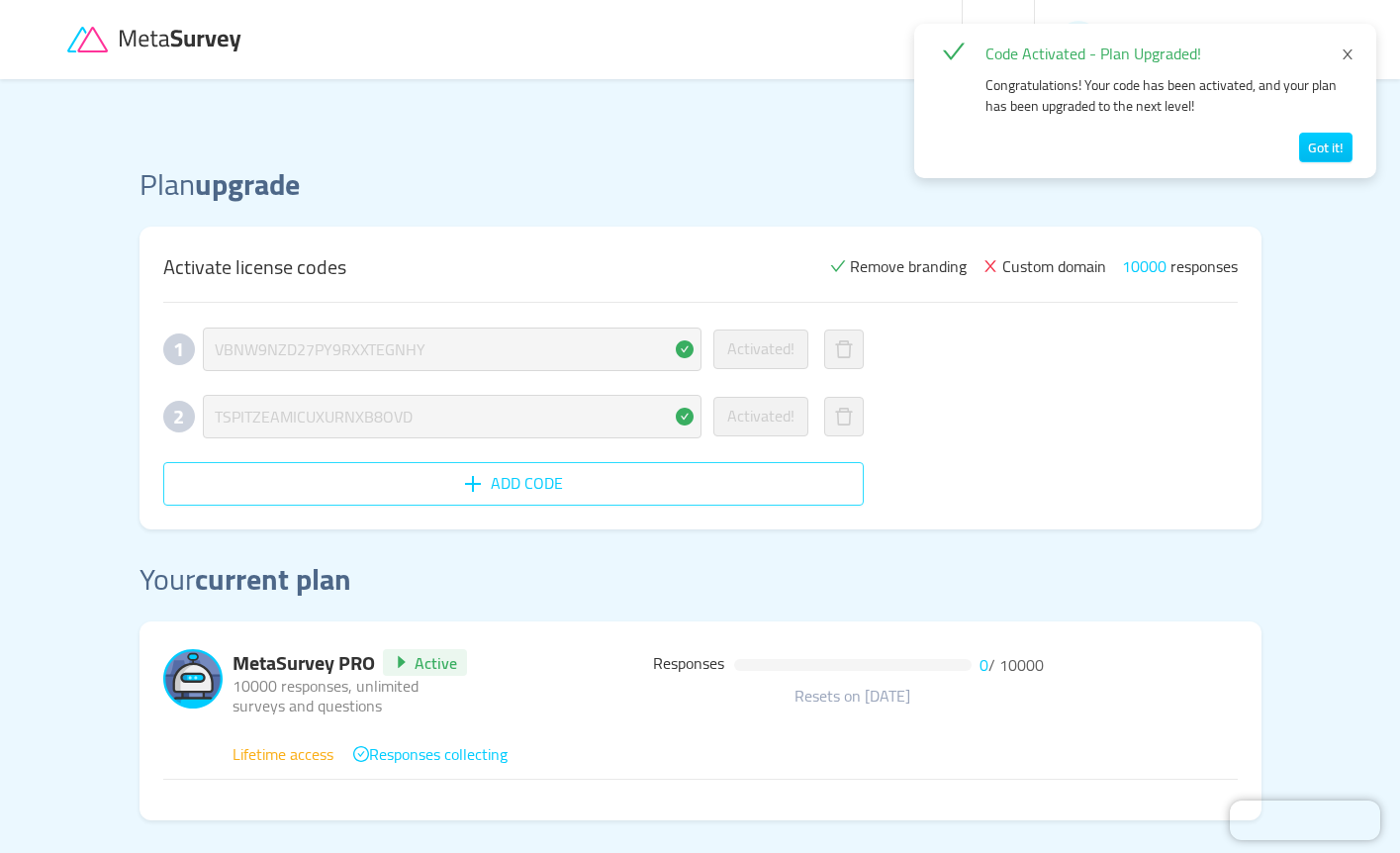 click on "Add code" at bounding box center (513, 484) 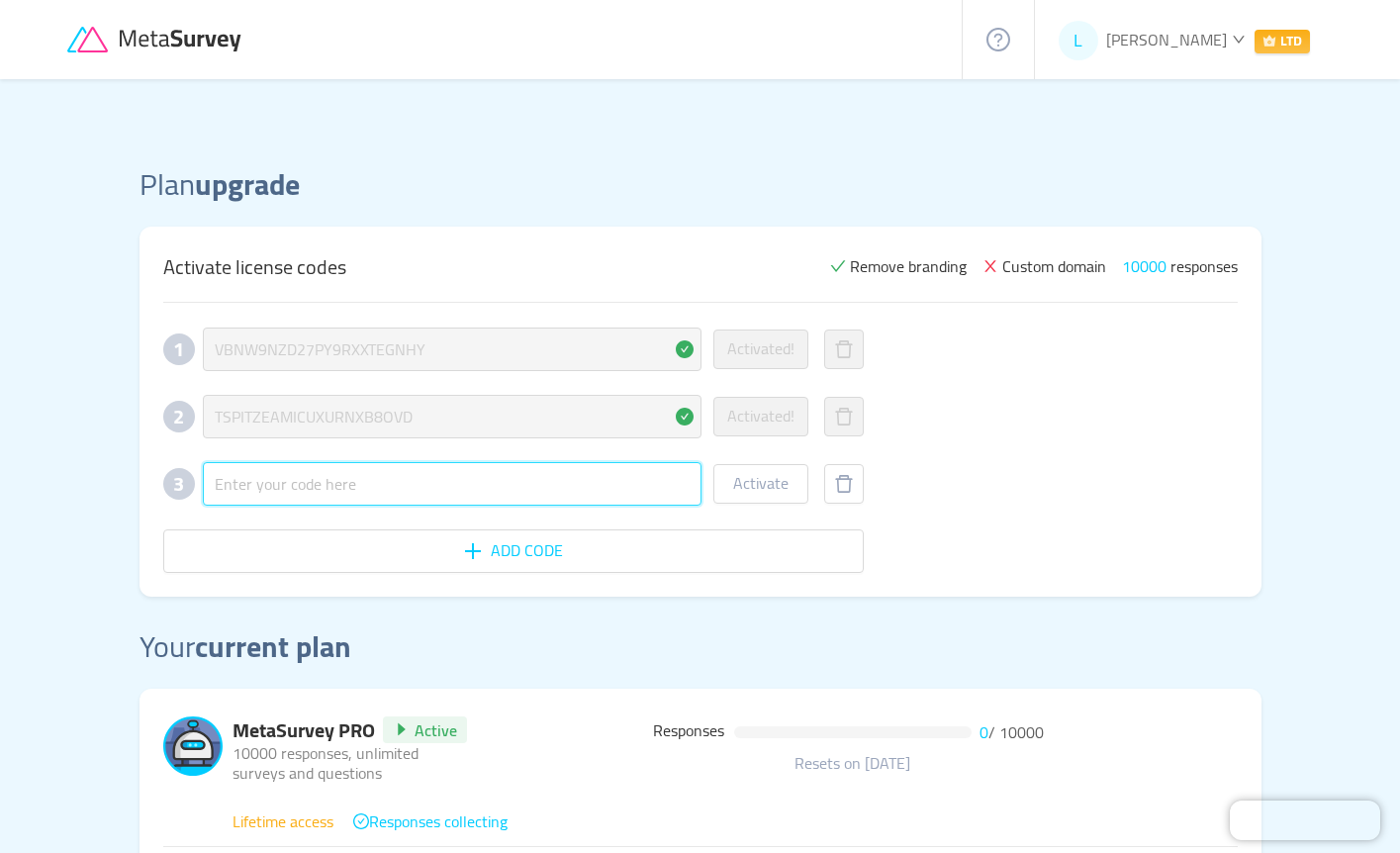 click at bounding box center (452, 484) 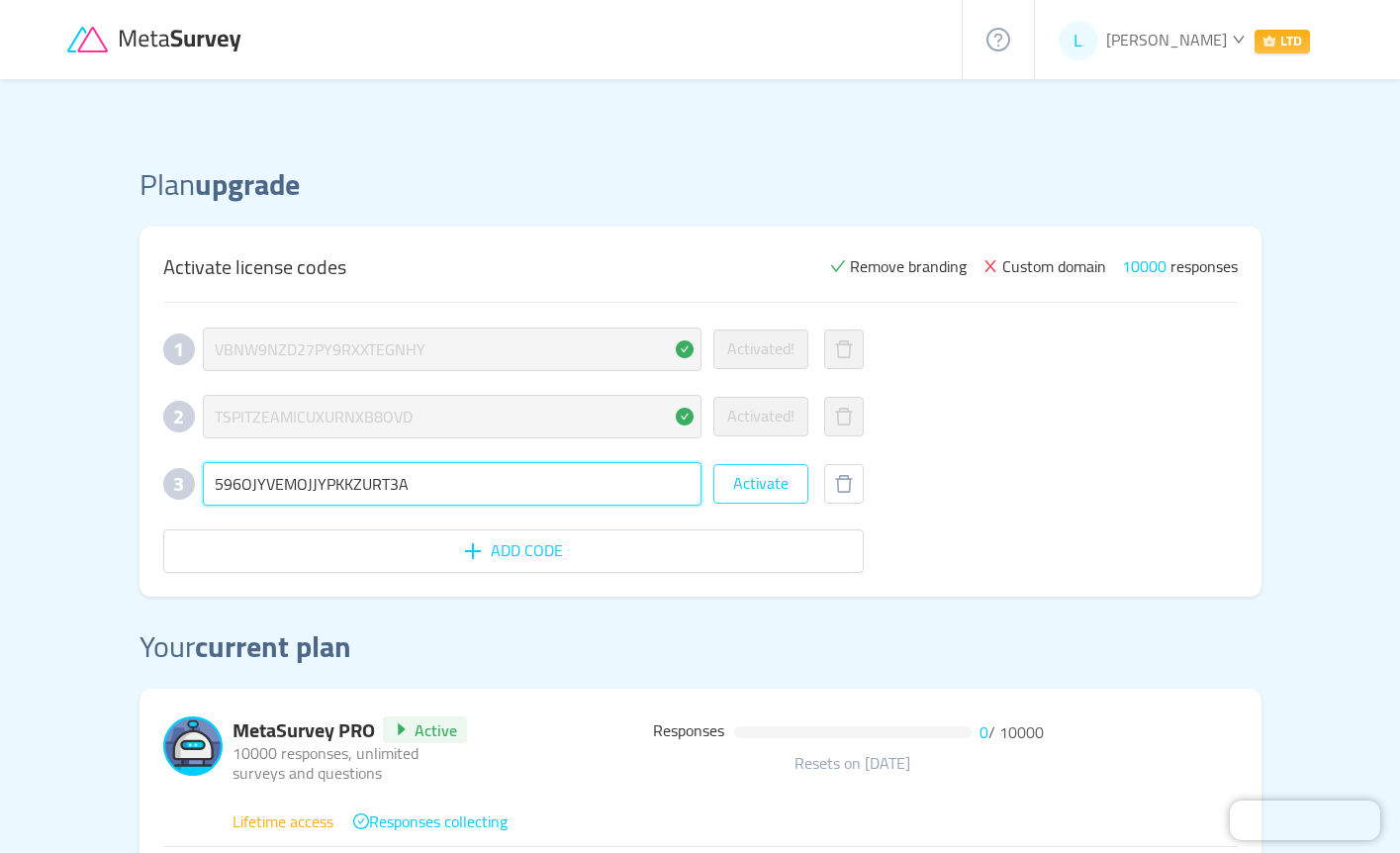 type on "596OJYVEMOJJYPKKZURT3A" 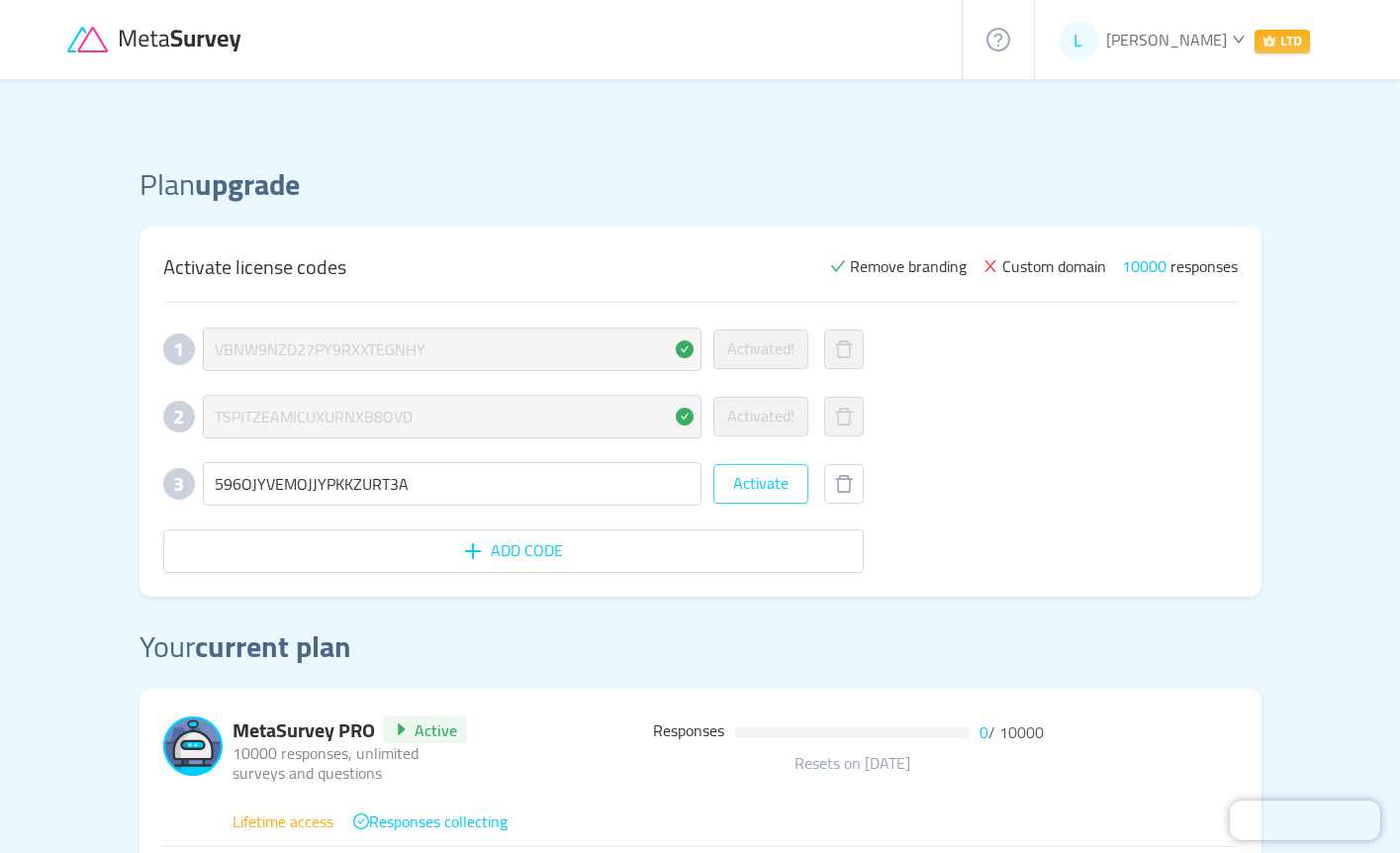 click on "Activate" at bounding box center [761, 484] 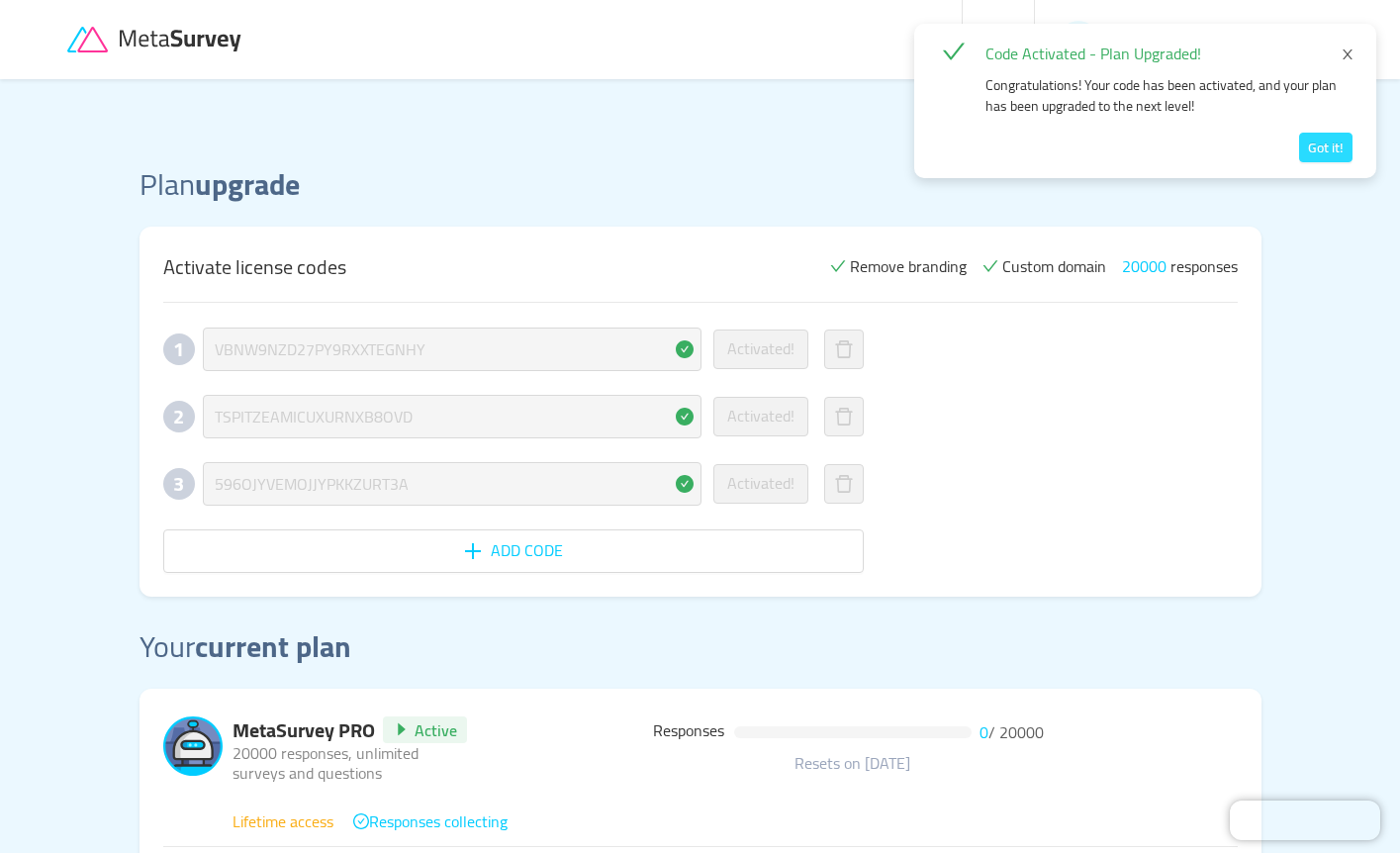 click on "Got it!" at bounding box center [1326, 147] 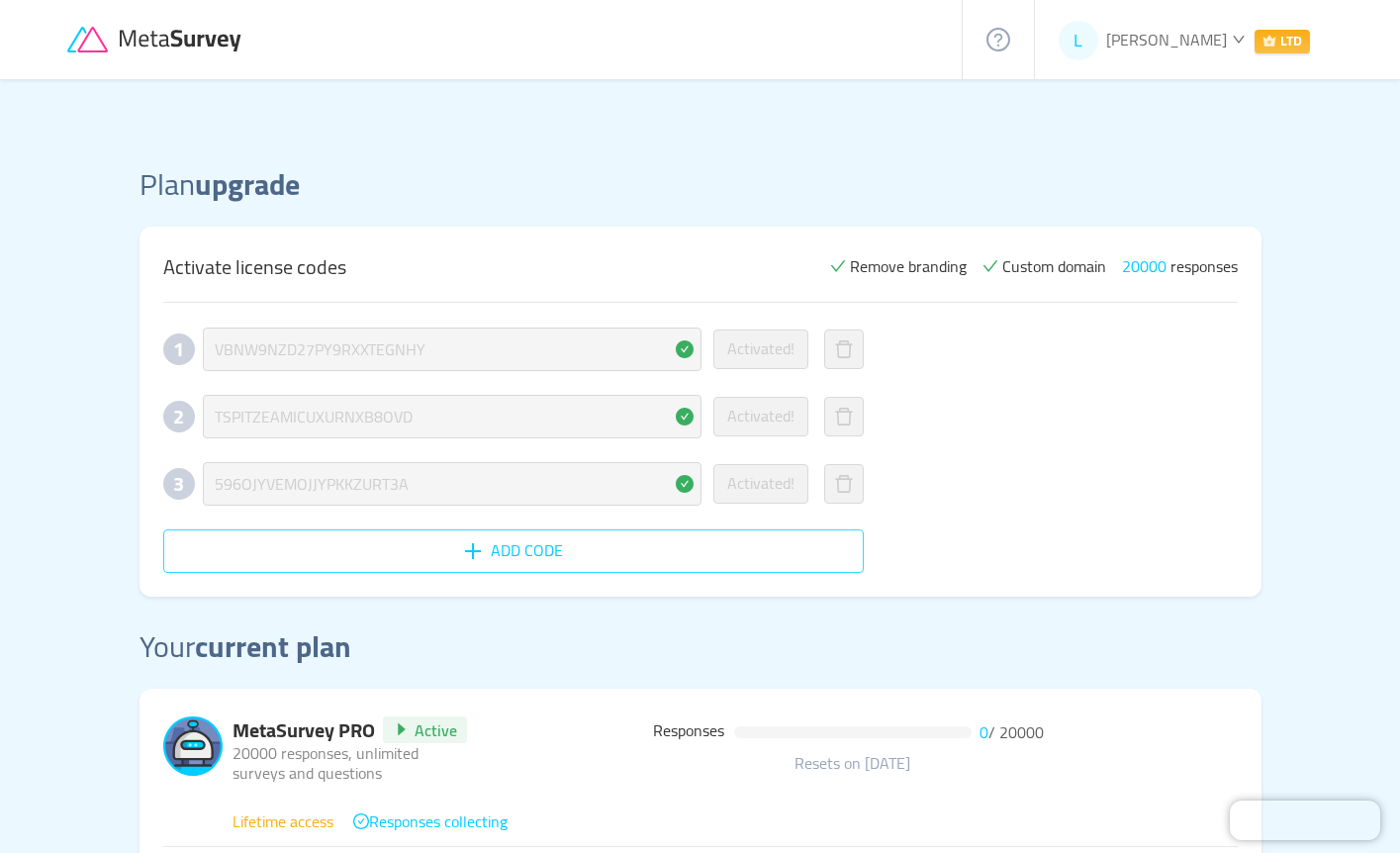 click on "Add code" at bounding box center [513, 551] 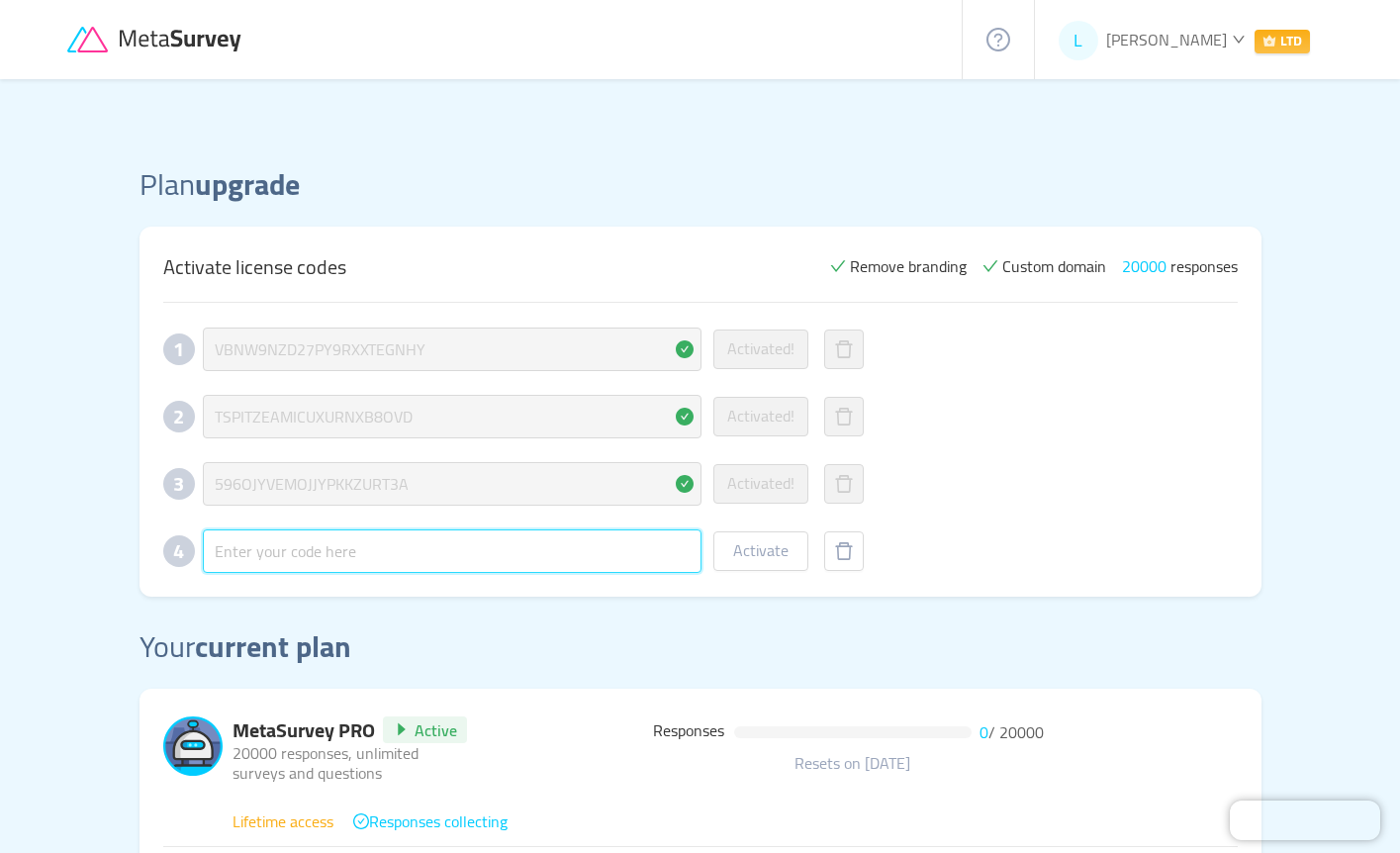 click at bounding box center (452, 551) 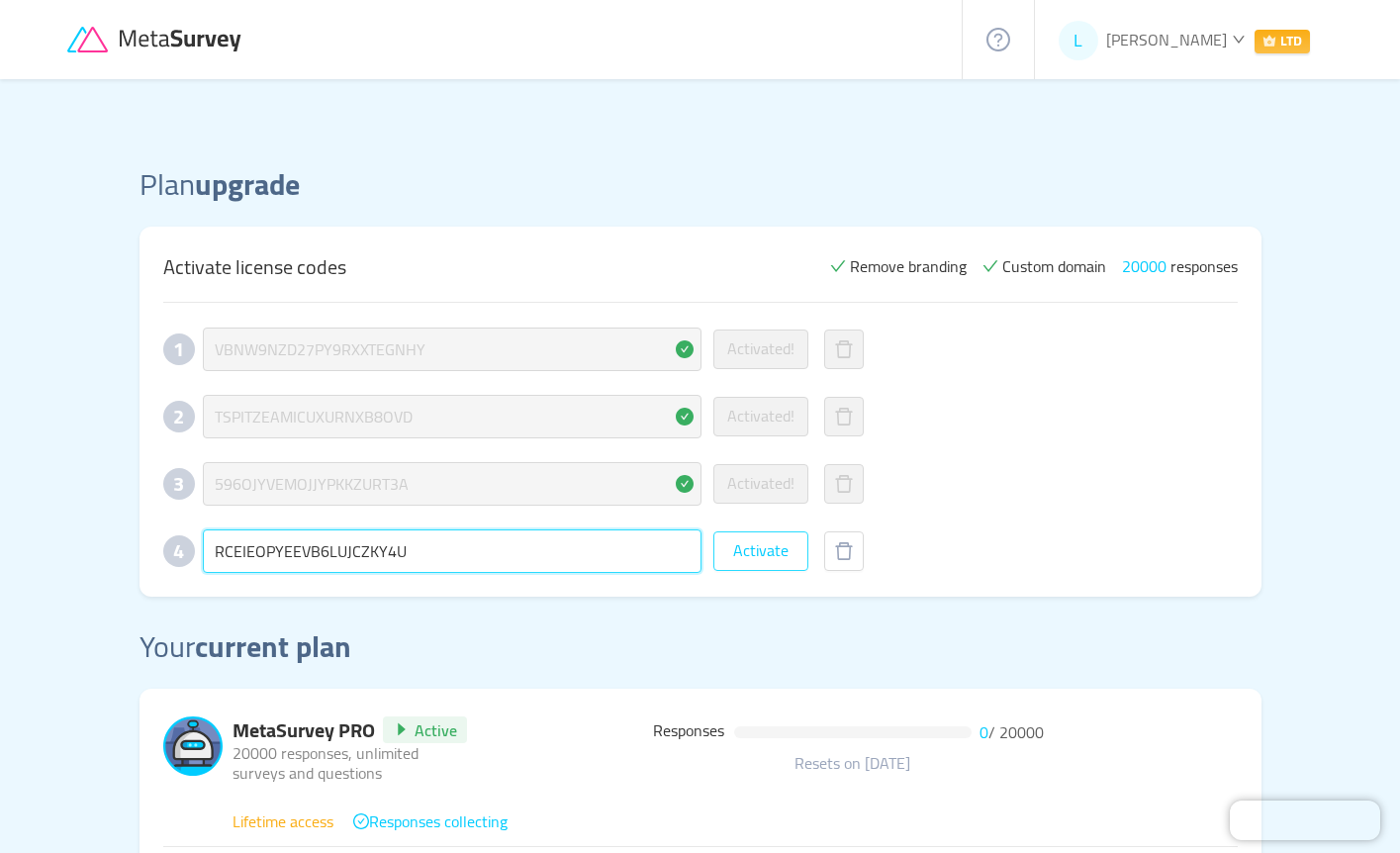 type on "RCEIEOPYEEVB6LUJCZKY4U" 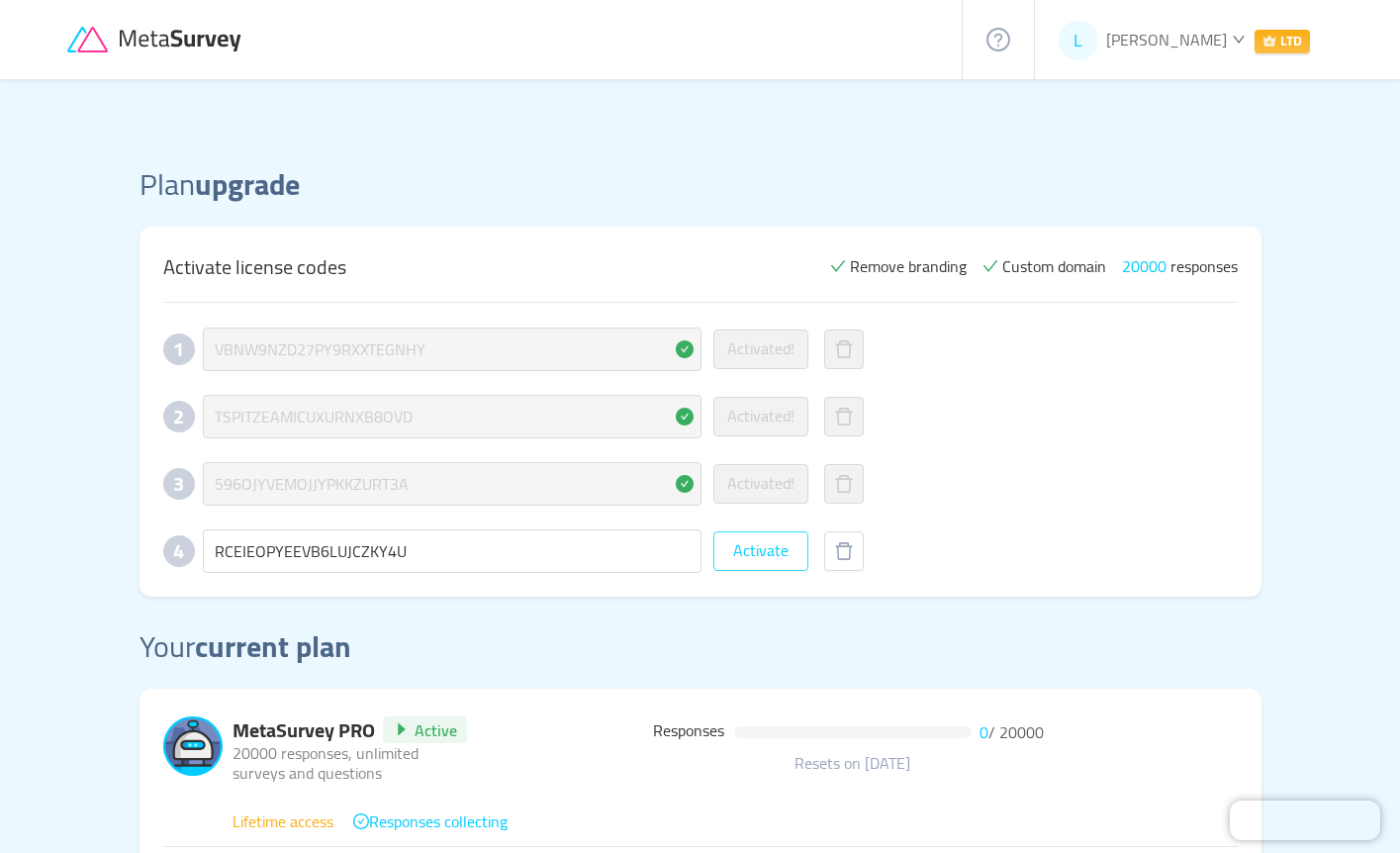 click on "Activate" at bounding box center (761, 551) 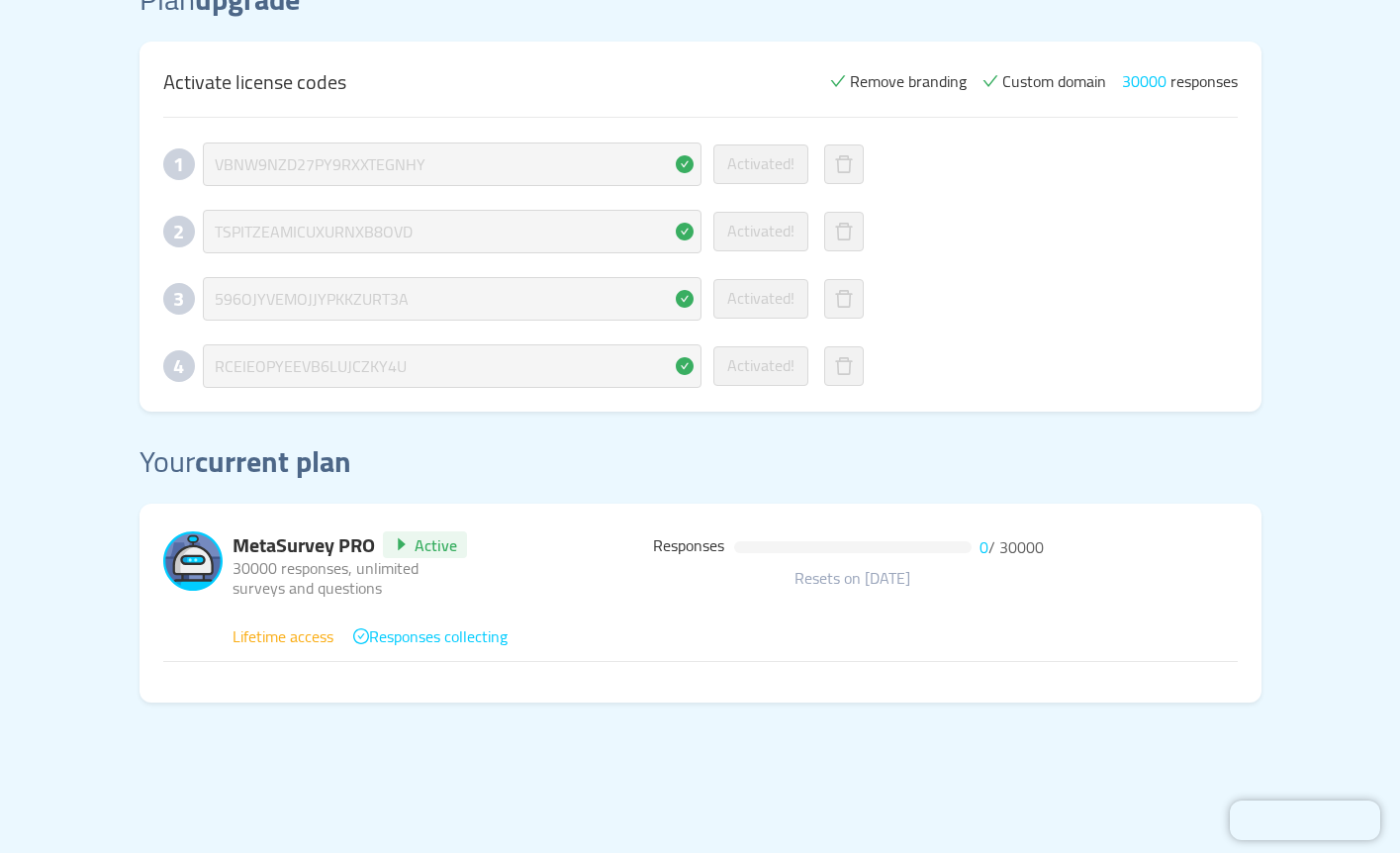 scroll, scrollTop: 193, scrollLeft: 0, axis: vertical 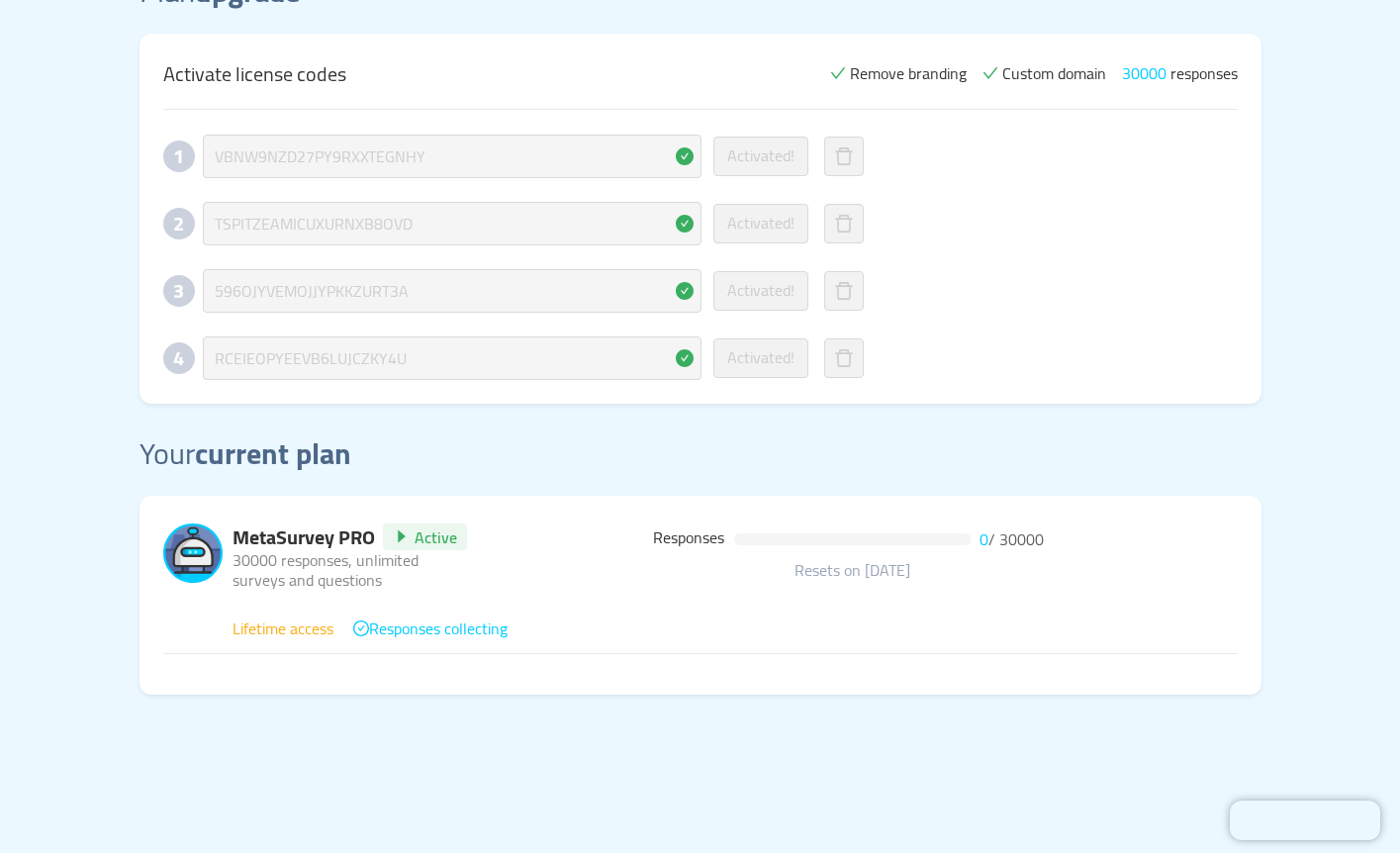 click on "Responses collecting" at bounding box center [430, 628] 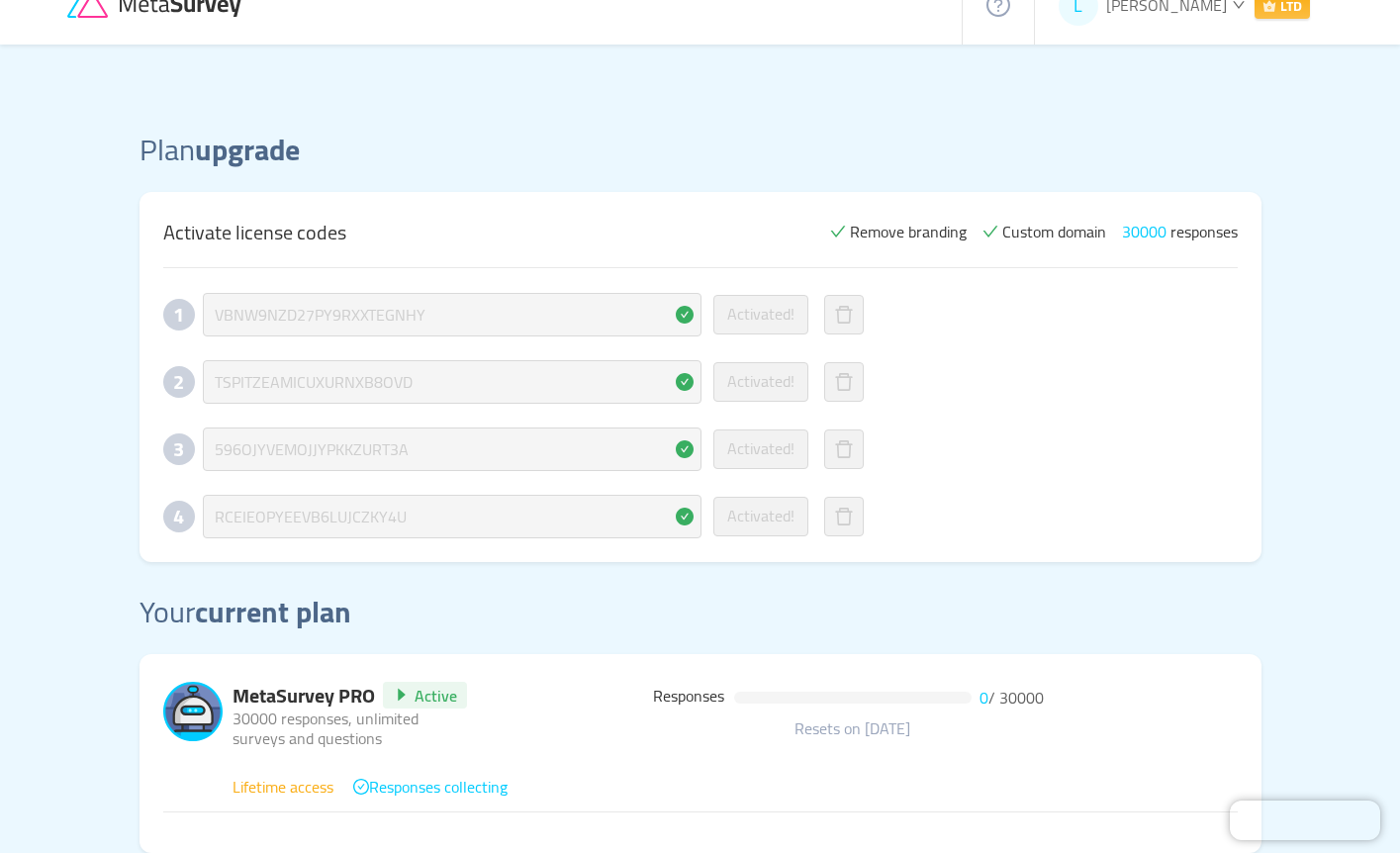 scroll, scrollTop: 0, scrollLeft: 0, axis: both 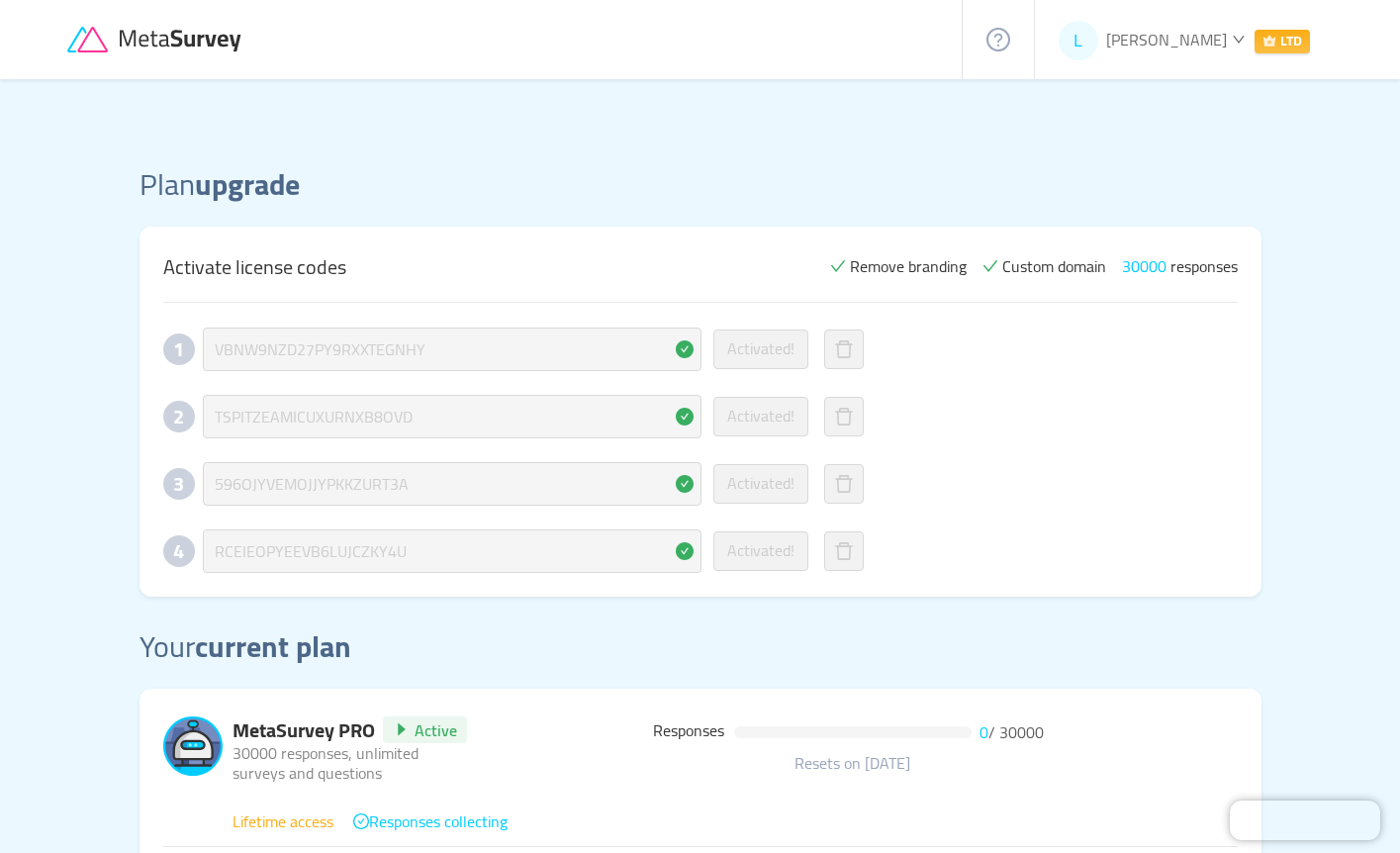 click on "LTD" at bounding box center [1282, 42] 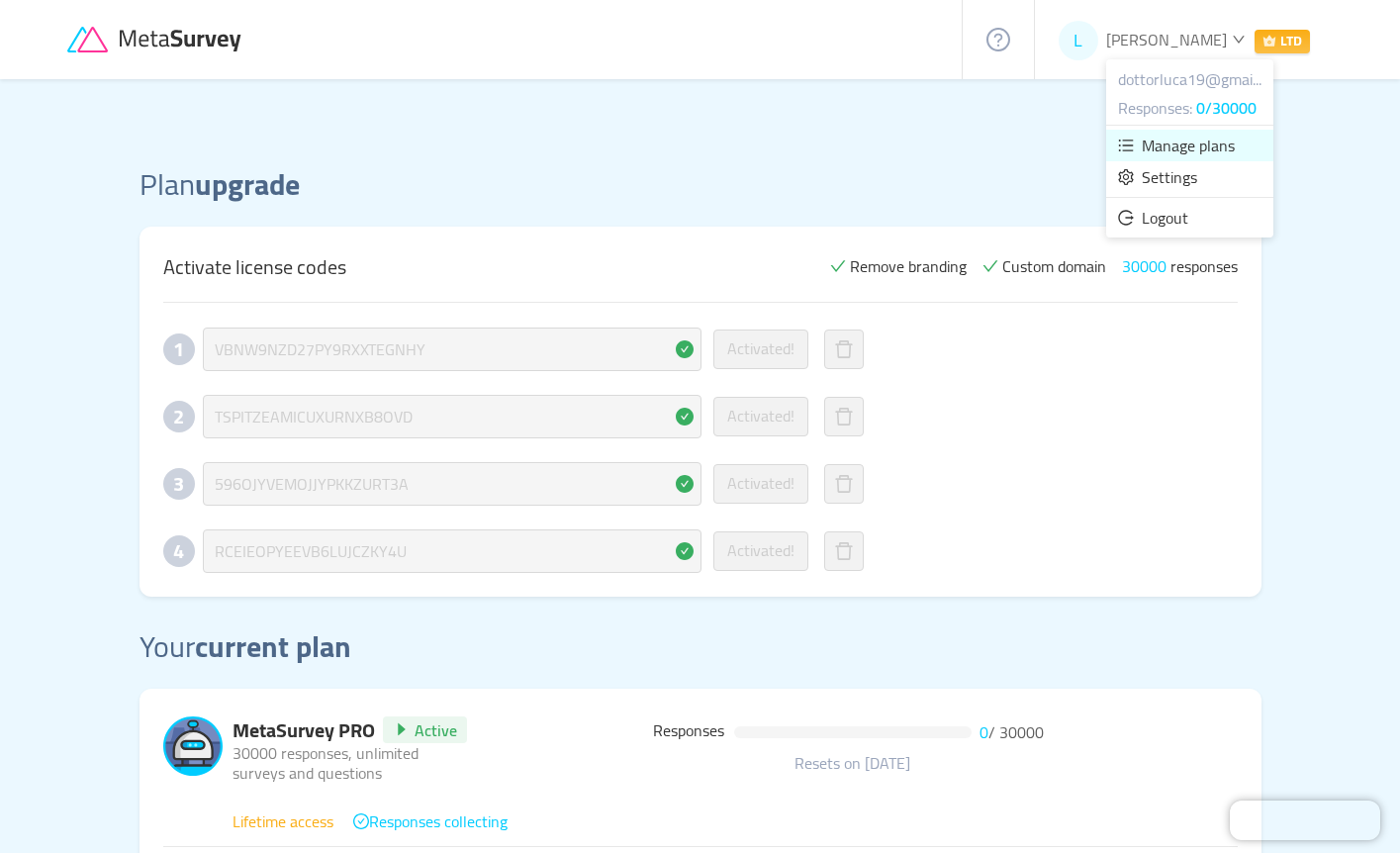 click on "Manage plans" at bounding box center [1188, 145] 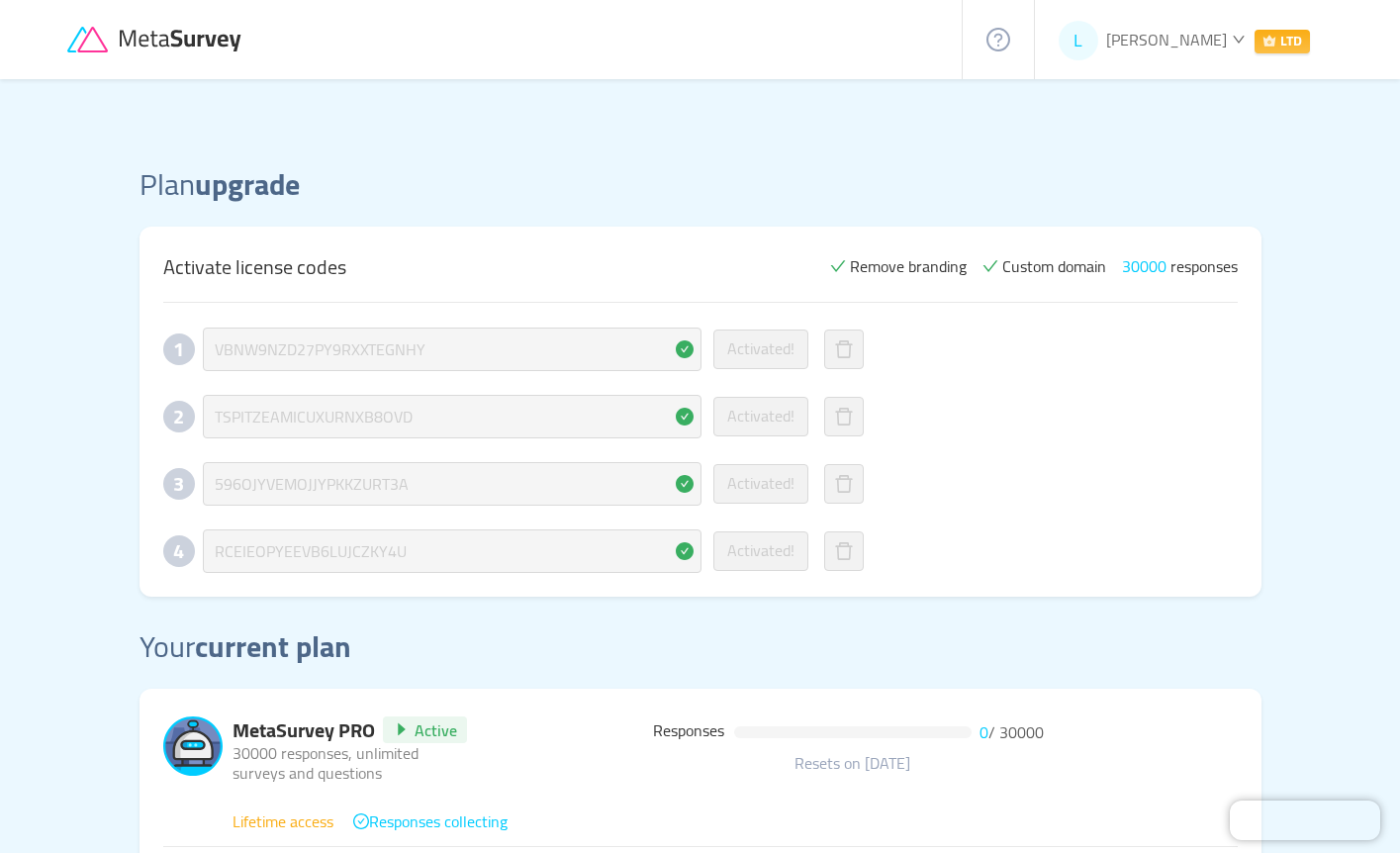 click on "LTD" at bounding box center [1282, 42] 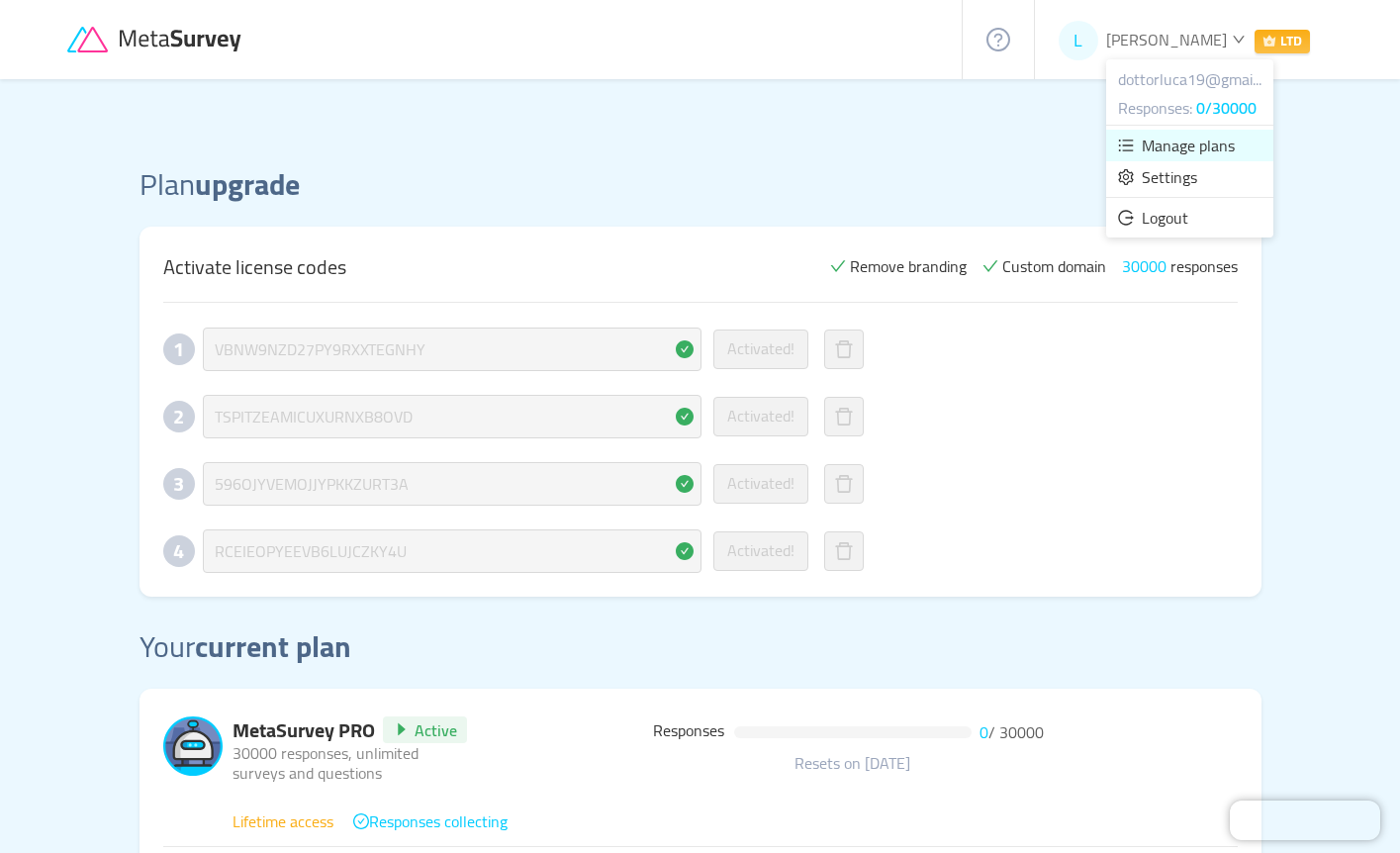 click on "Manage plans" at bounding box center (1188, 145) 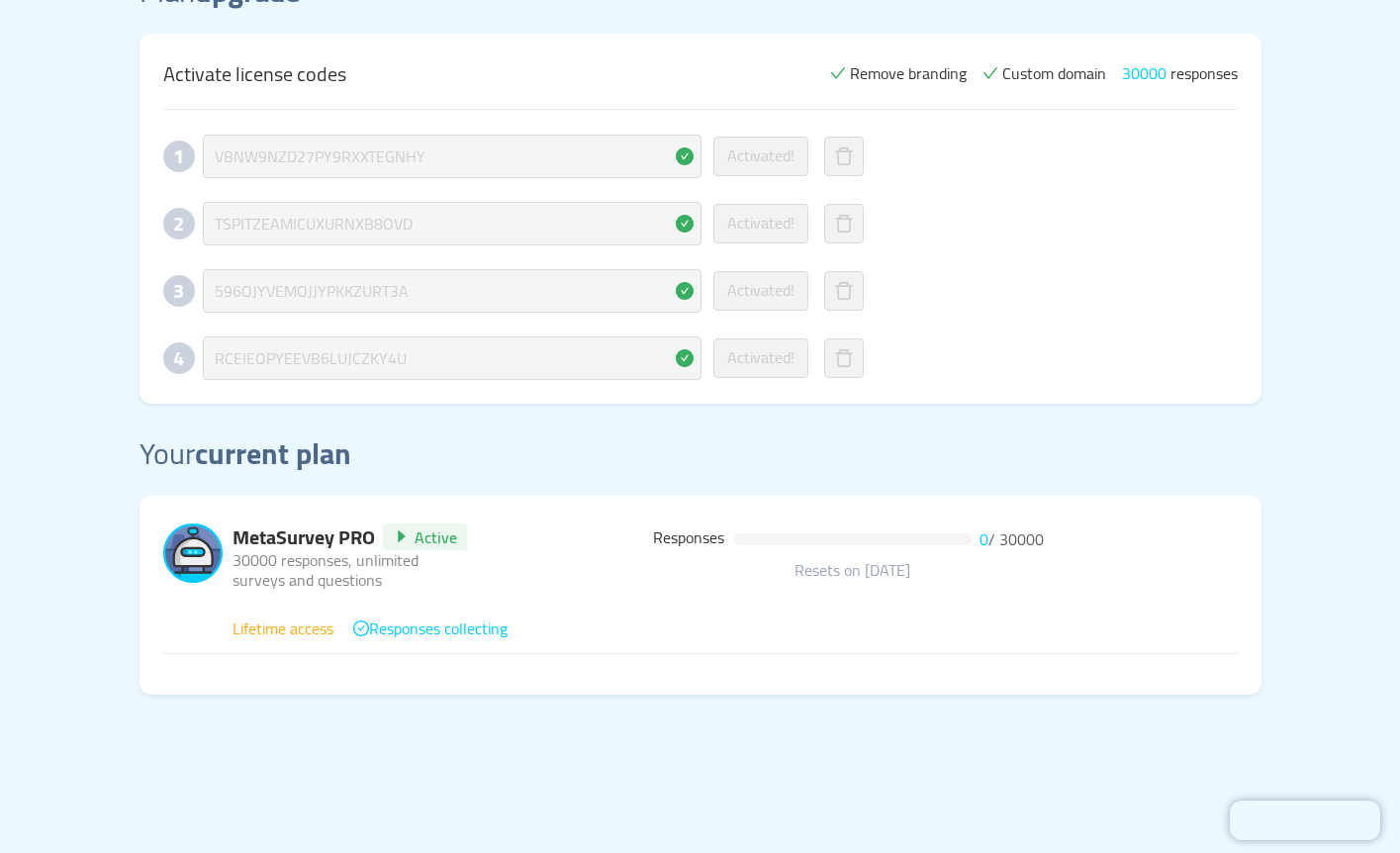 scroll, scrollTop: 0, scrollLeft: 0, axis: both 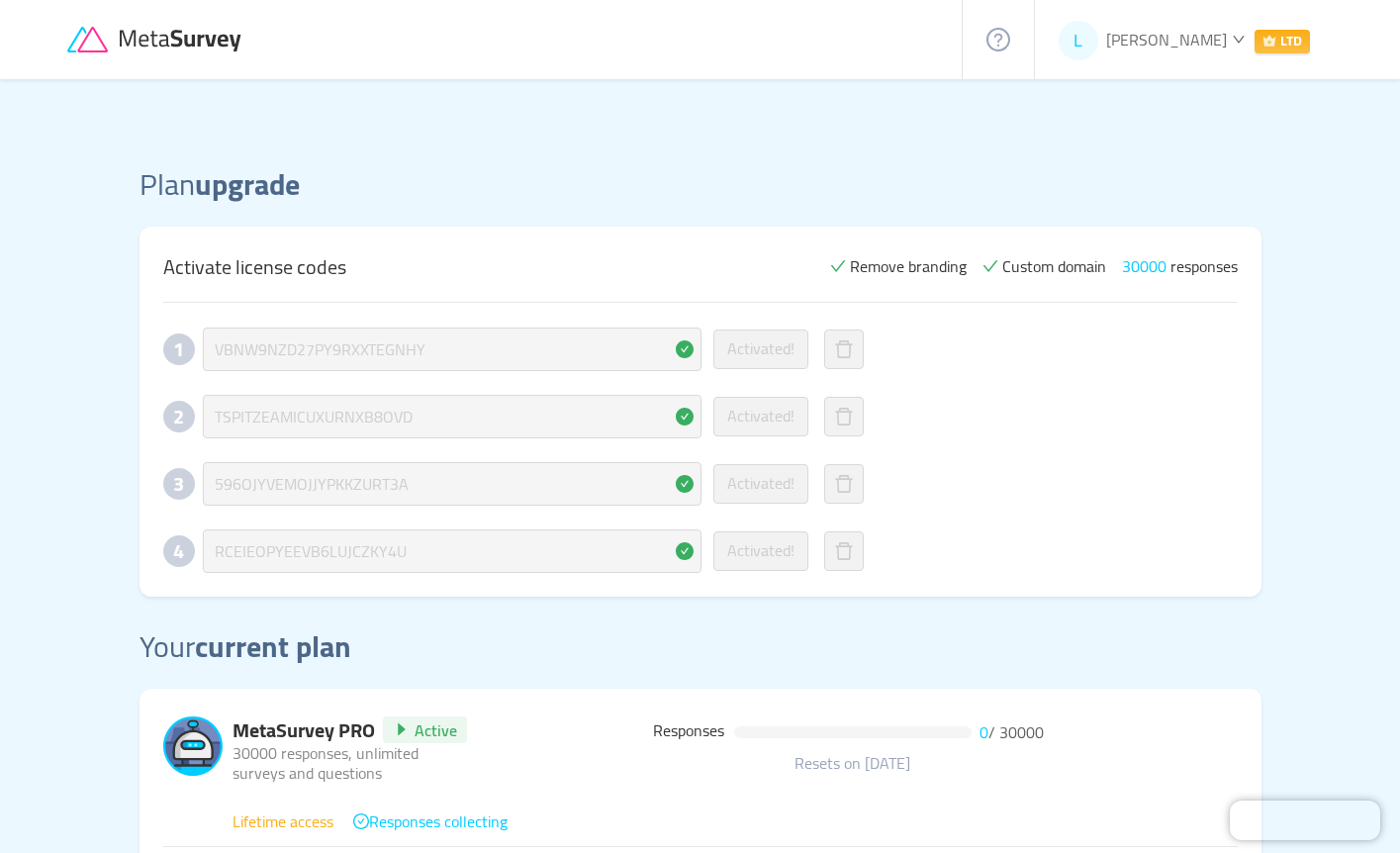 click on "[PERSON_NAME]" at bounding box center (1167, 40) 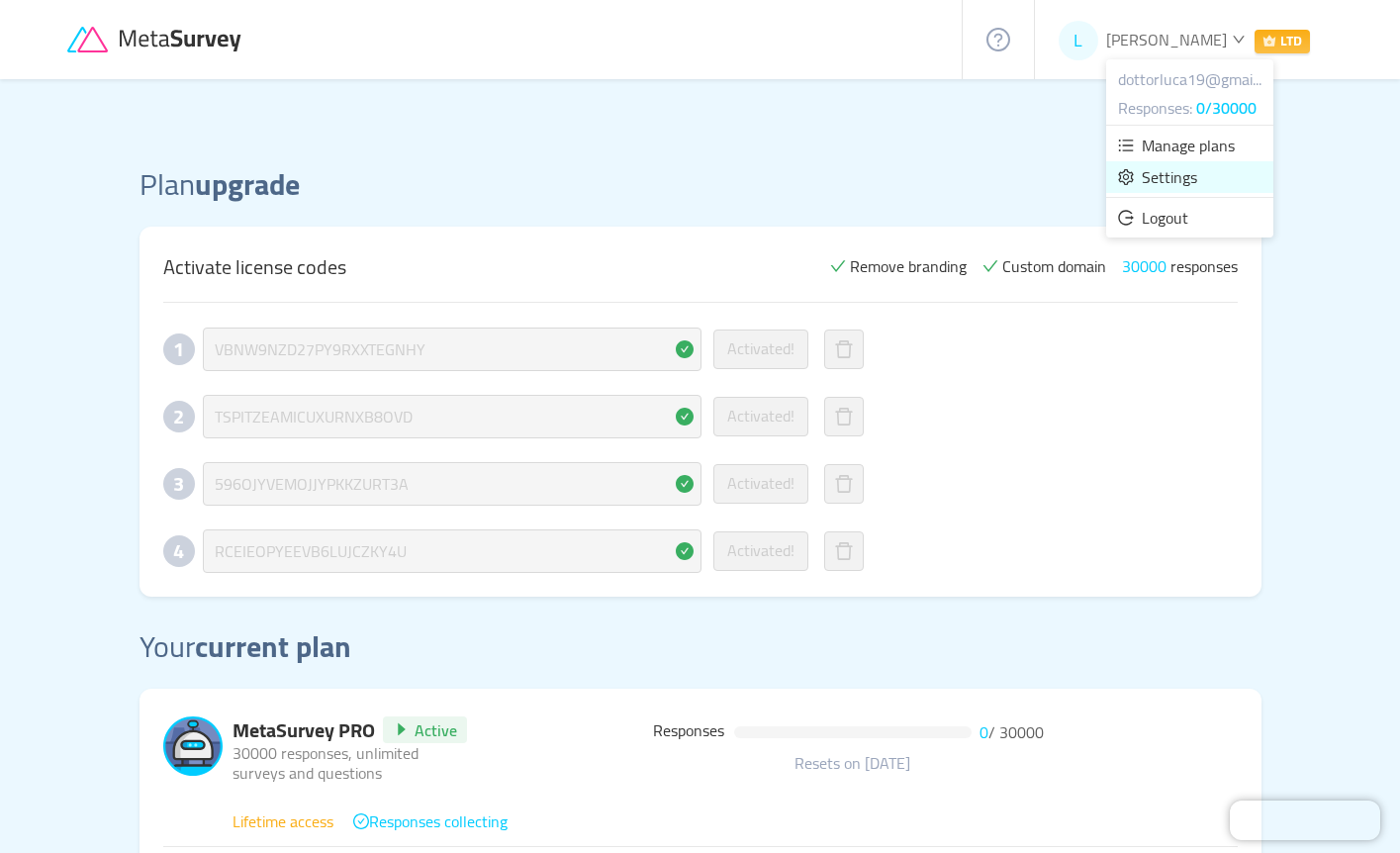 click on "Settings" at bounding box center (1169, 177) 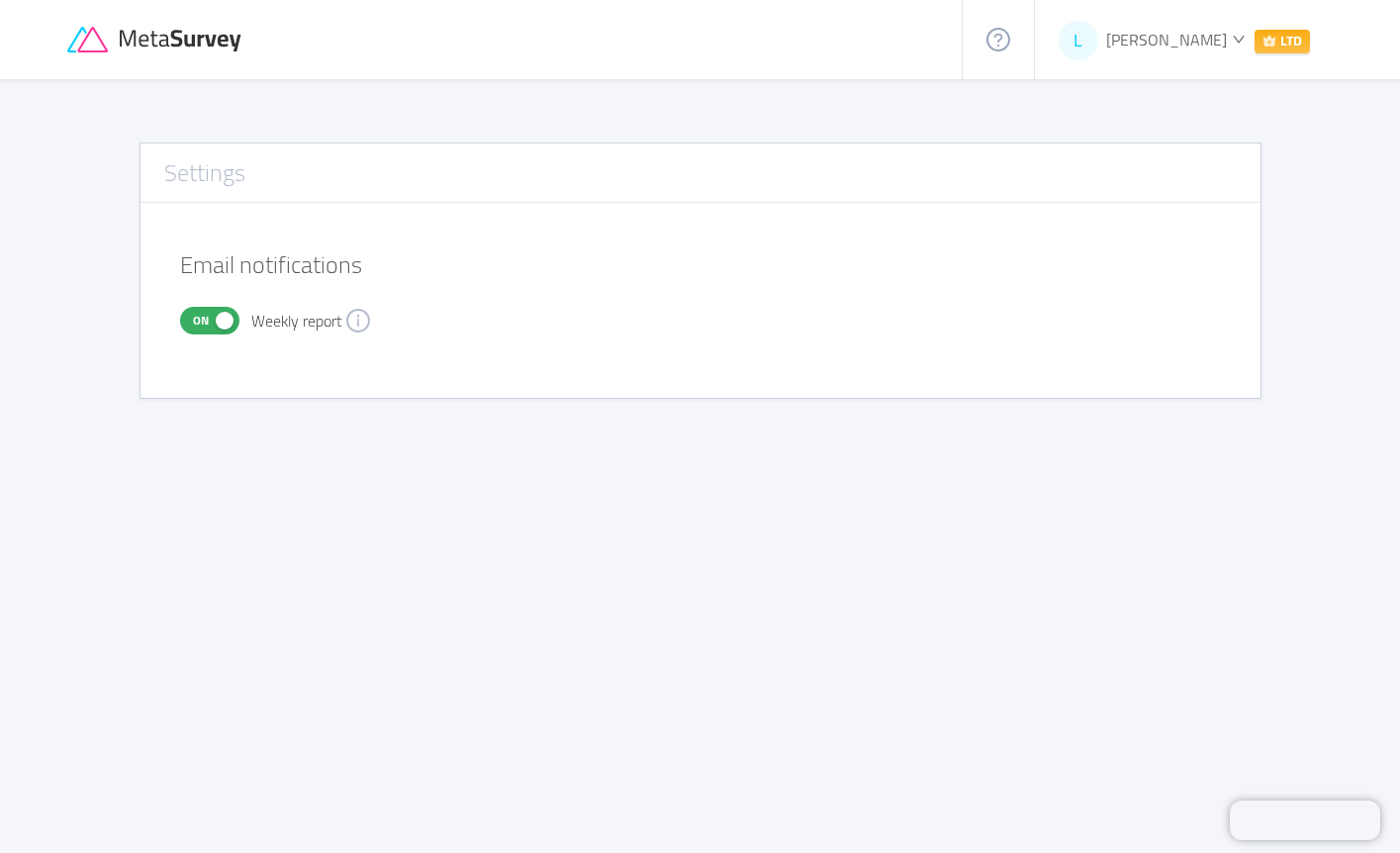 click on "On" at bounding box center (210, 321) 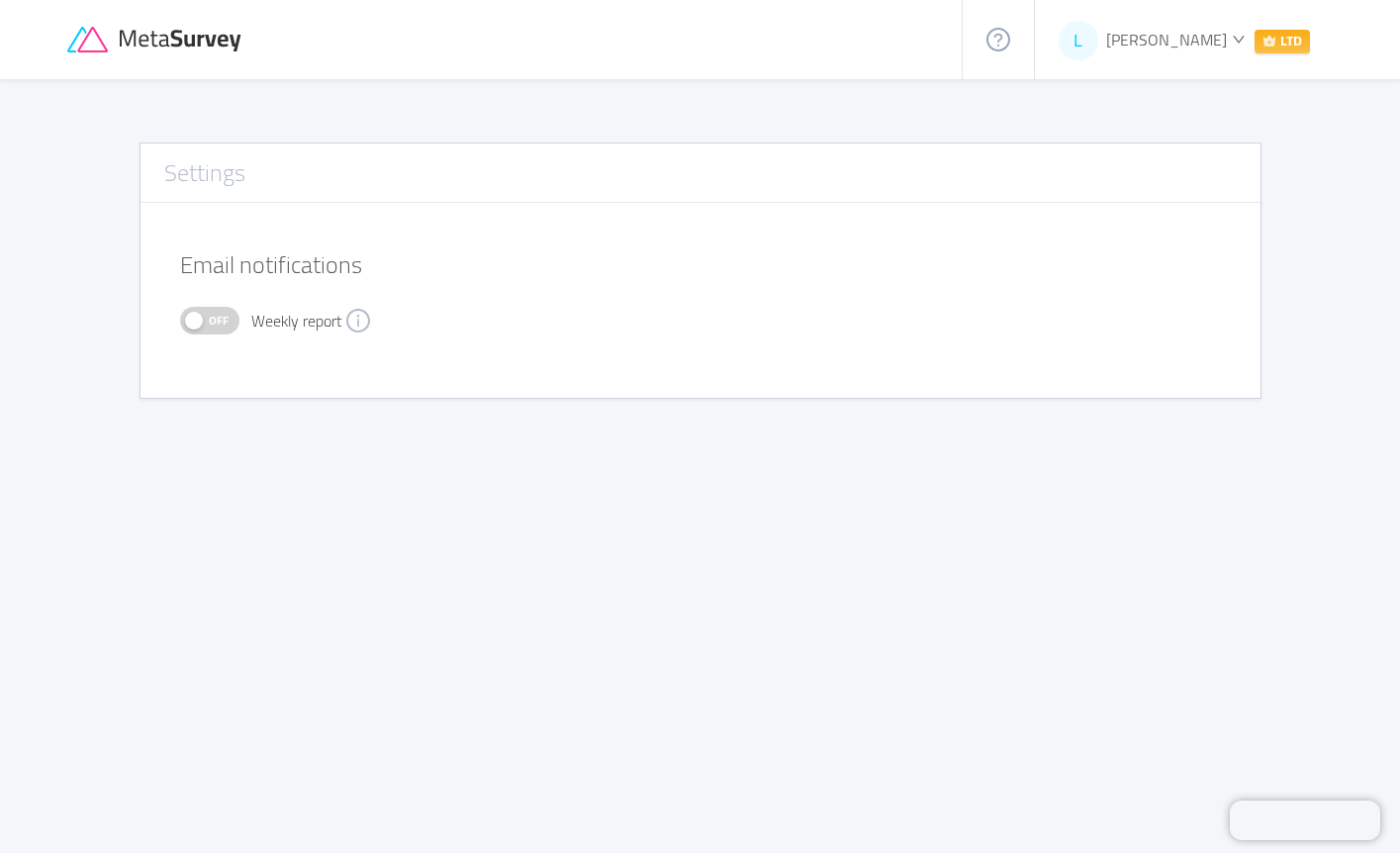 click on "[PERSON_NAME]" at bounding box center [1167, 40] 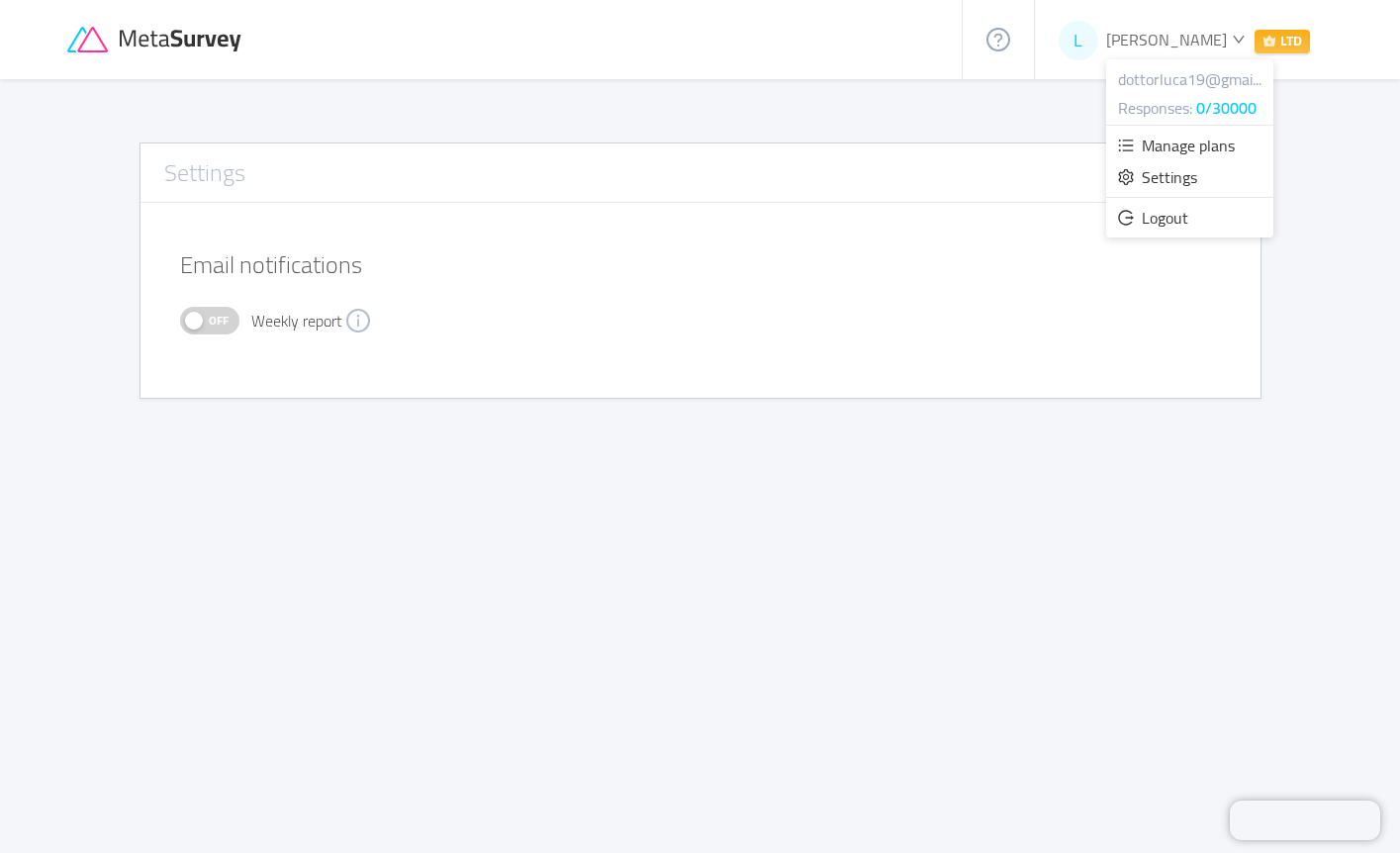 click on "L" at bounding box center (1077, 41) 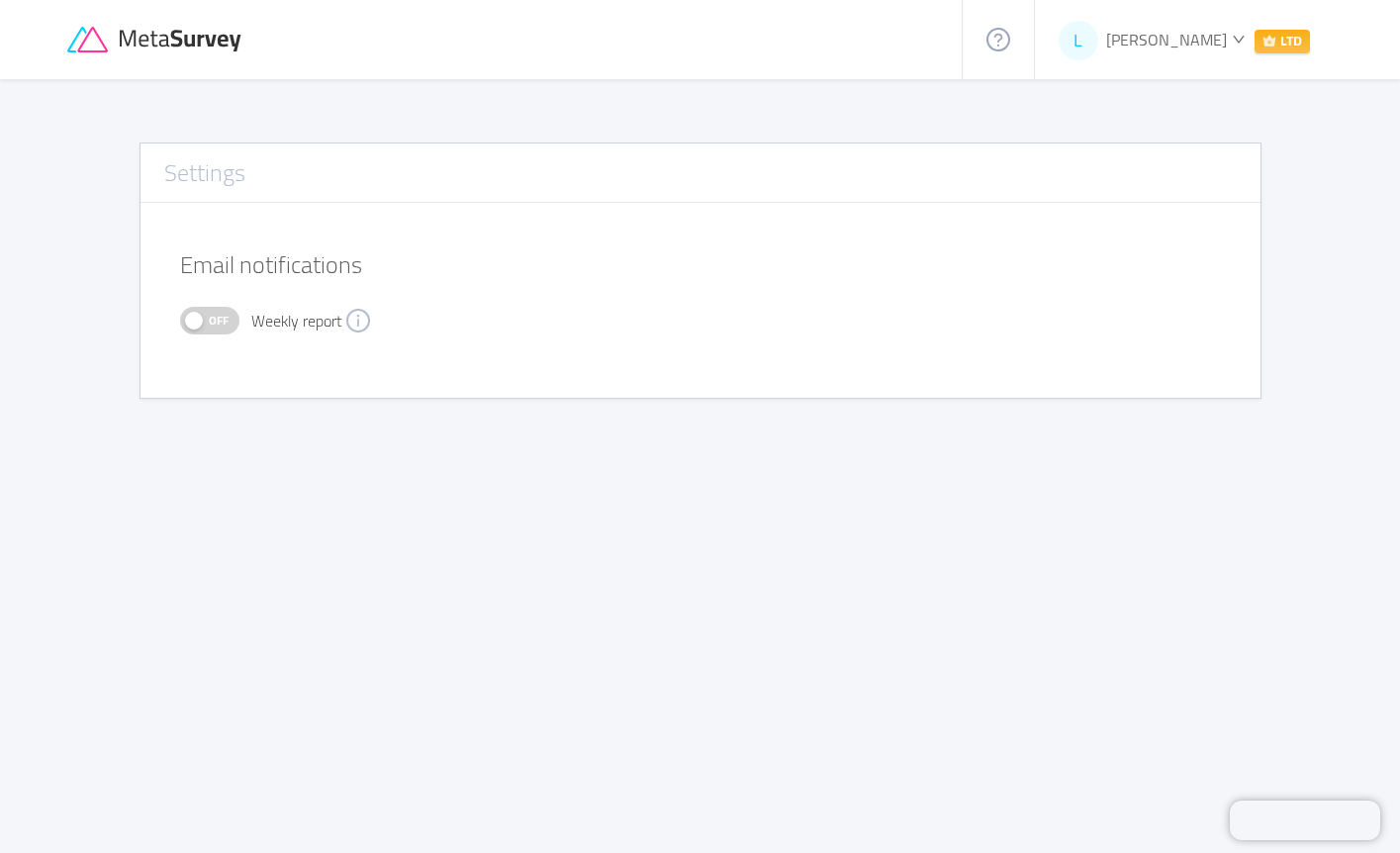 click on "LTD" at bounding box center (1282, 42) 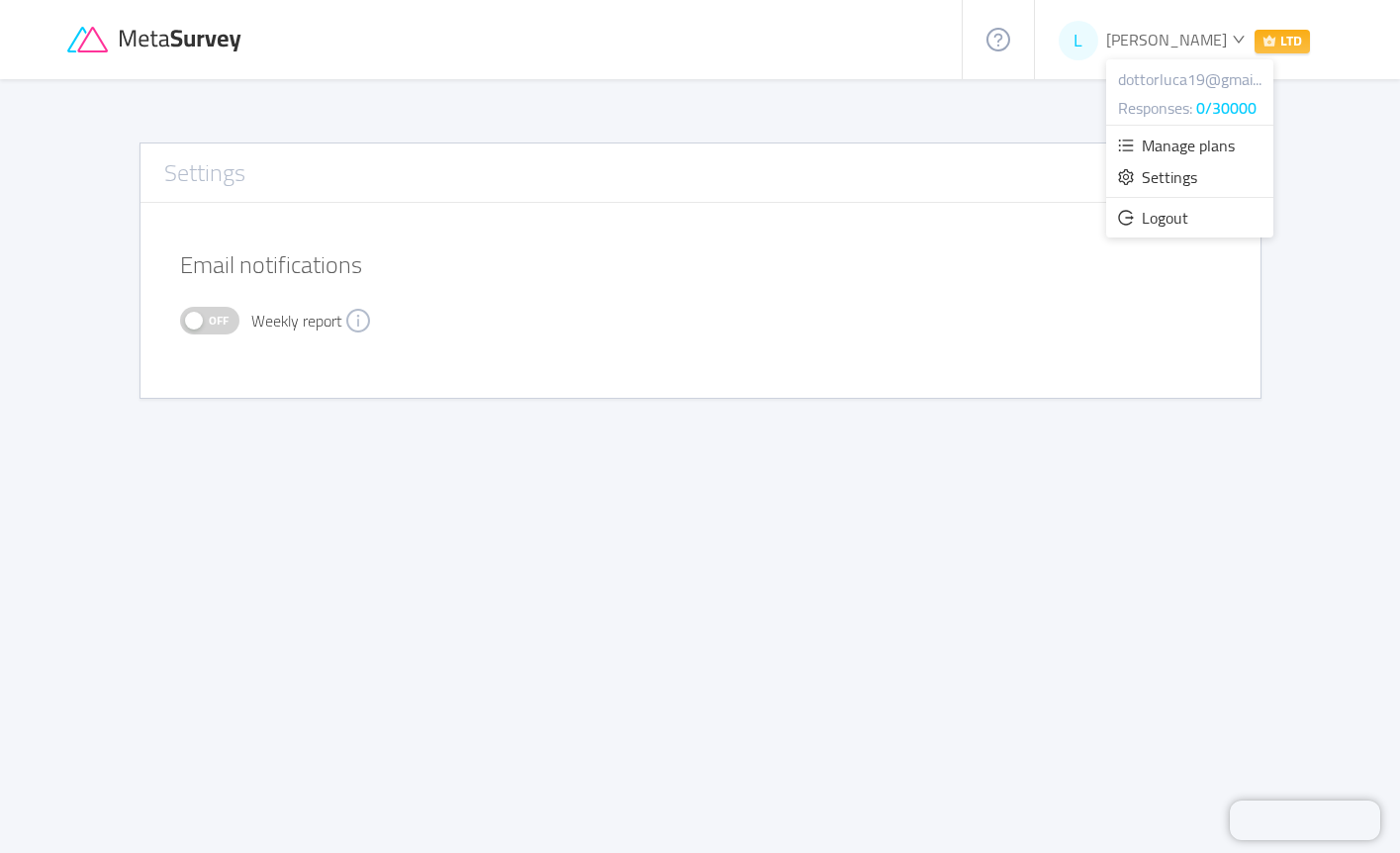 click on "LTD" at bounding box center [1282, 42] 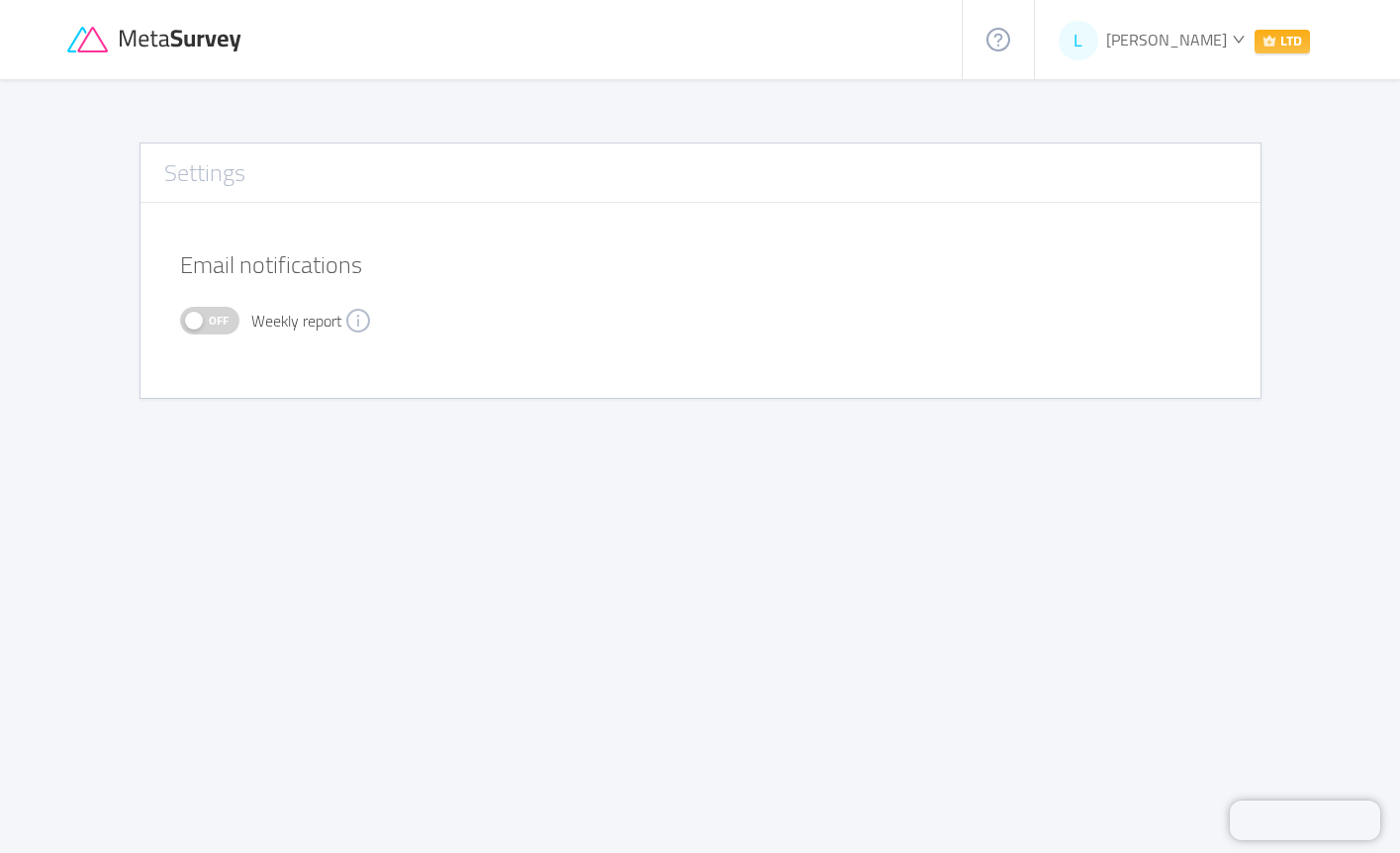 click on "LTD" at bounding box center [1282, 42] 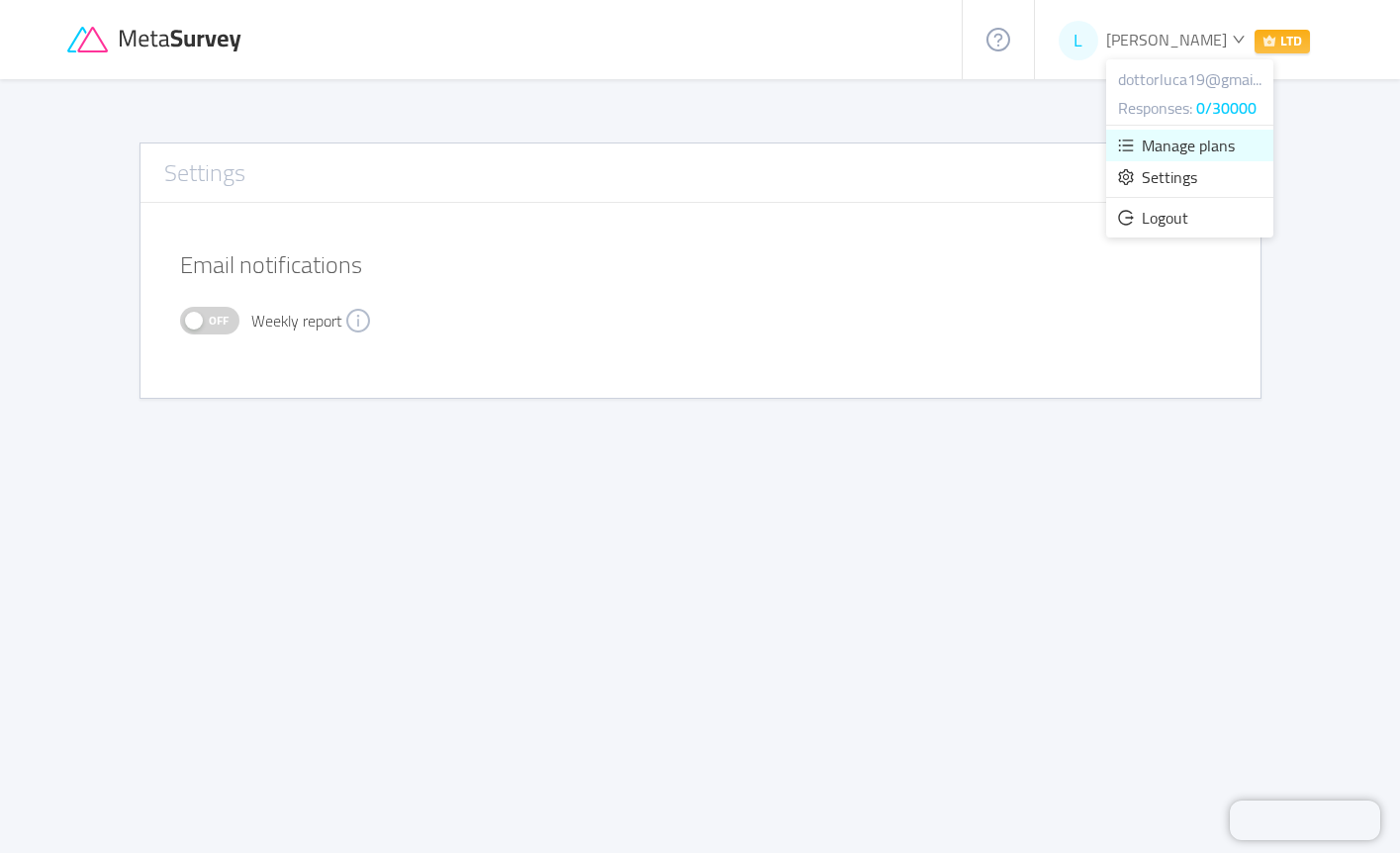 click on "Manage plans" at bounding box center (1188, 145) 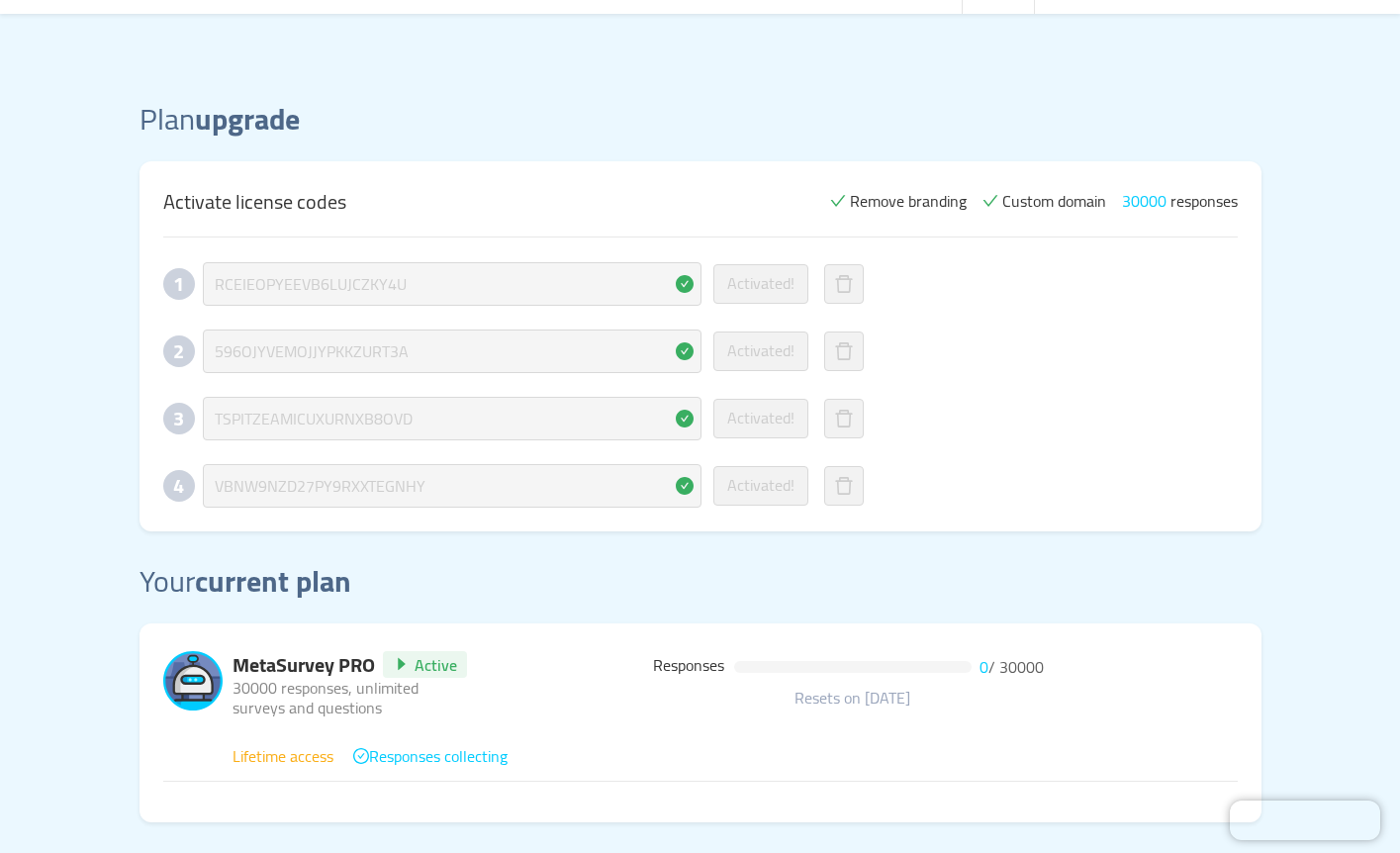 scroll, scrollTop: 0, scrollLeft: 0, axis: both 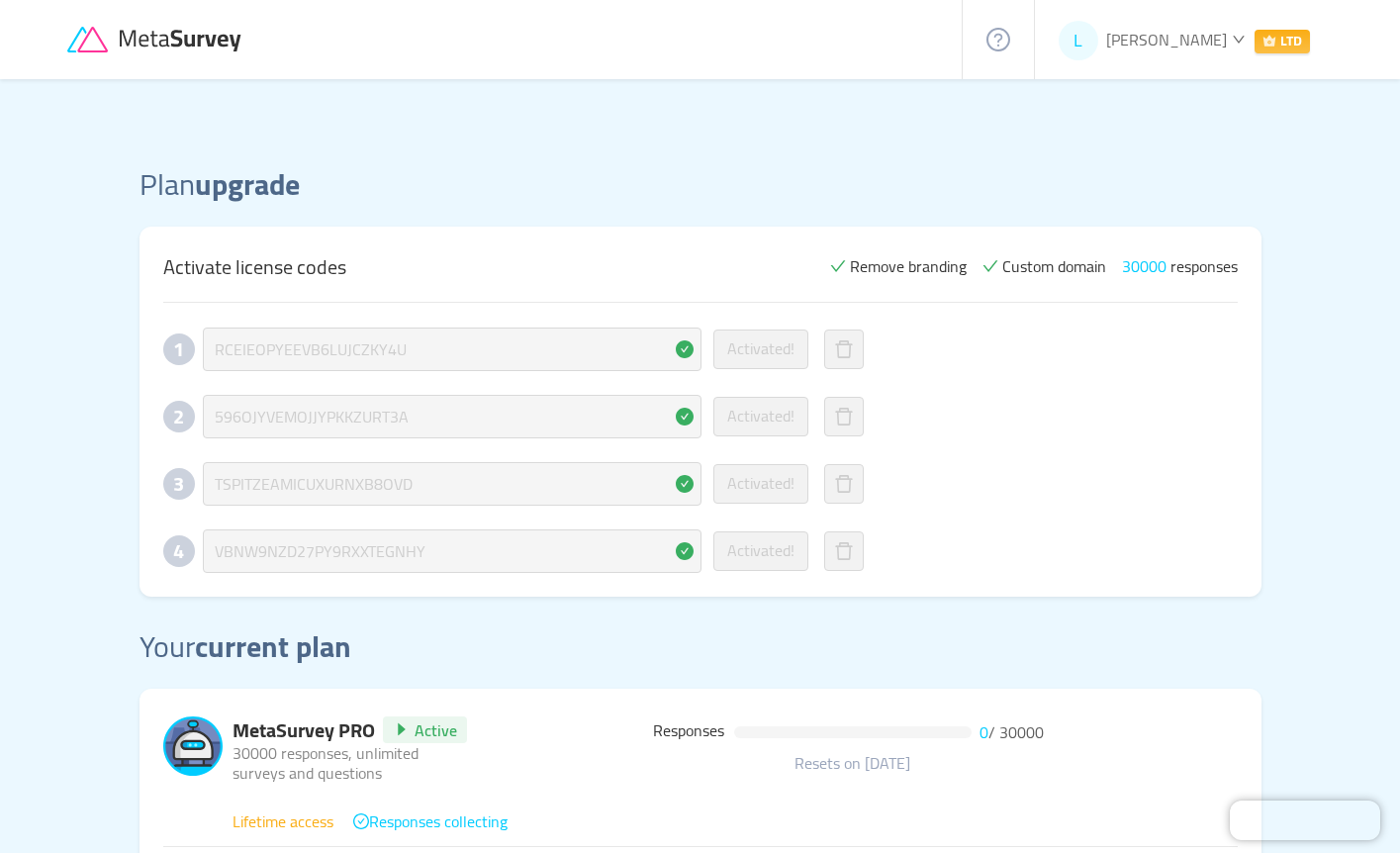 click on "Custom domain" at bounding box center [1054, 266] 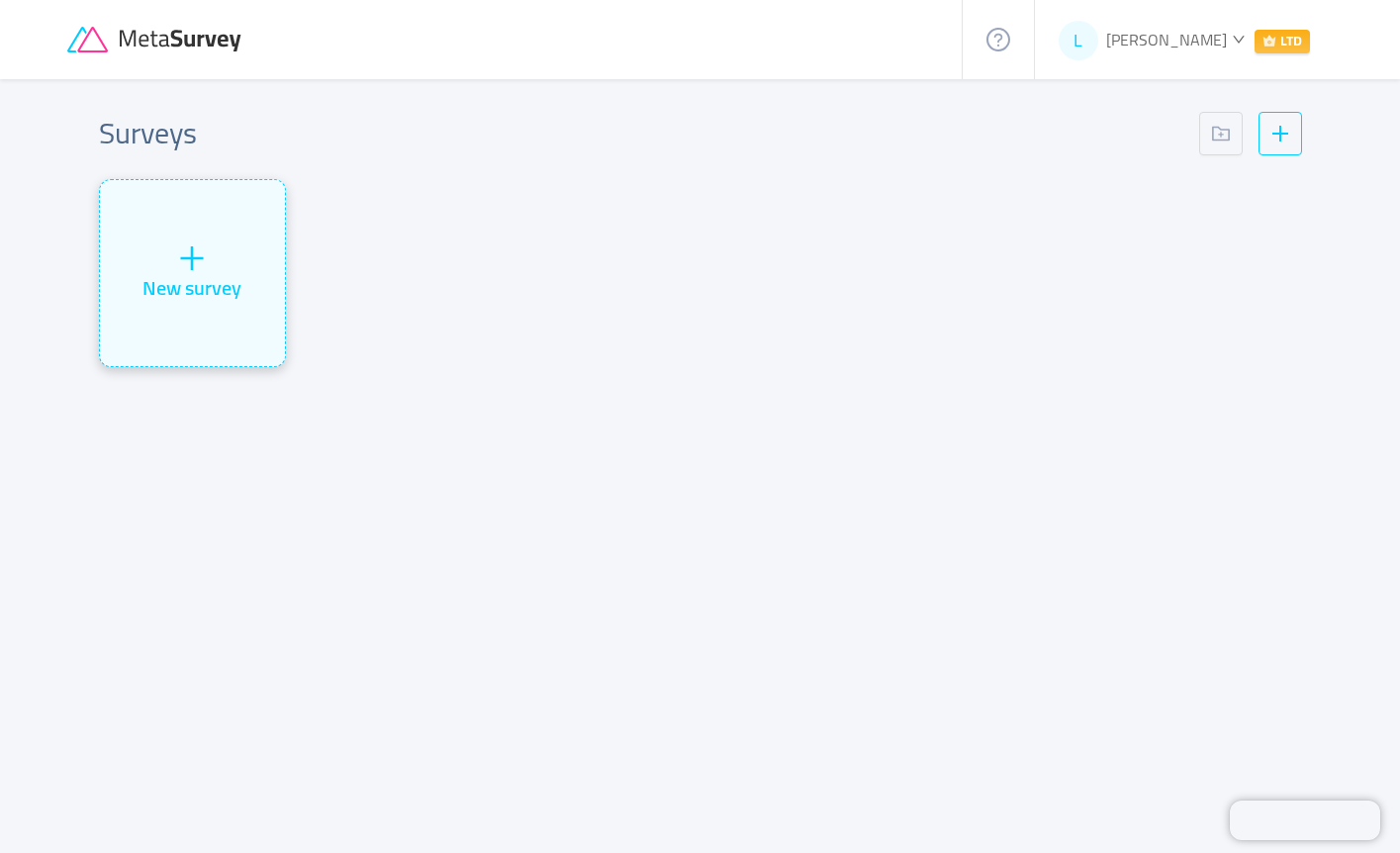 click on "New survey" at bounding box center (192, 288) 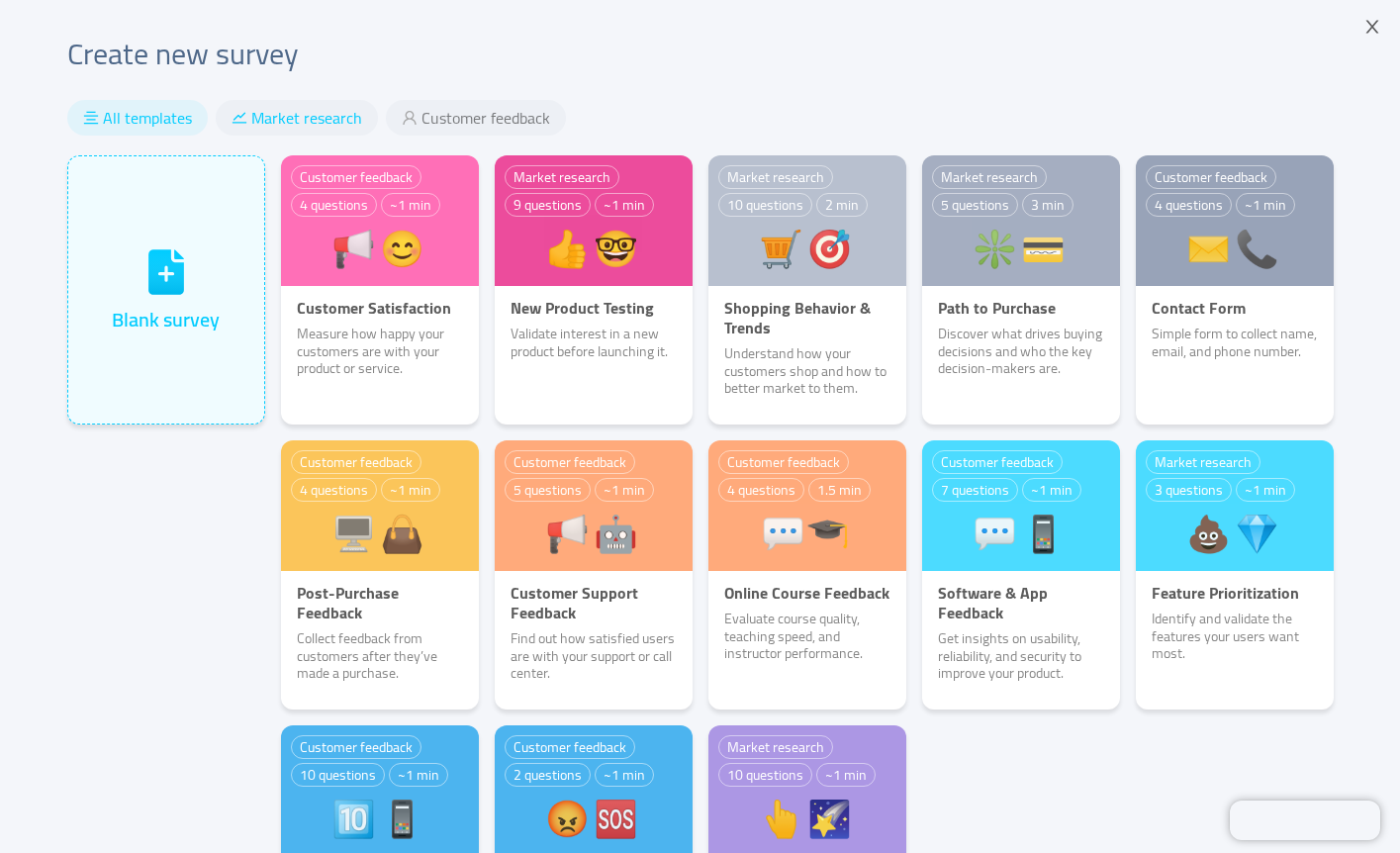 click on "Market research" at bounding box center [307, 118] 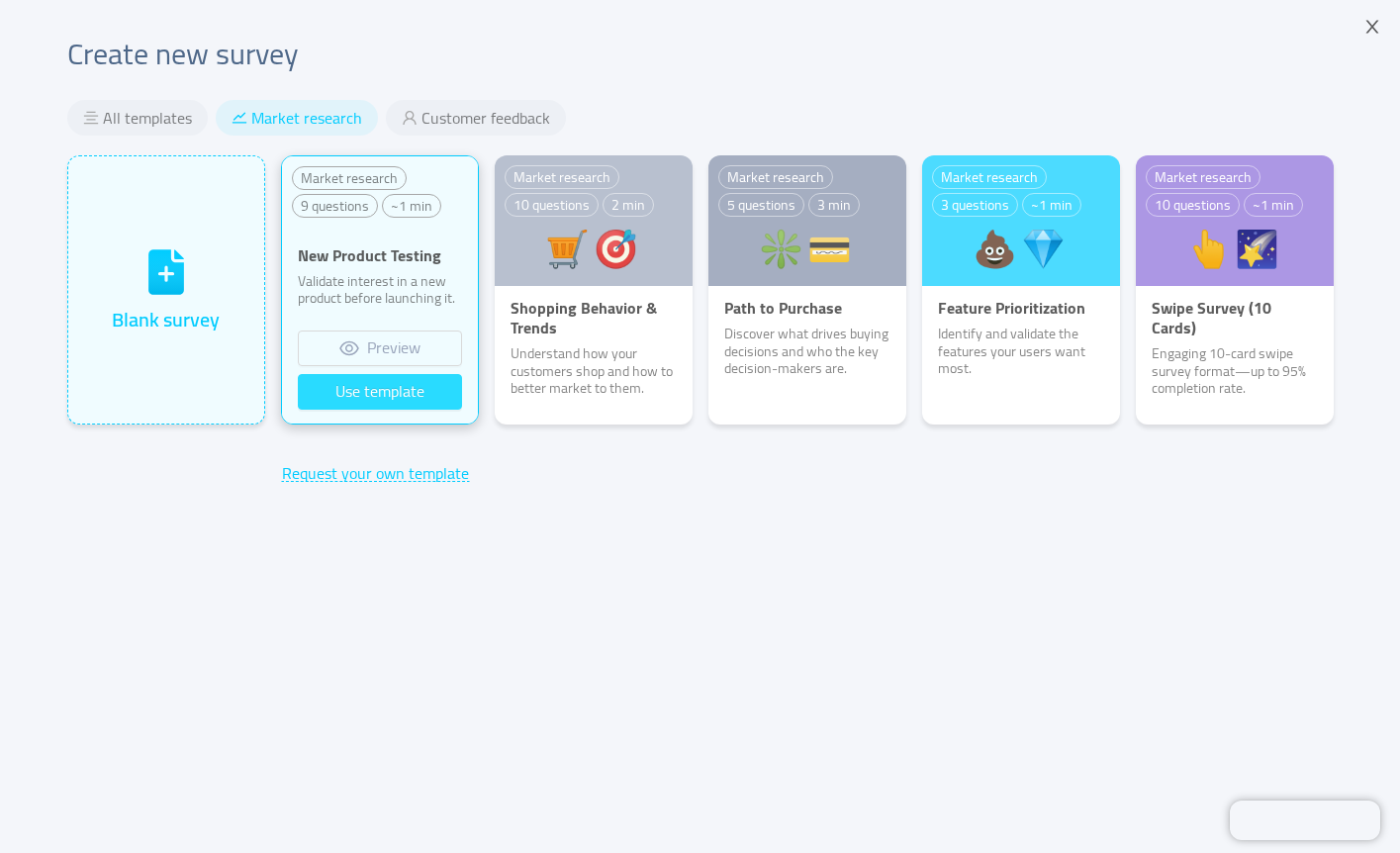 click on "Use template" at bounding box center [380, 392] 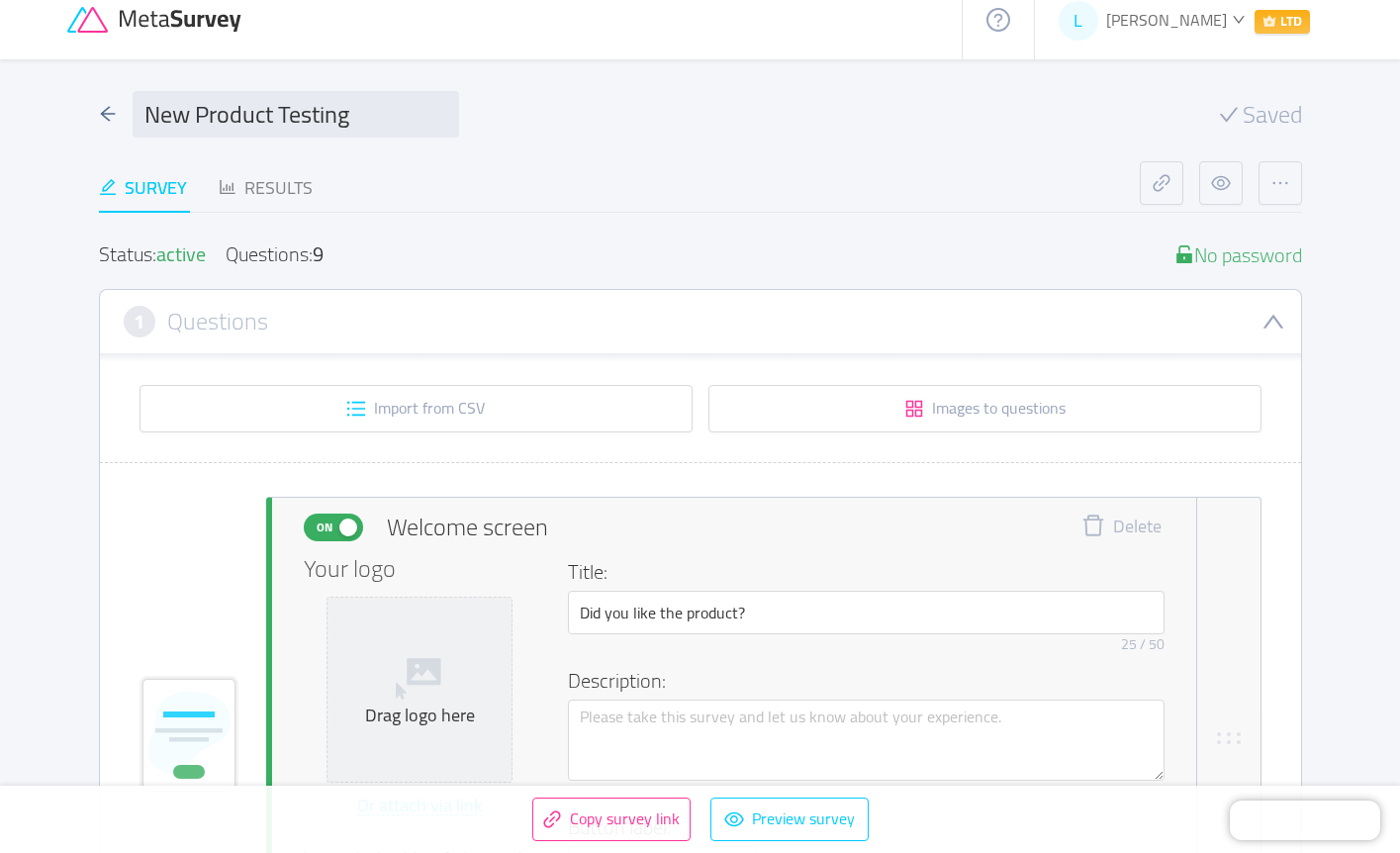 scroll, scrollTop: 0, scrollLeft: 0, axis: both 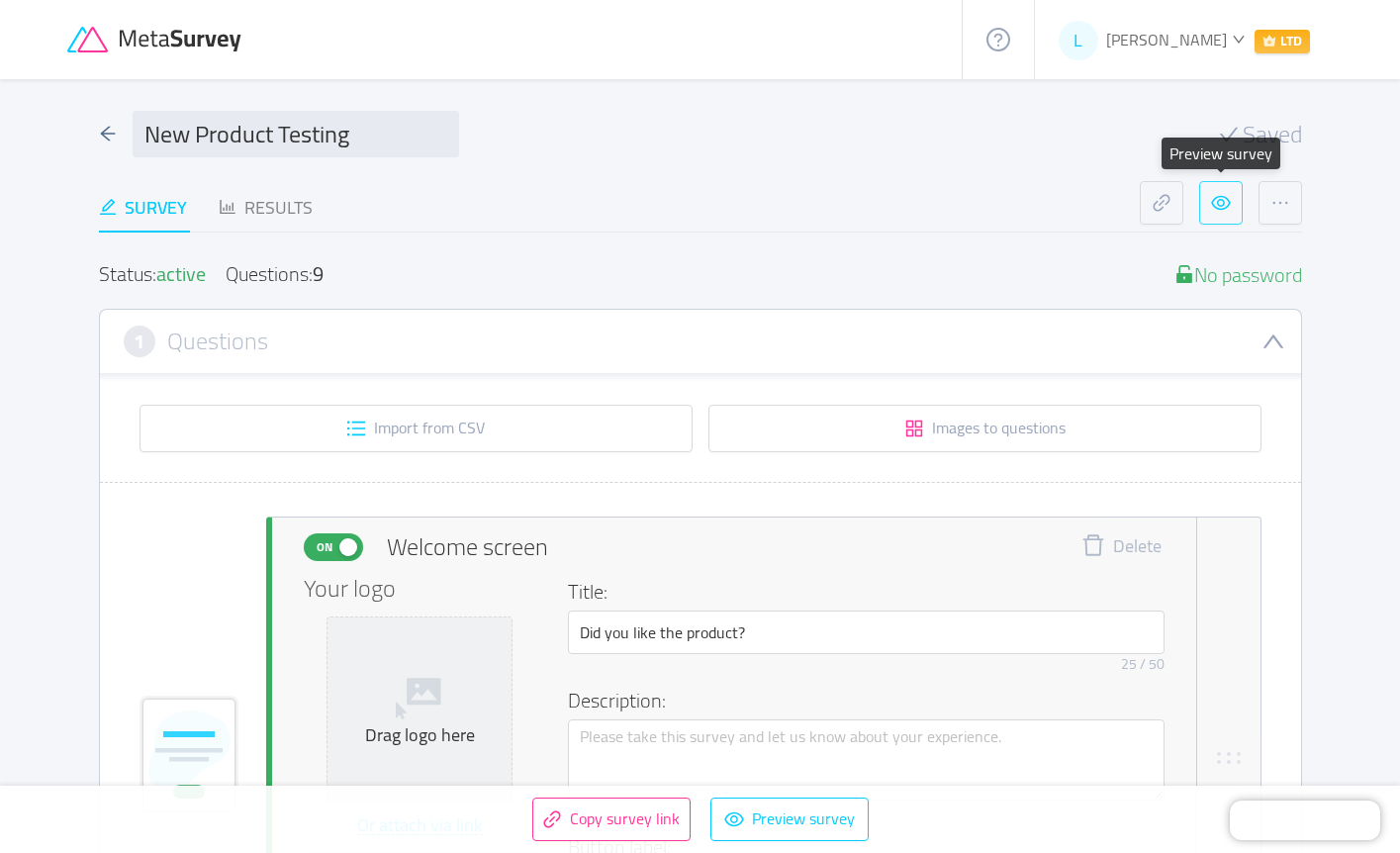 click at bounding box center [1221, 203] 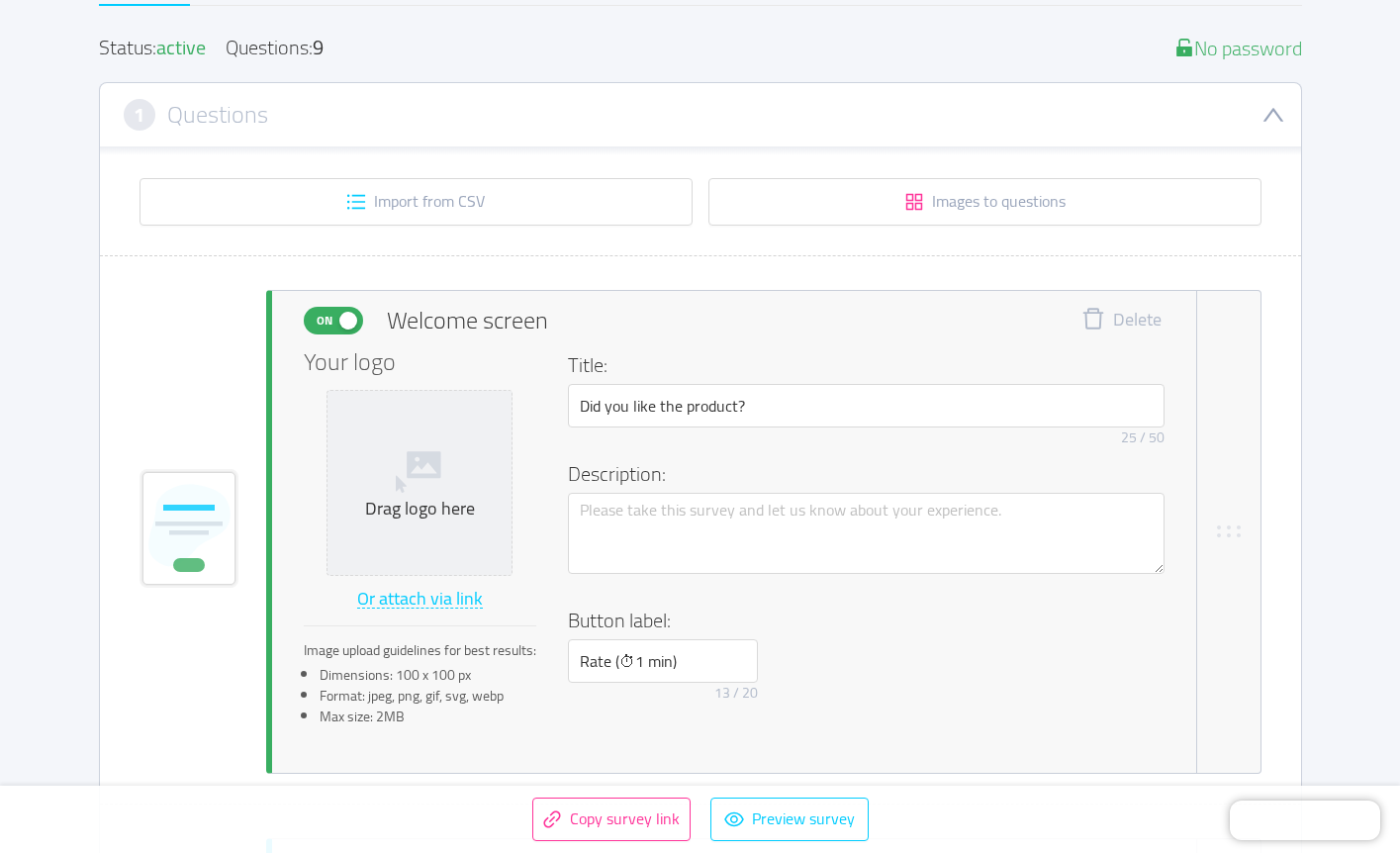 scroll, scrollTop: 0, scrollLeft: 0, axis: both 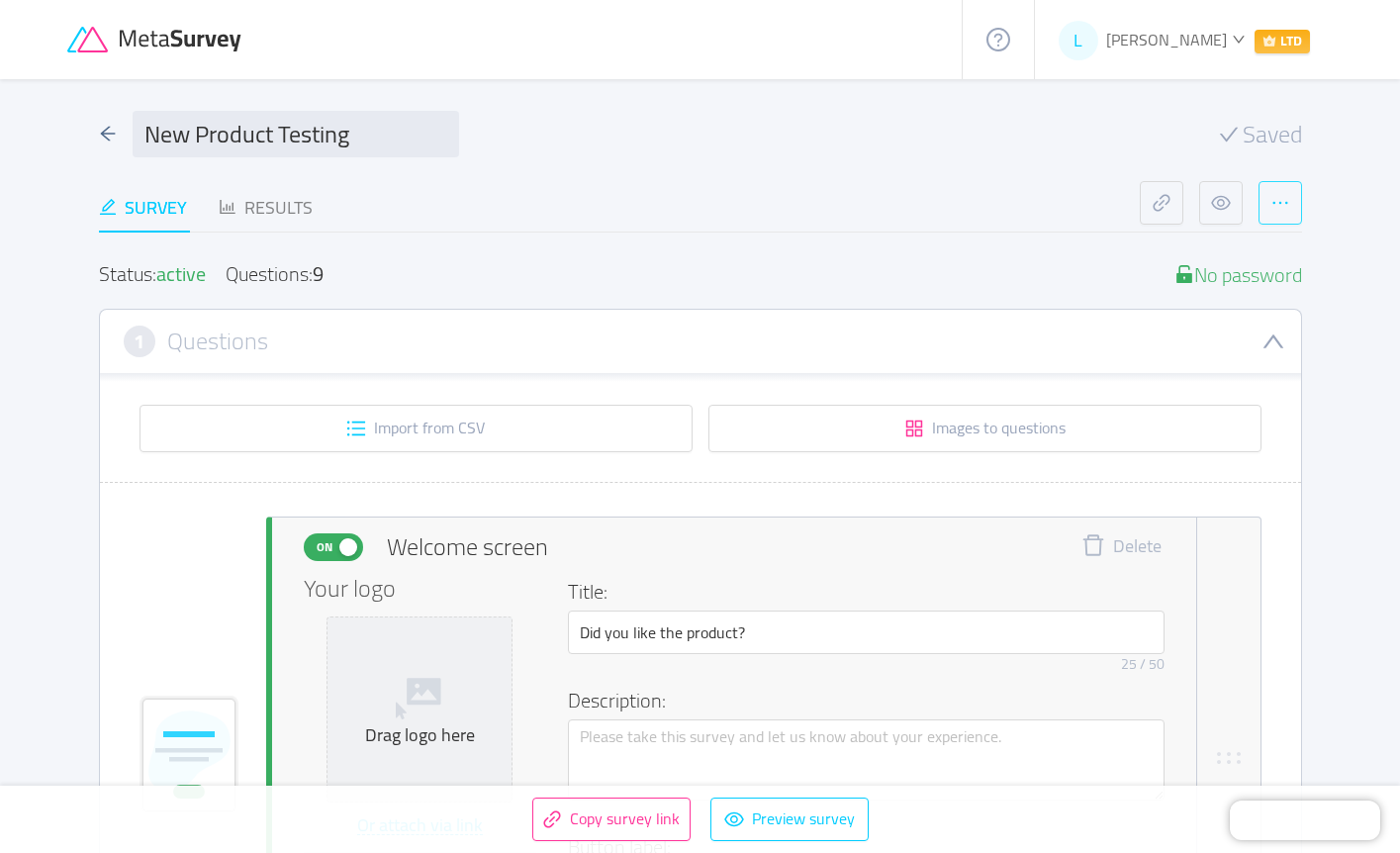 click at bounding box center [1280, 203] 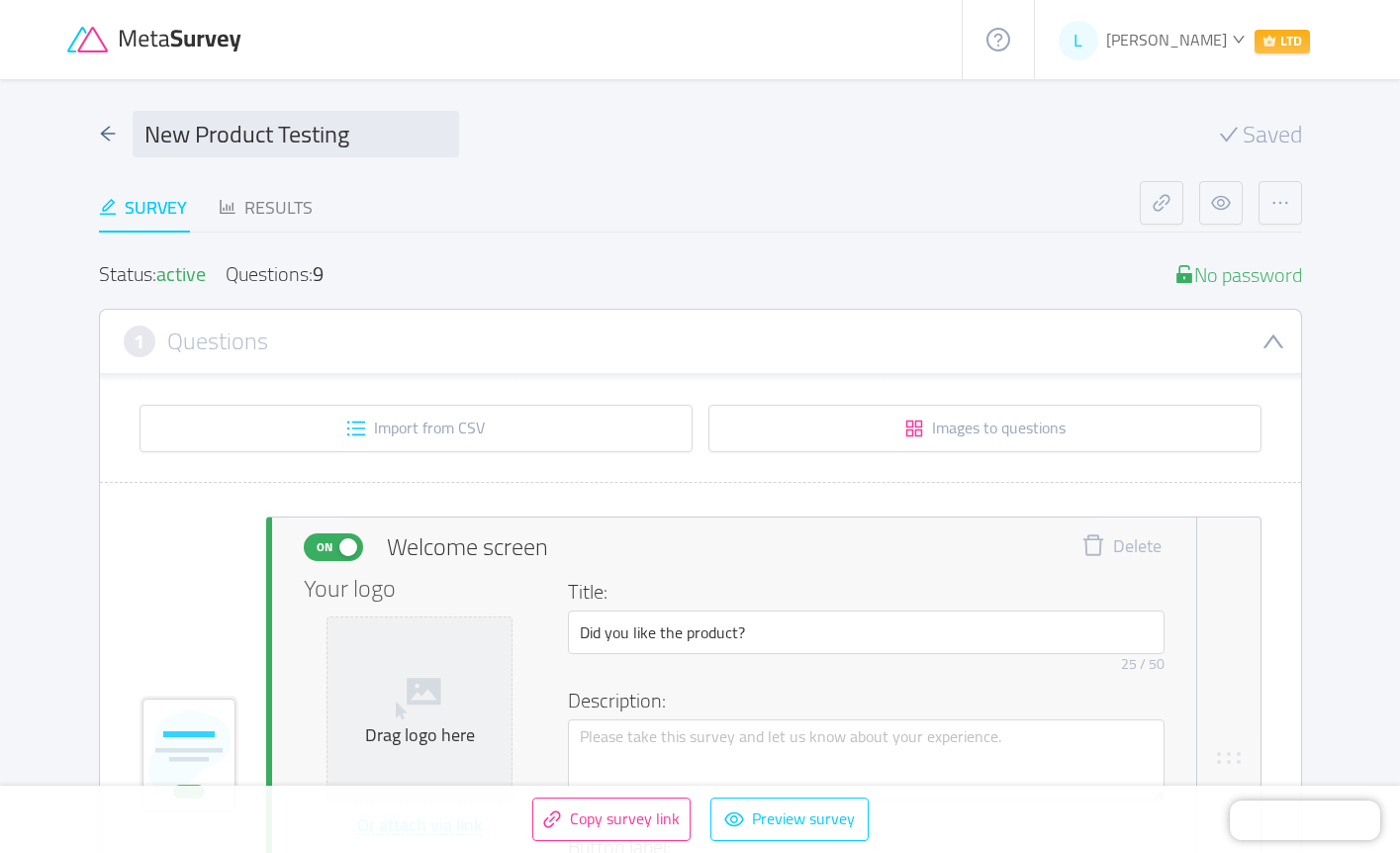 click on "New Product Testing Saved  Survey   Results   Status:   active   Questions:   9   No password   1  Questions Import from CSV Images to questions On  Welcome screen  Delete Your logo    Drag logo here  Or attach via link Image upload guidelines for best results: Dimensions: 100 x 100 px Format: jpeg, png, gif, svg, webp Max size: 2MB Title: Did you like the product?  25 / 50  Description: Button label: Rate (⏱1 min)  13 / 20    On  Question 1  id: 68776ac6e28ba40012b480f2  Swipe reply  Duplicate Delete Image:    Click or drag image here  Or attach via link Image upload guidelines for best results: Dimensions: 800 x 600 px Format: jpeg, png, gif, svg, webp Max size: 2MB Question: Do you love this product? Settings: Off Required  Change button labels   Conditional logic   Calculated fields  Add question here On  Question 2  id: 68776ac6e28ba40012b480f3  Likert scale  Duplicate Delete Image:    Click or drag image here  Or attach via link Image upload guidelines for best results: Dimensions: 800 x 600 px Shape" at bounding box center [700, 5079] 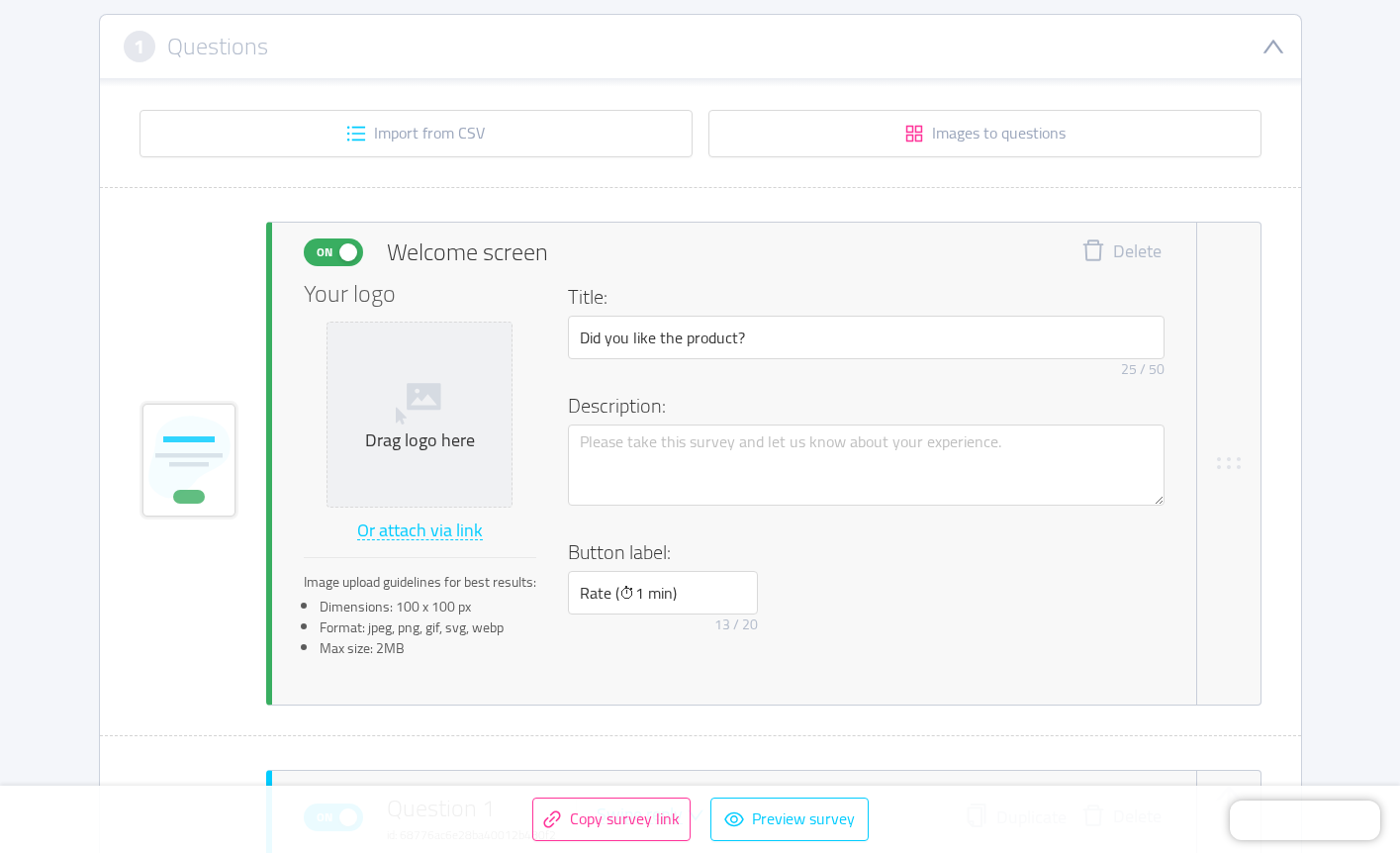 scroll, scrollTop: 297, scrollLeft: 0, axis: vertical 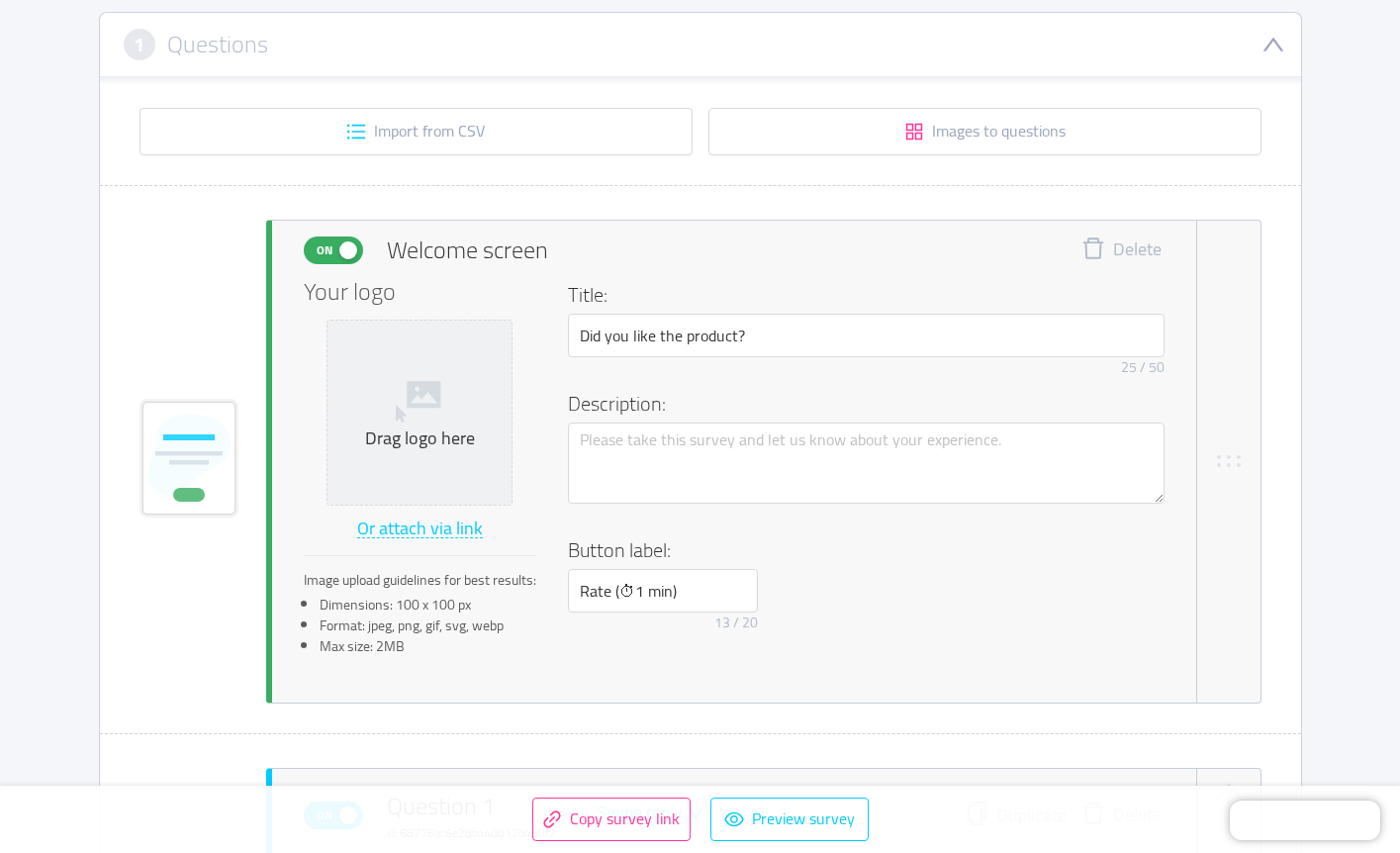 click on "On" at bounding box center (333, 250) 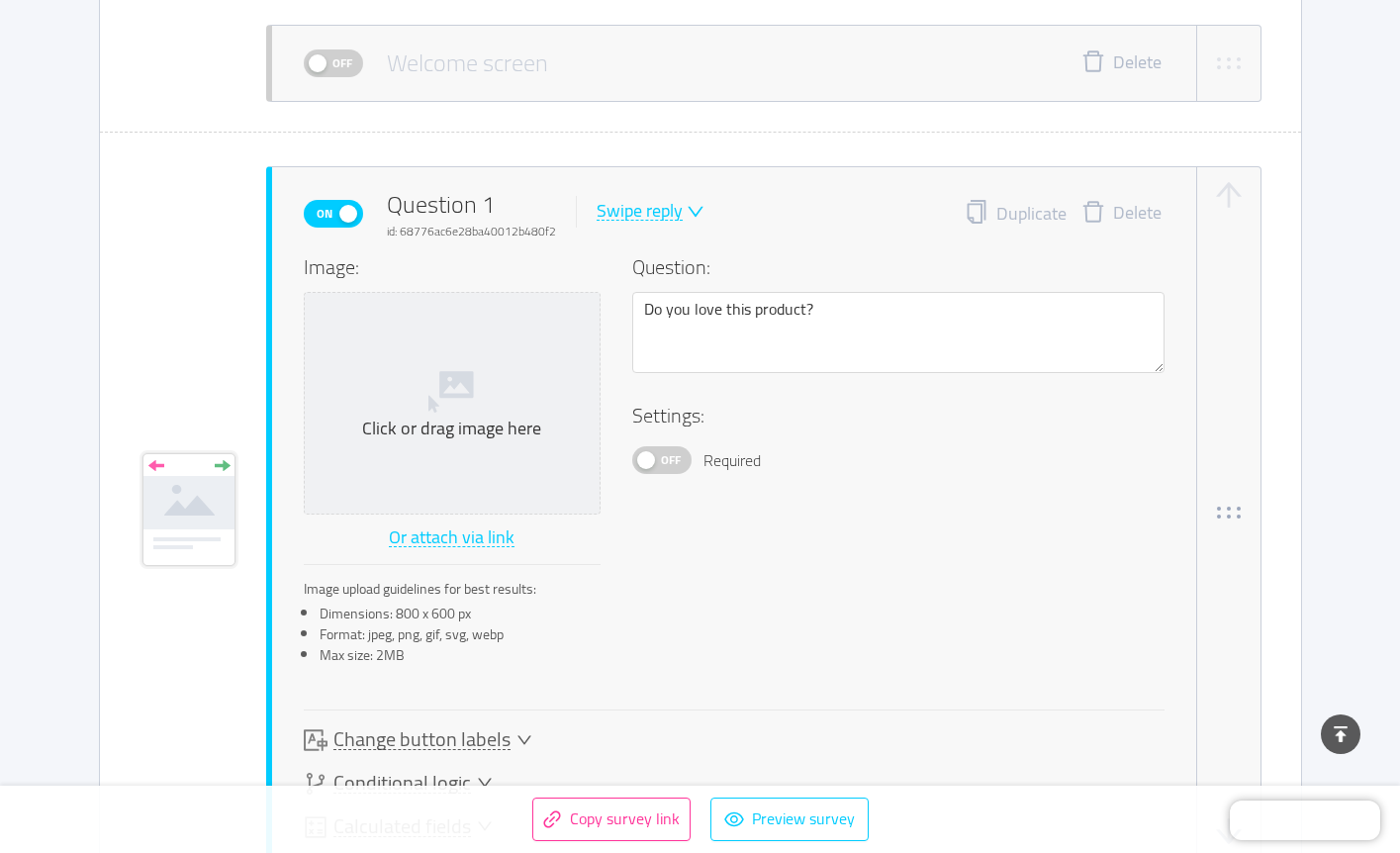 scroll, scrollTop: 608, scrollLeft: 0, axis: vertical 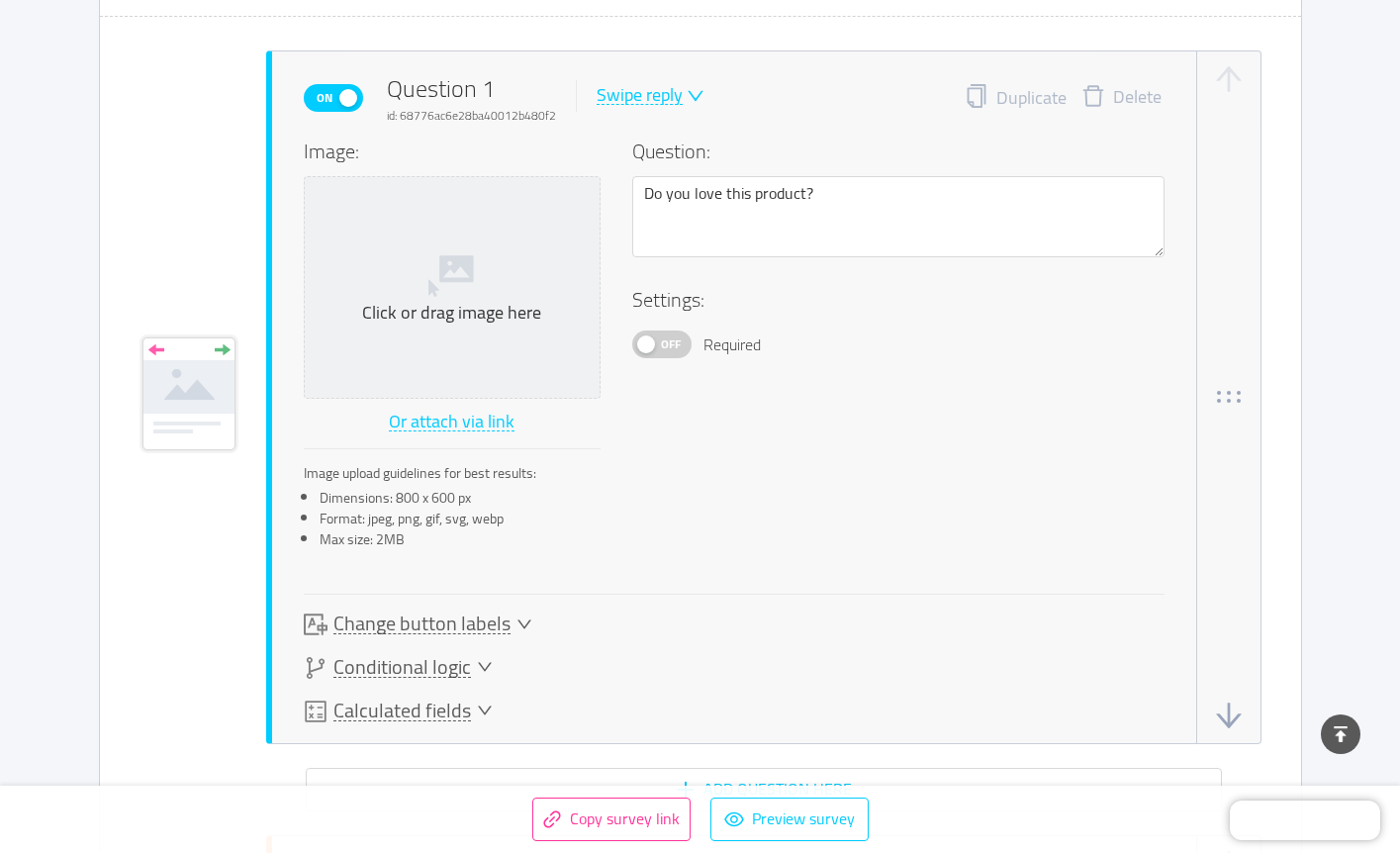 click 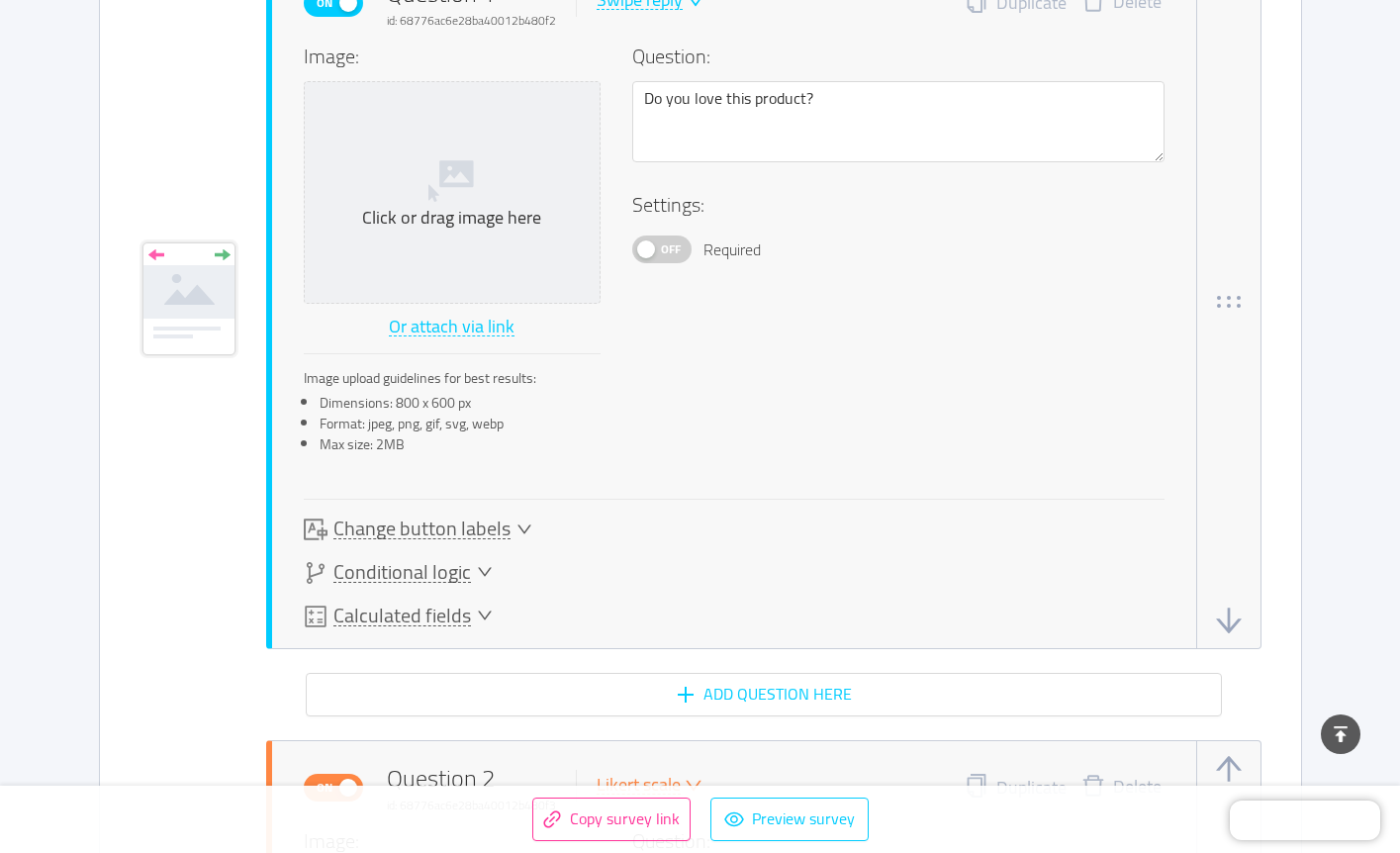 scroll, scrollTop: 706, scrollLeft: 0, axis: vertical 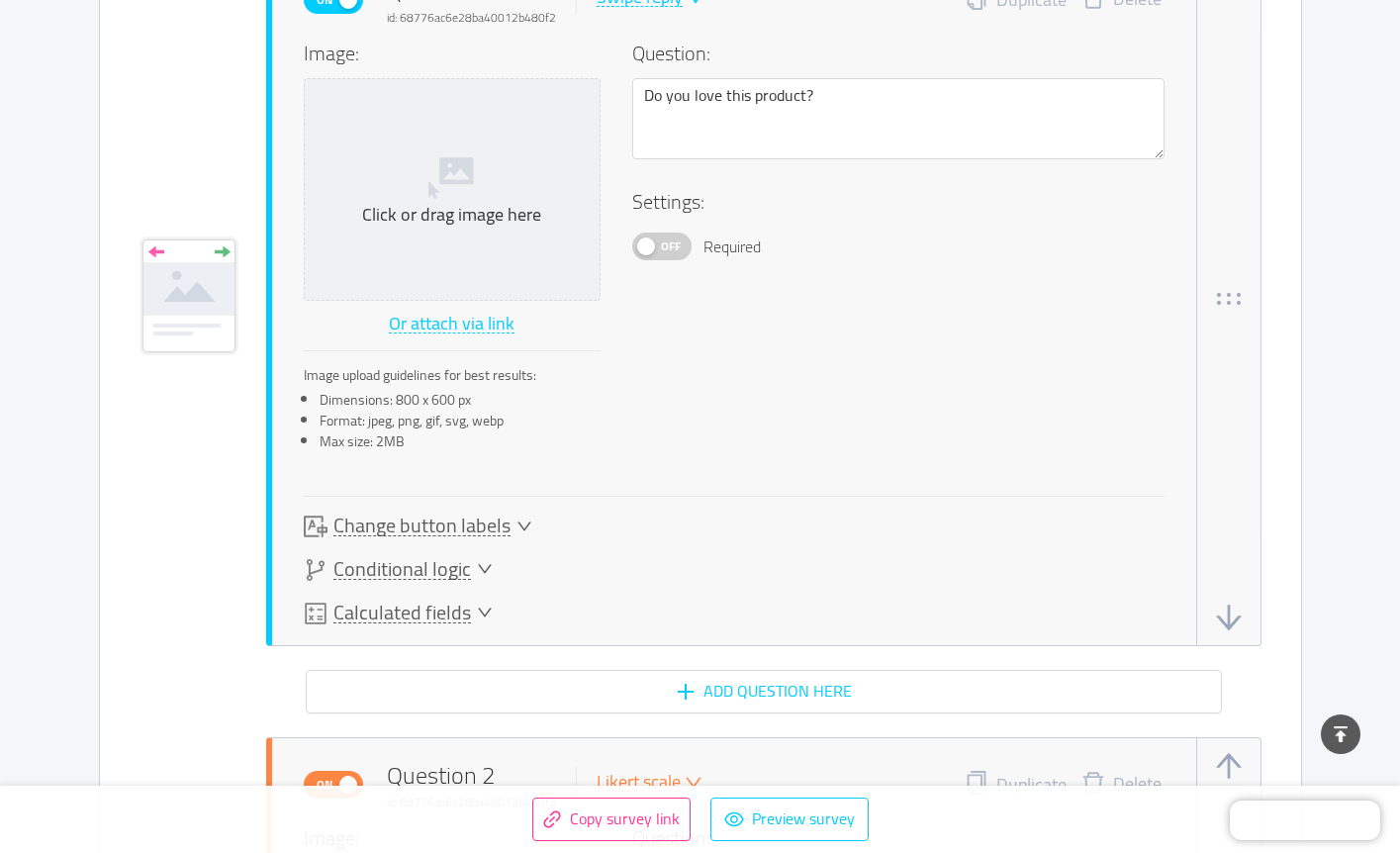 click on "Change button labels" at bounding box center [421, 525] 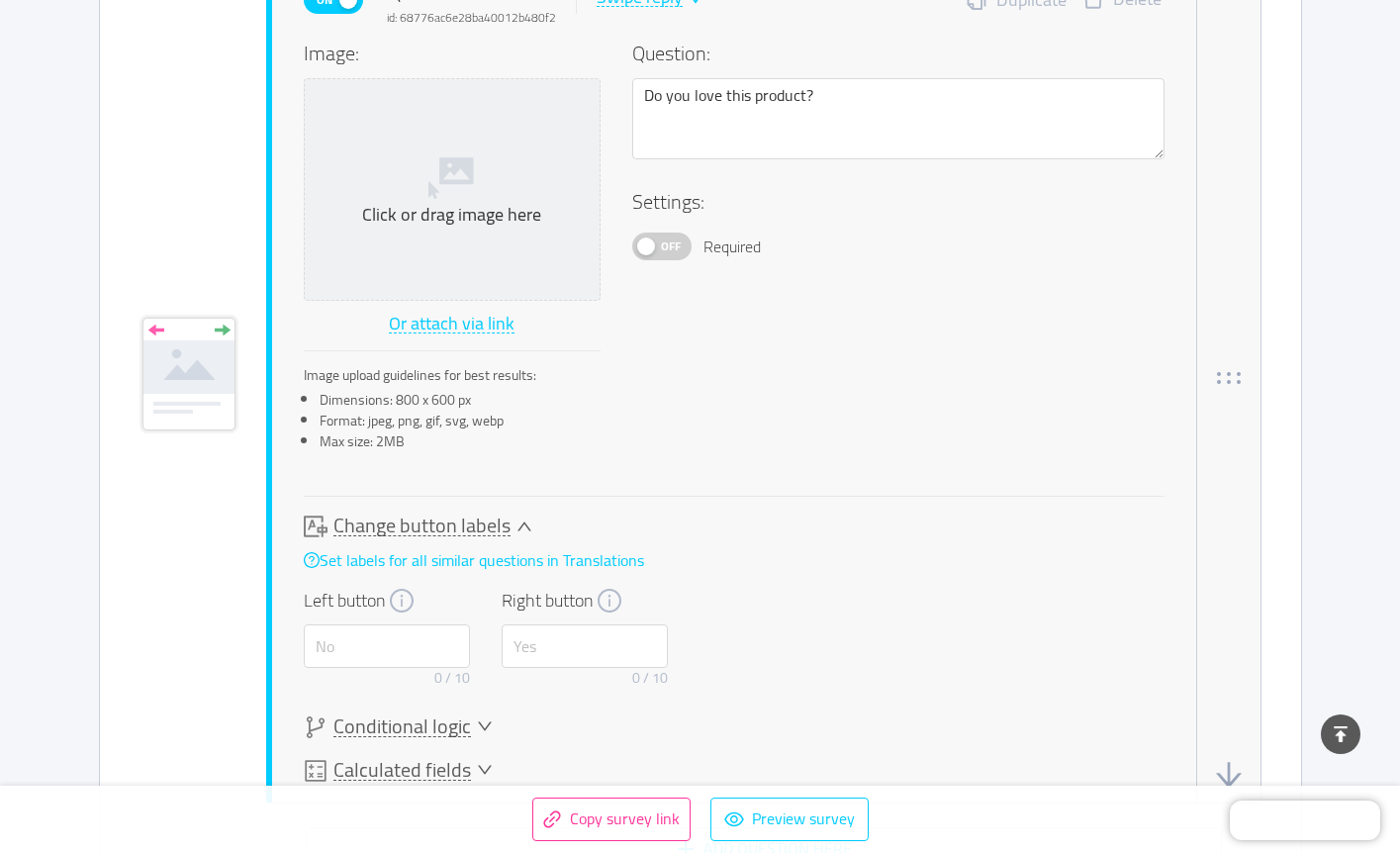 scroll, scrollTop: 784, scrollLeft: 0, axis: vertical 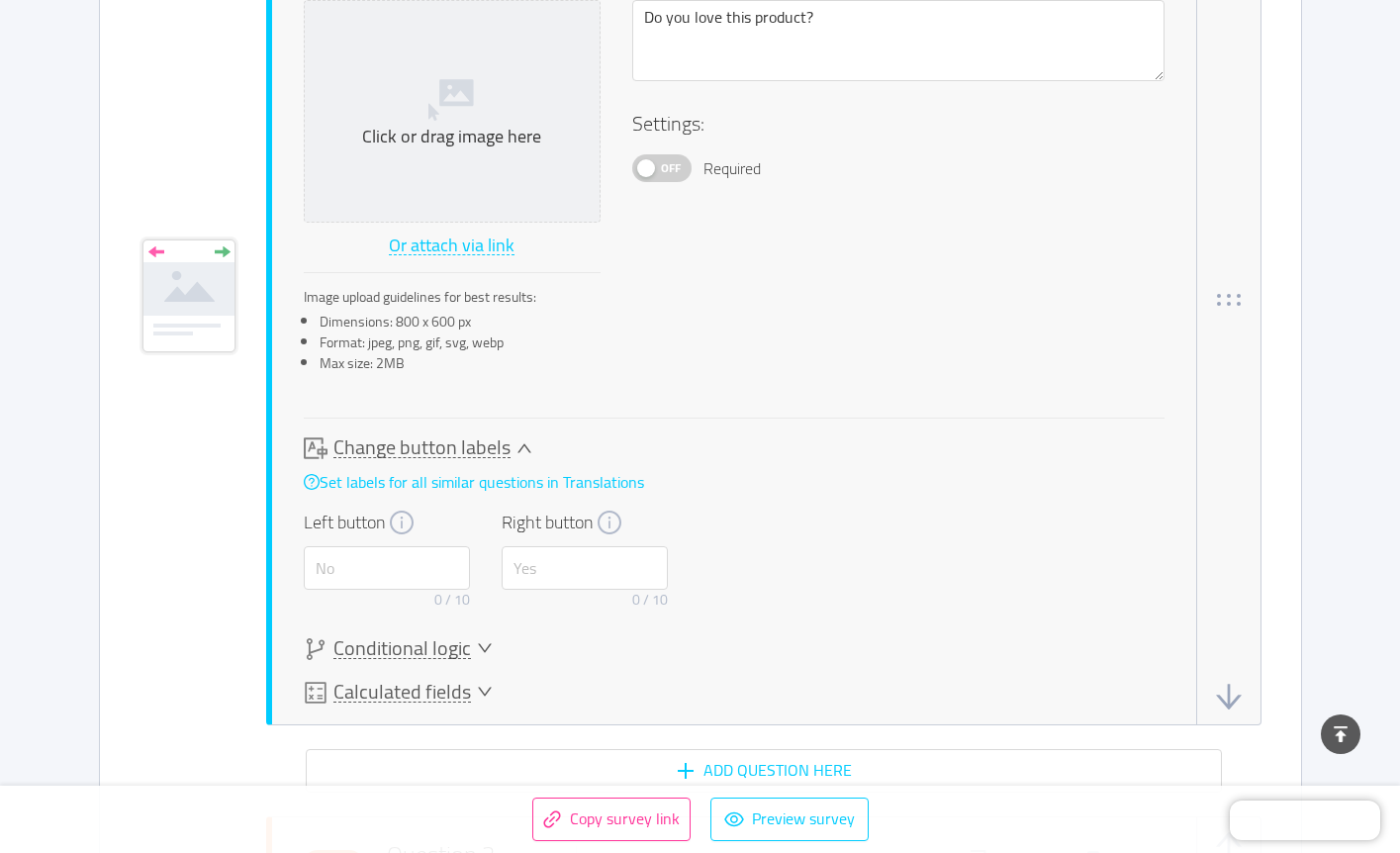 click on "Change button labels" at bounding box center (421, 447) 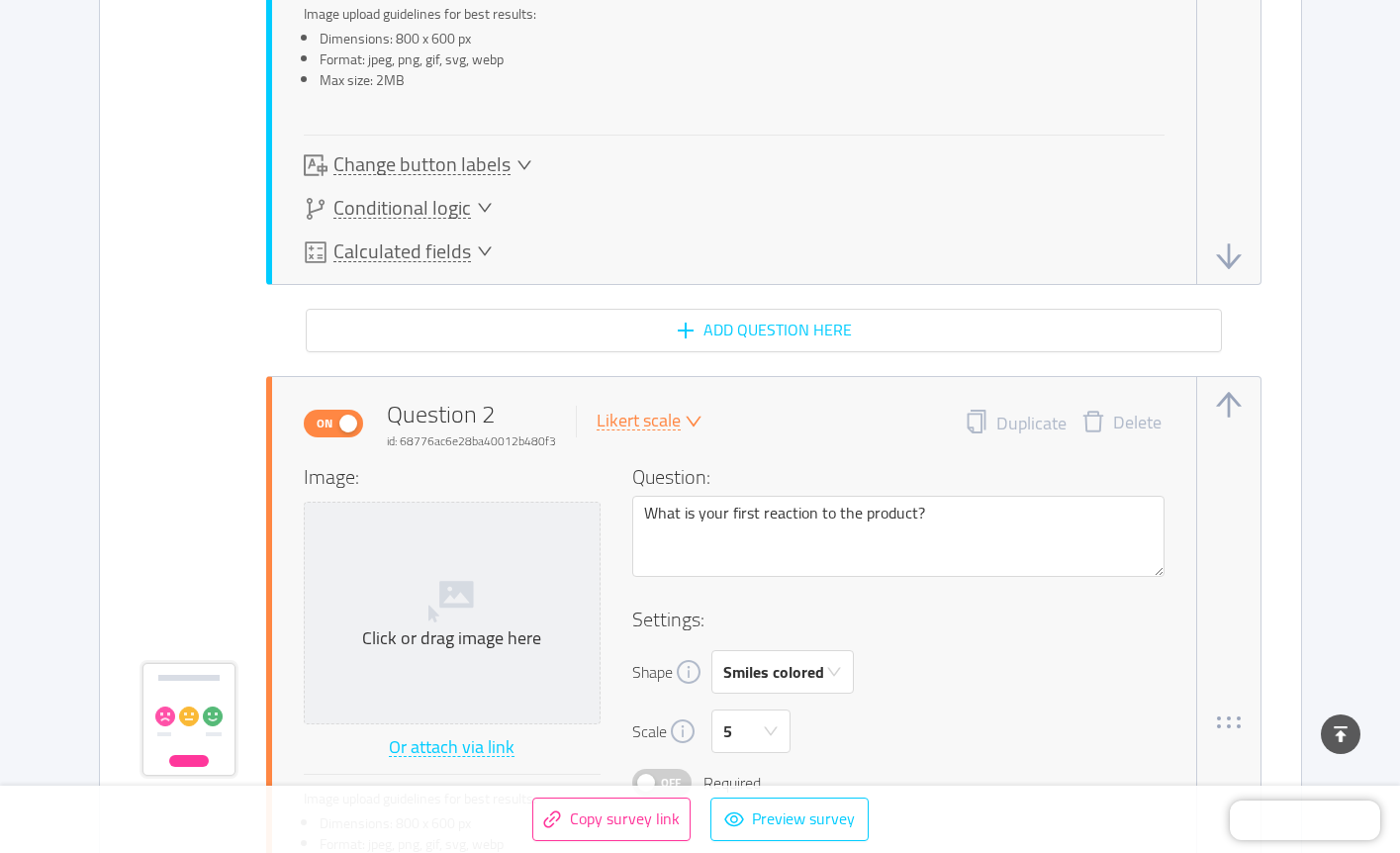scroll, scrollTop: 1059, scrollLeft: 0, axis: vertical 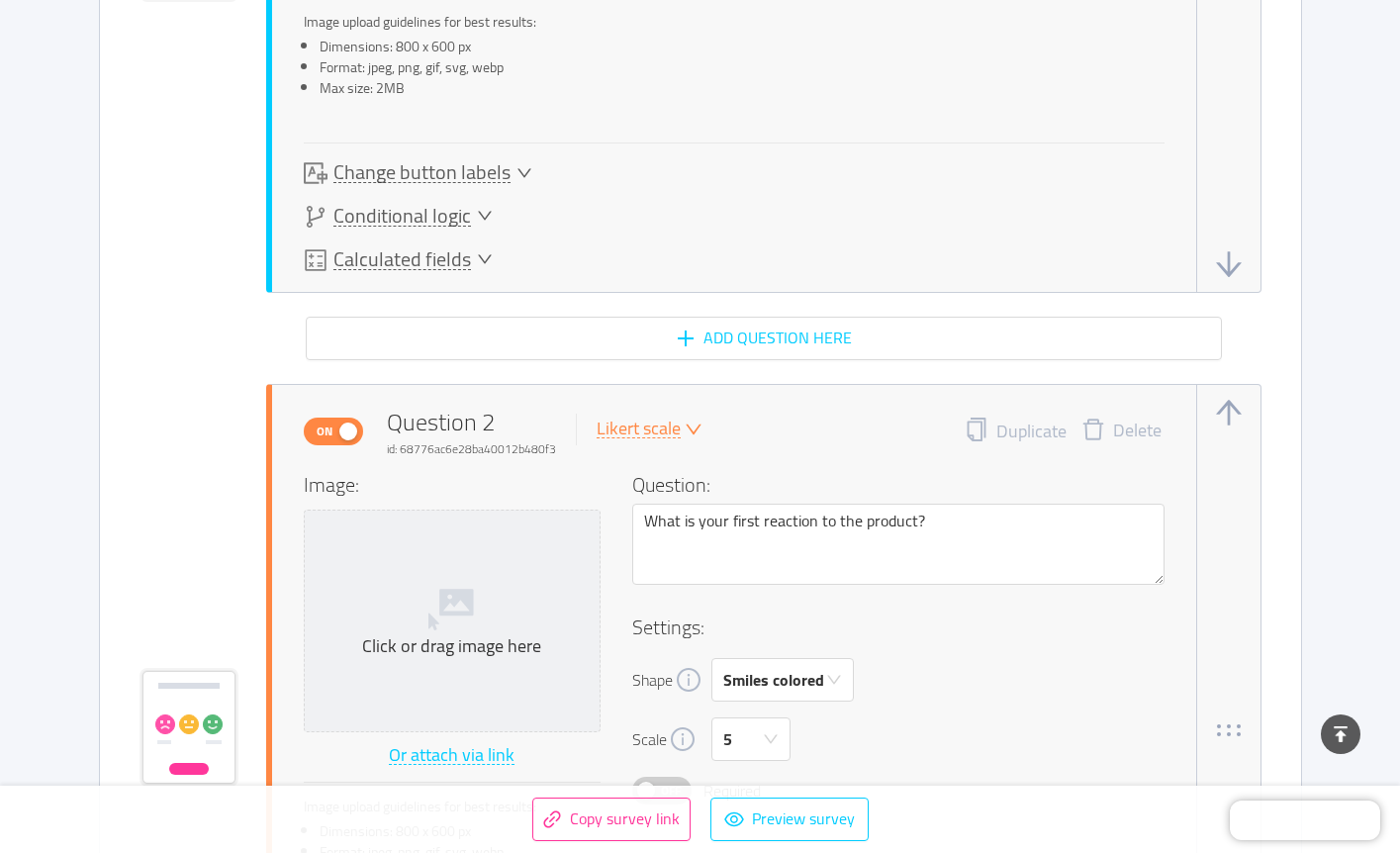 click 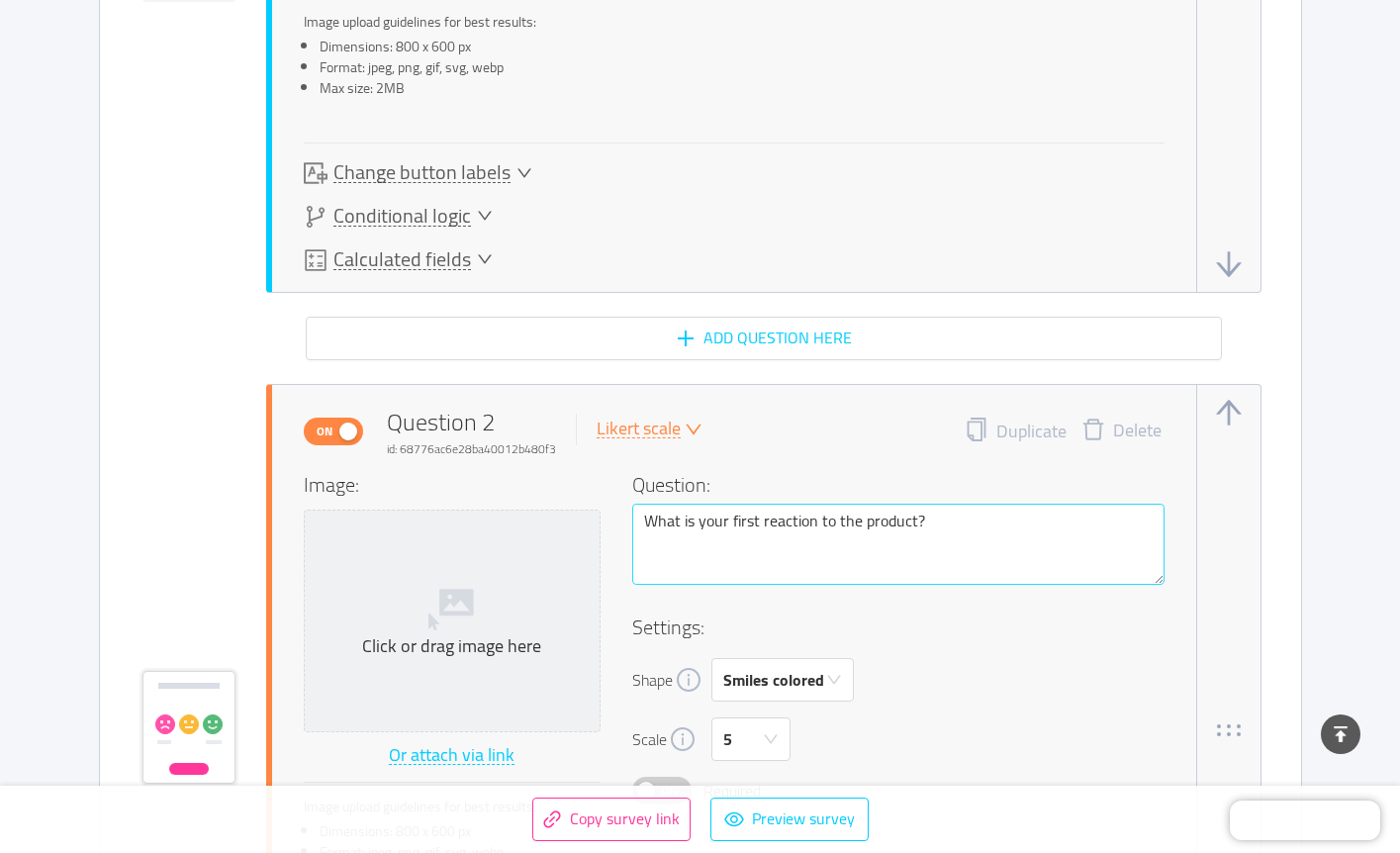scroll, scrollTop: 1091, scrollLeft: 0, axis: vertical 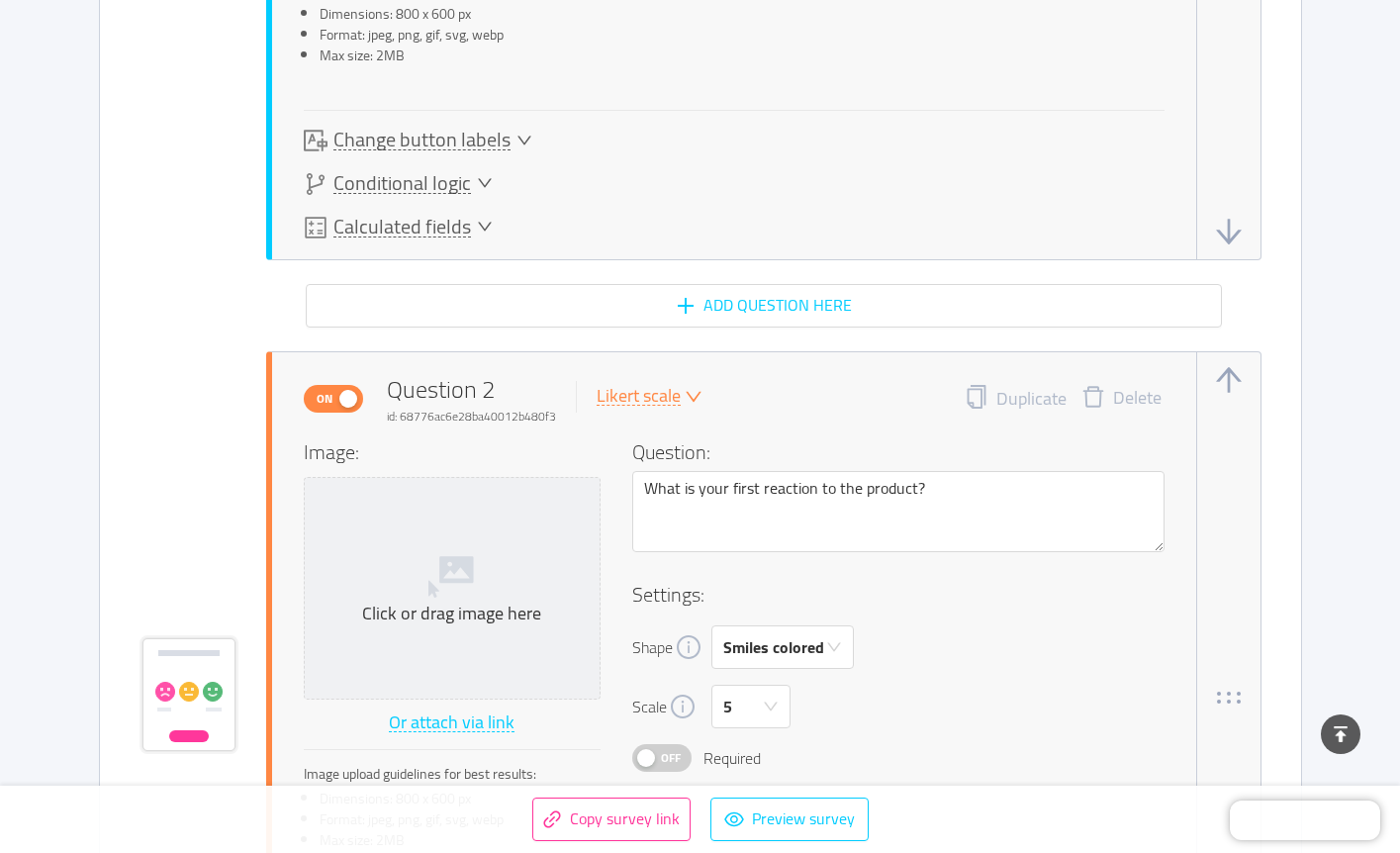 click on "On  Question 2  id: 68776ac6e28ba40012b480f3  Likert scale" at bounding box center [503, 399] 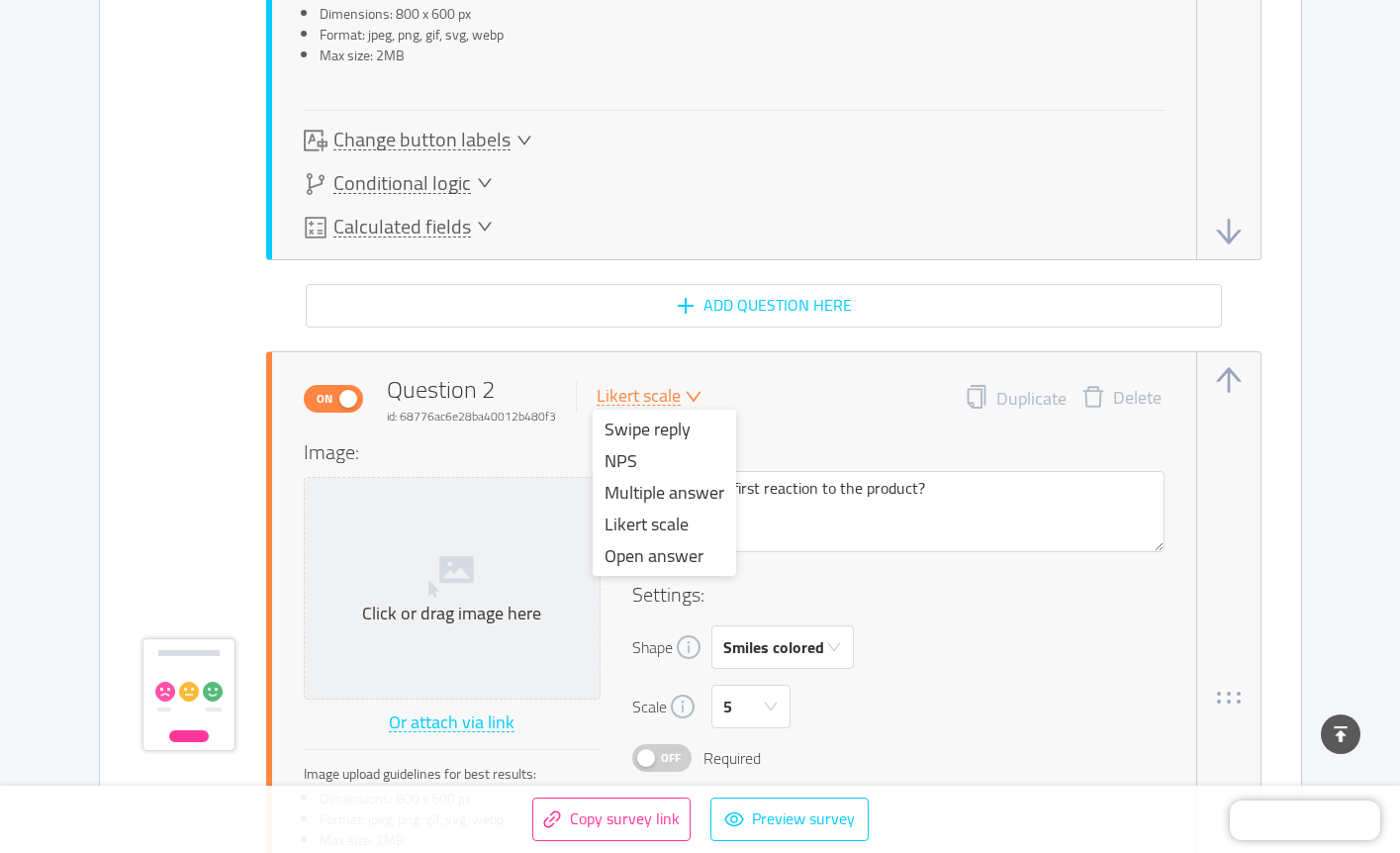 click on "On  Question 2  id: 68776ac6e28ba40012b480f3  Likert scale  Duplicate Delete Image:    Click or drag image here  Or attach via link Image upload guidelines for best results: Dimensions: 800 x 600 px Format: jpeg, png, gif, svg, webp Max size: 2MB Question: What is your first reaction to the product? Settings: Shape  Smiles colored  Scale  5  Off Required  Change min-max labels   Conditional logic   Calculated fields" at bounding box center (750, 698) 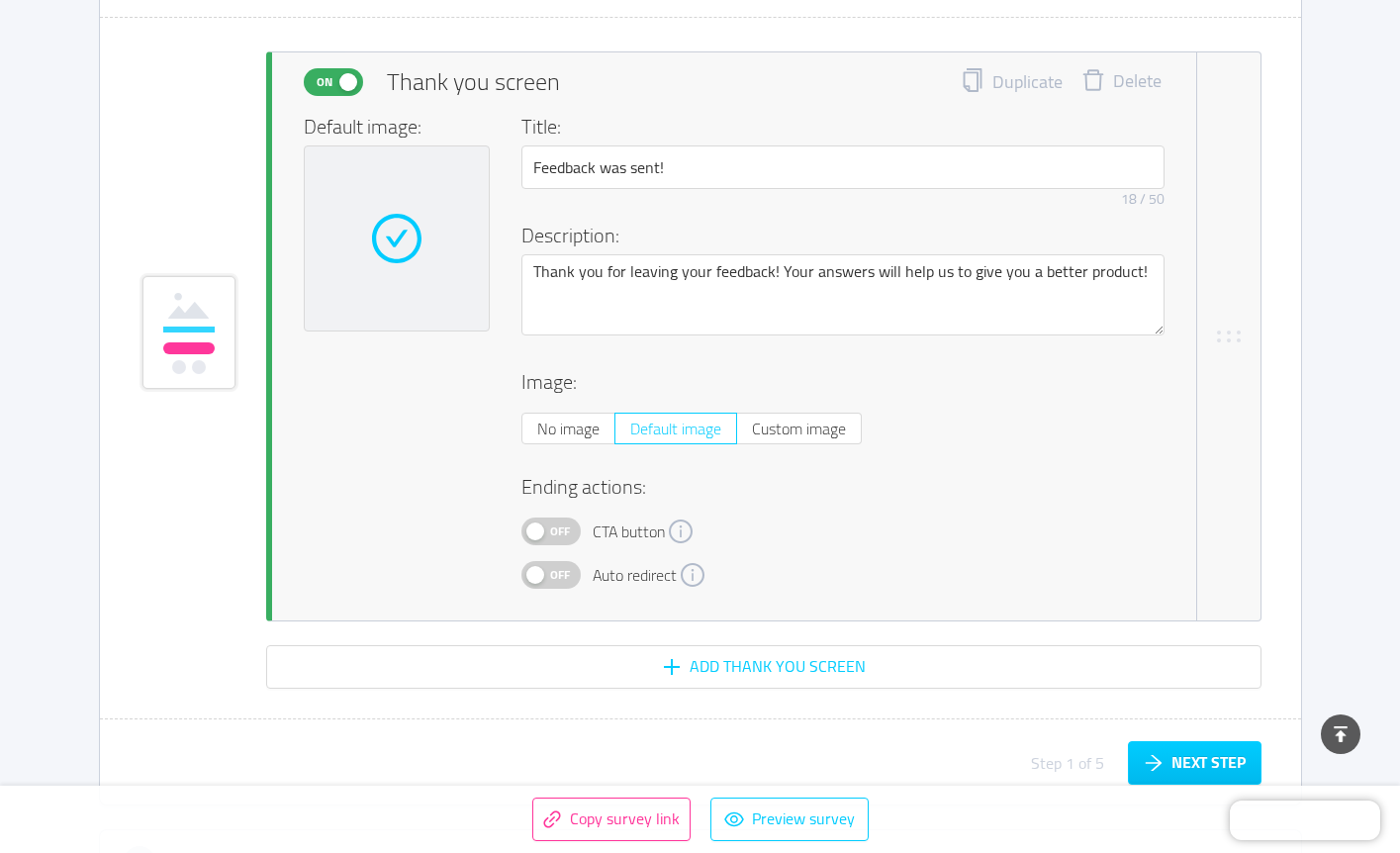 scroll, scrollTop: 8819, scrollLeft: 0, axis: vertical 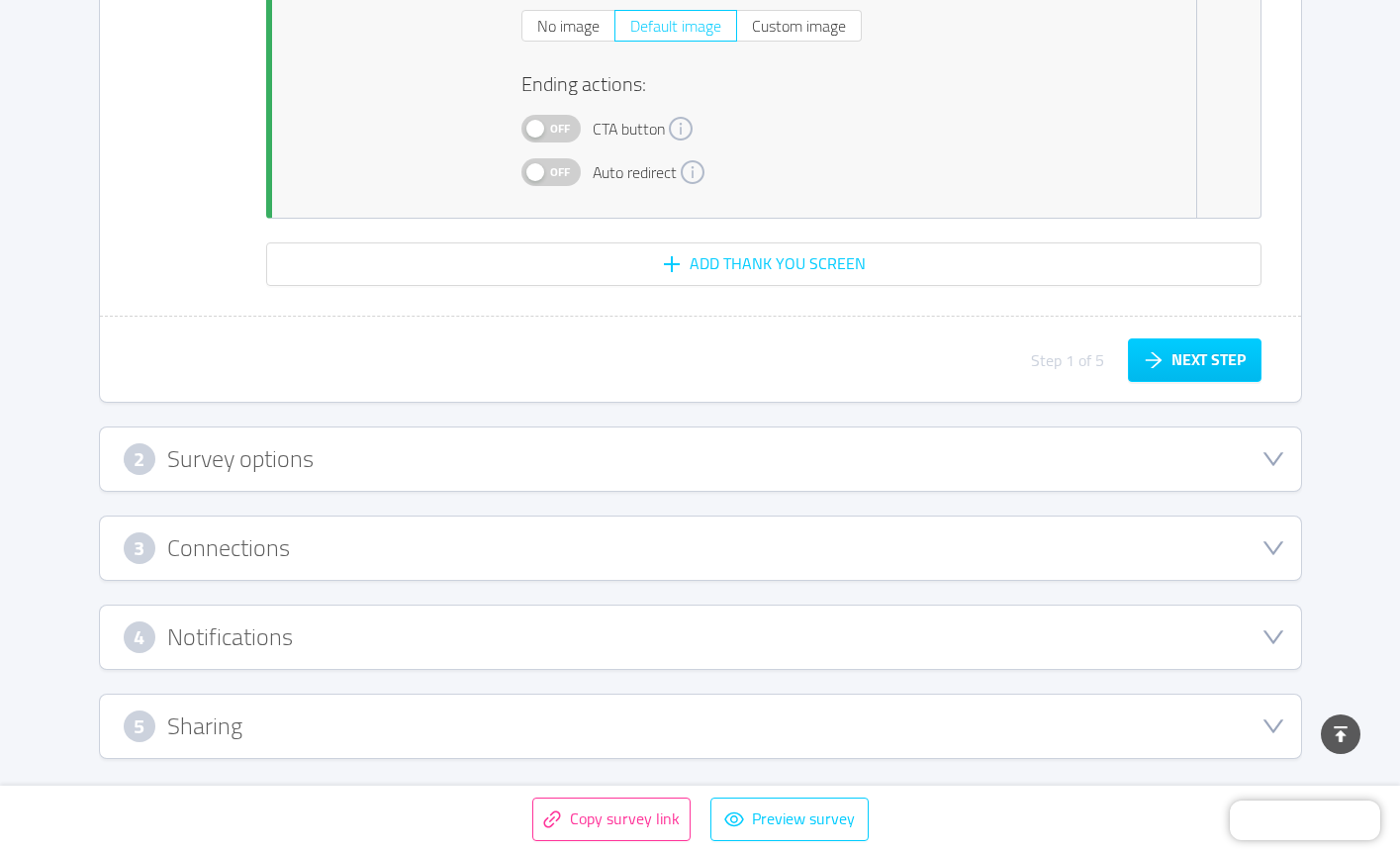 click 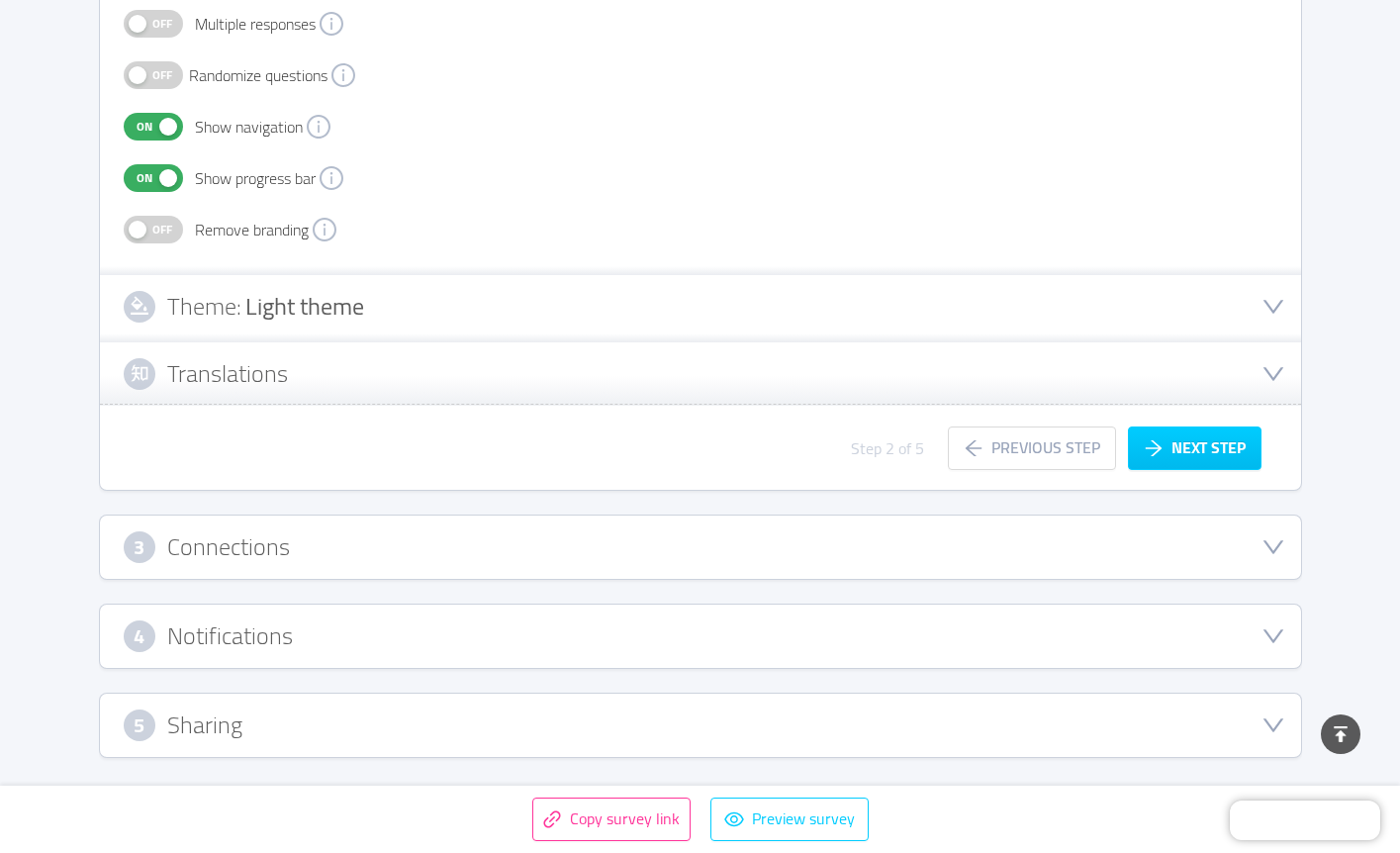 type 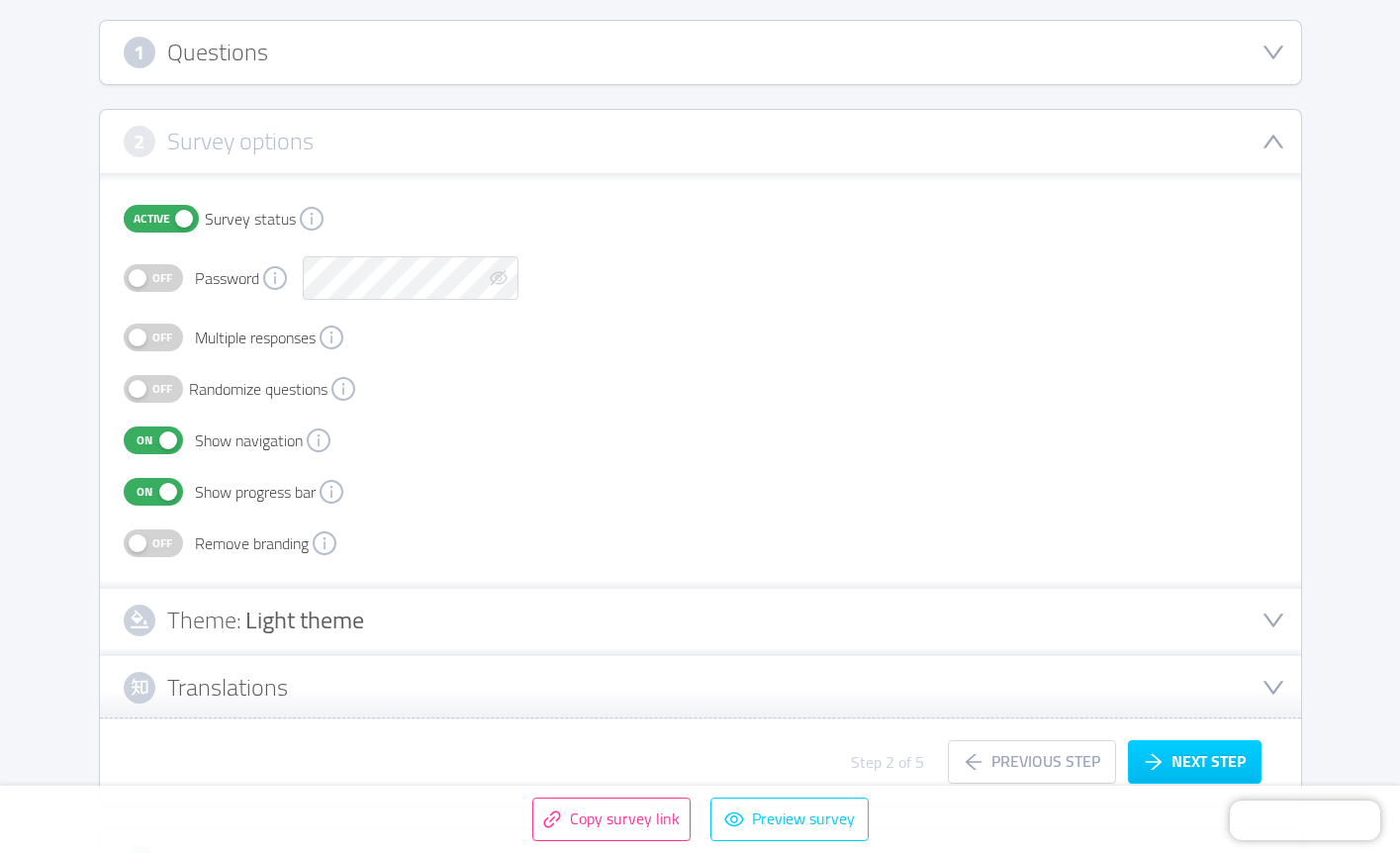scroll, scrollTop: 225, scrollLeft: 0, axis: vertical 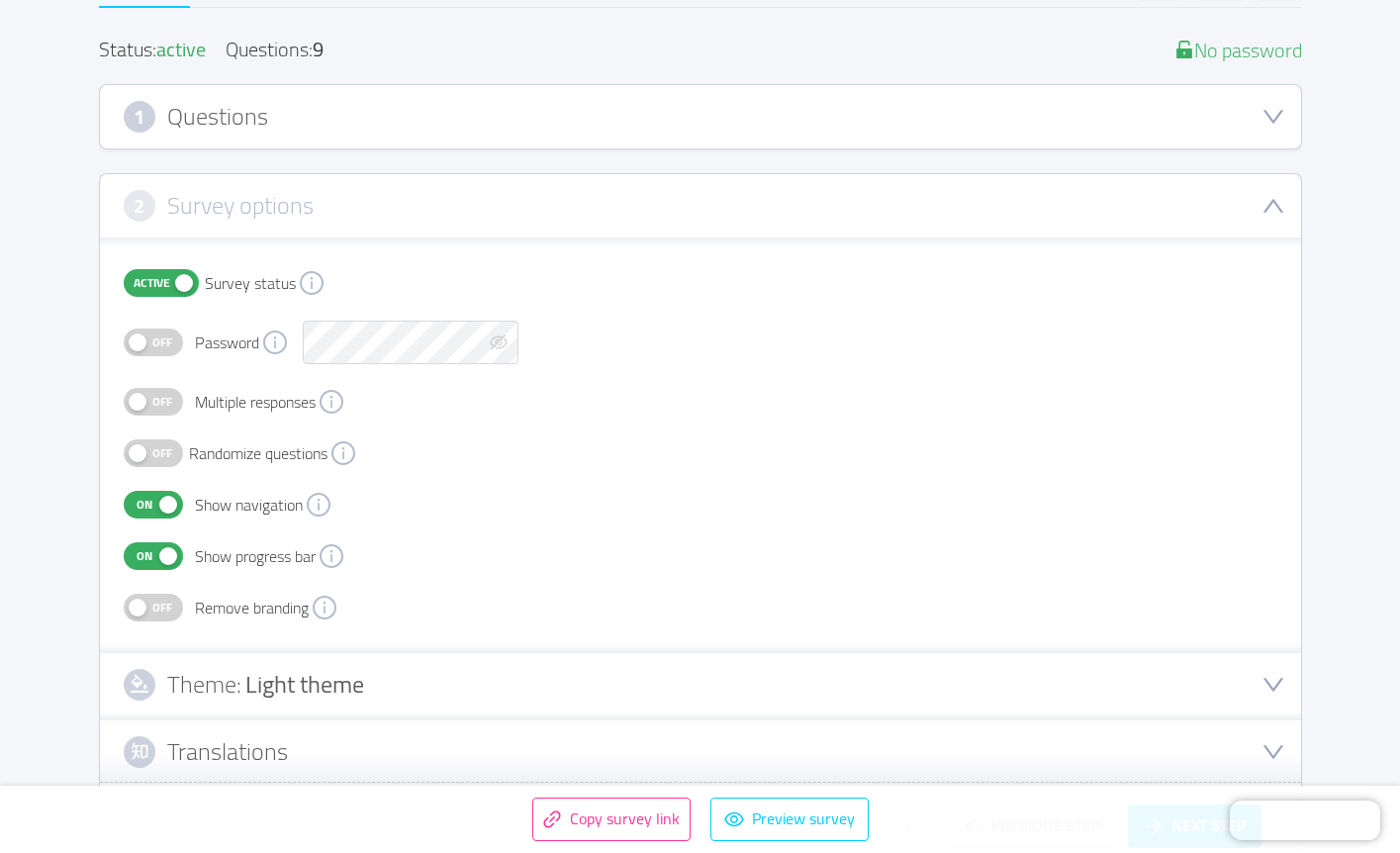 click on "Off" at bounding box center [162, 608] 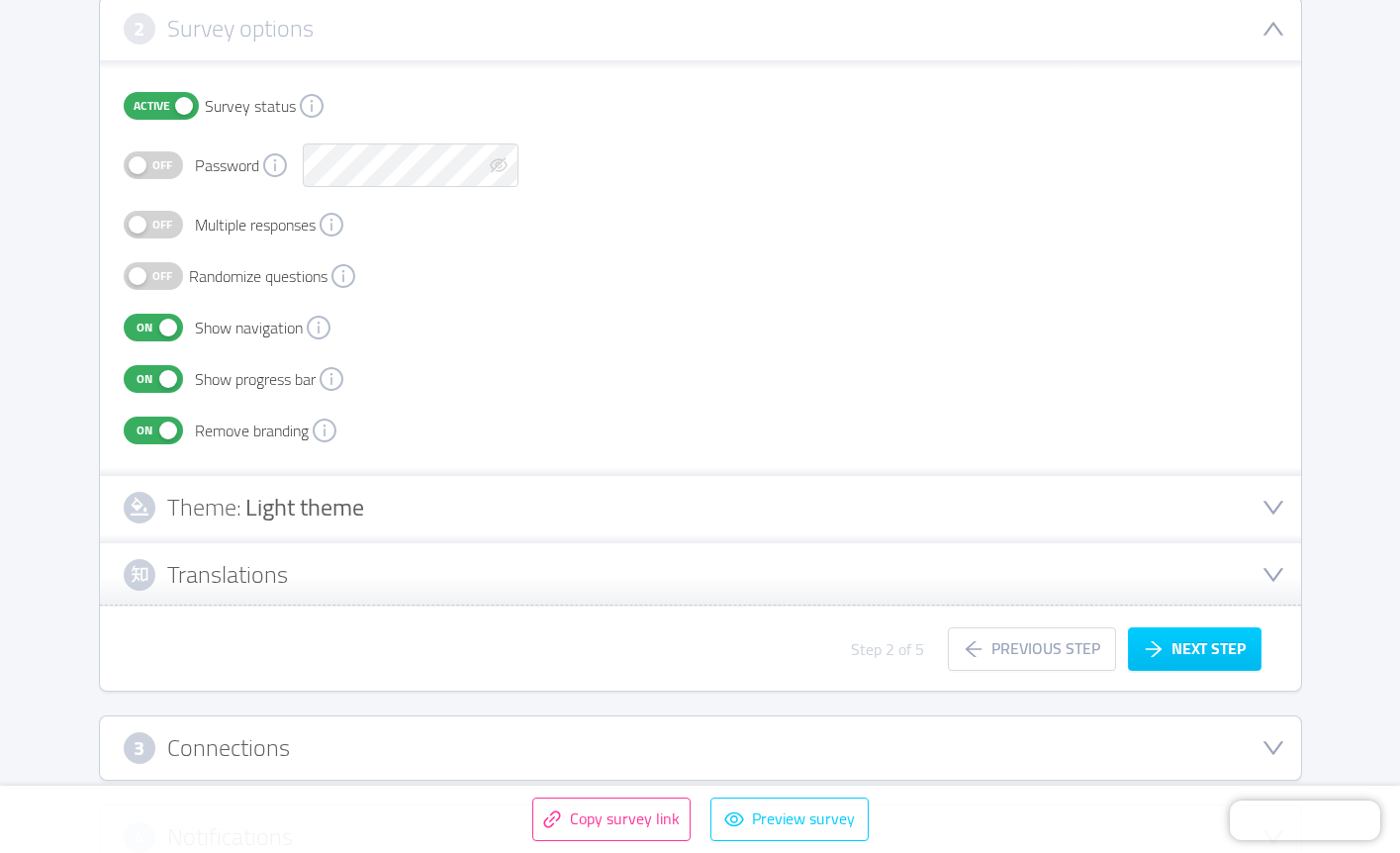 scroll, scrollTop: 438, scrollLeft: 0, axis: vertical 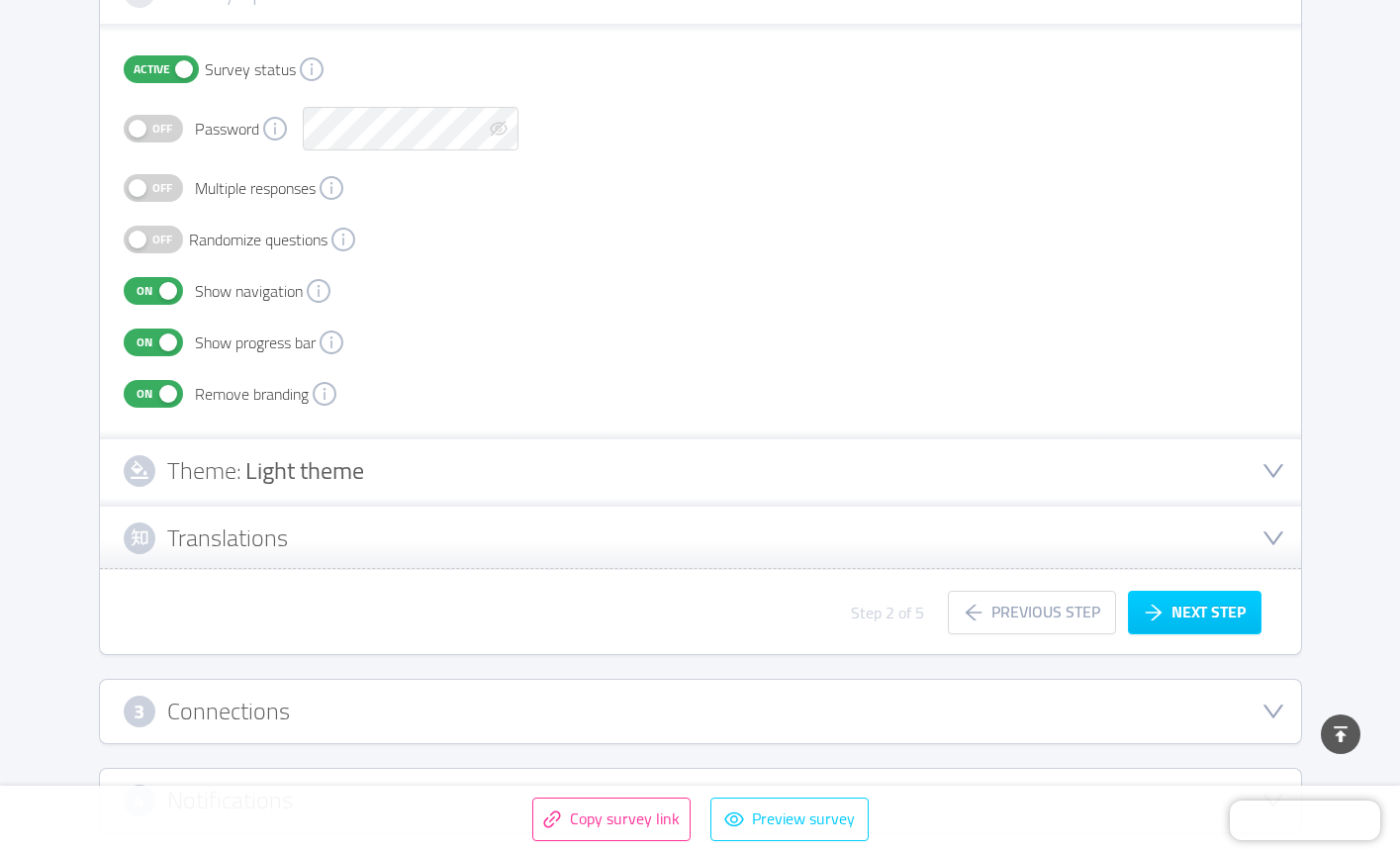 click 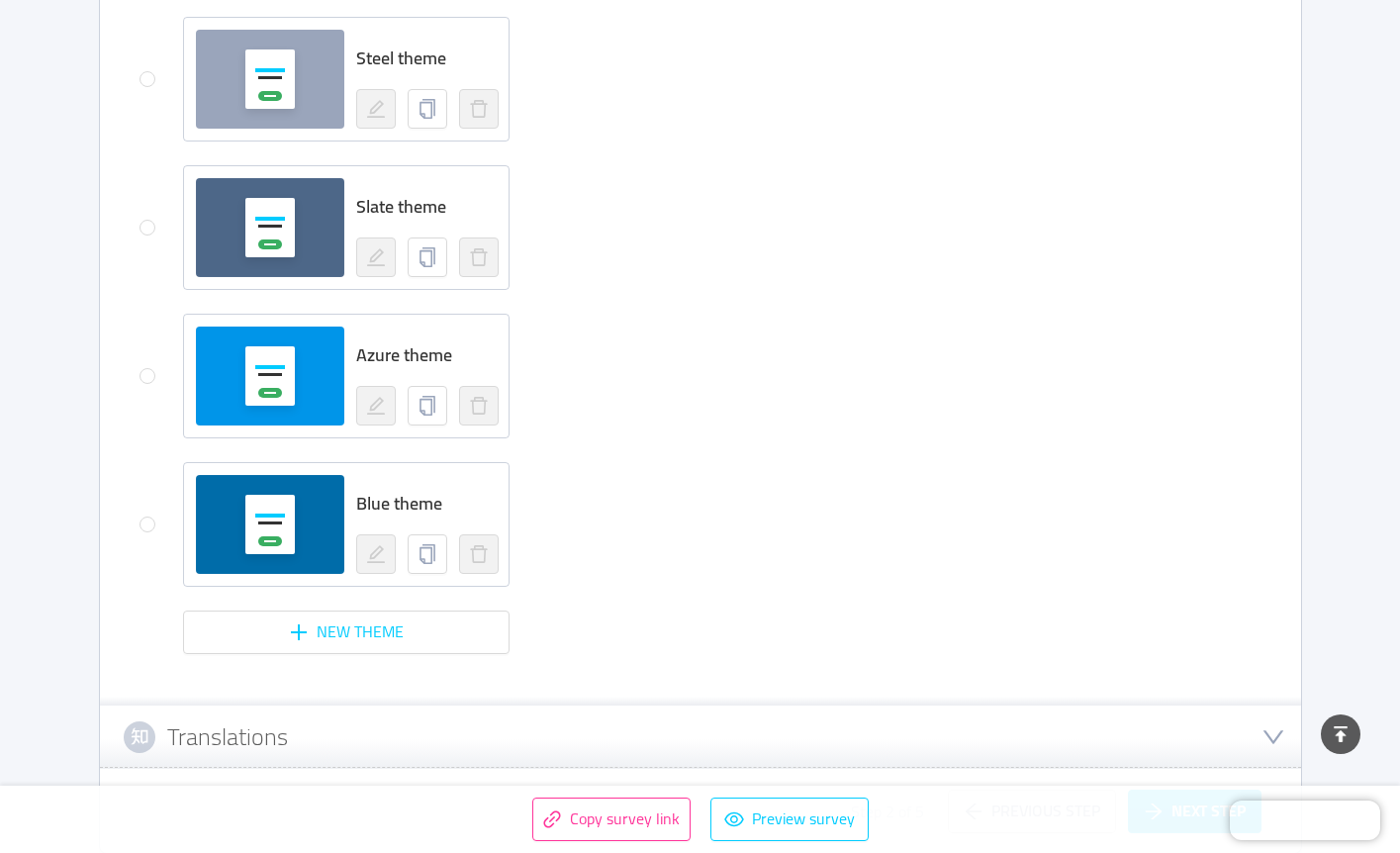 scroll, scrollTop: 1632, scrollLeft: 0, axis: vertical 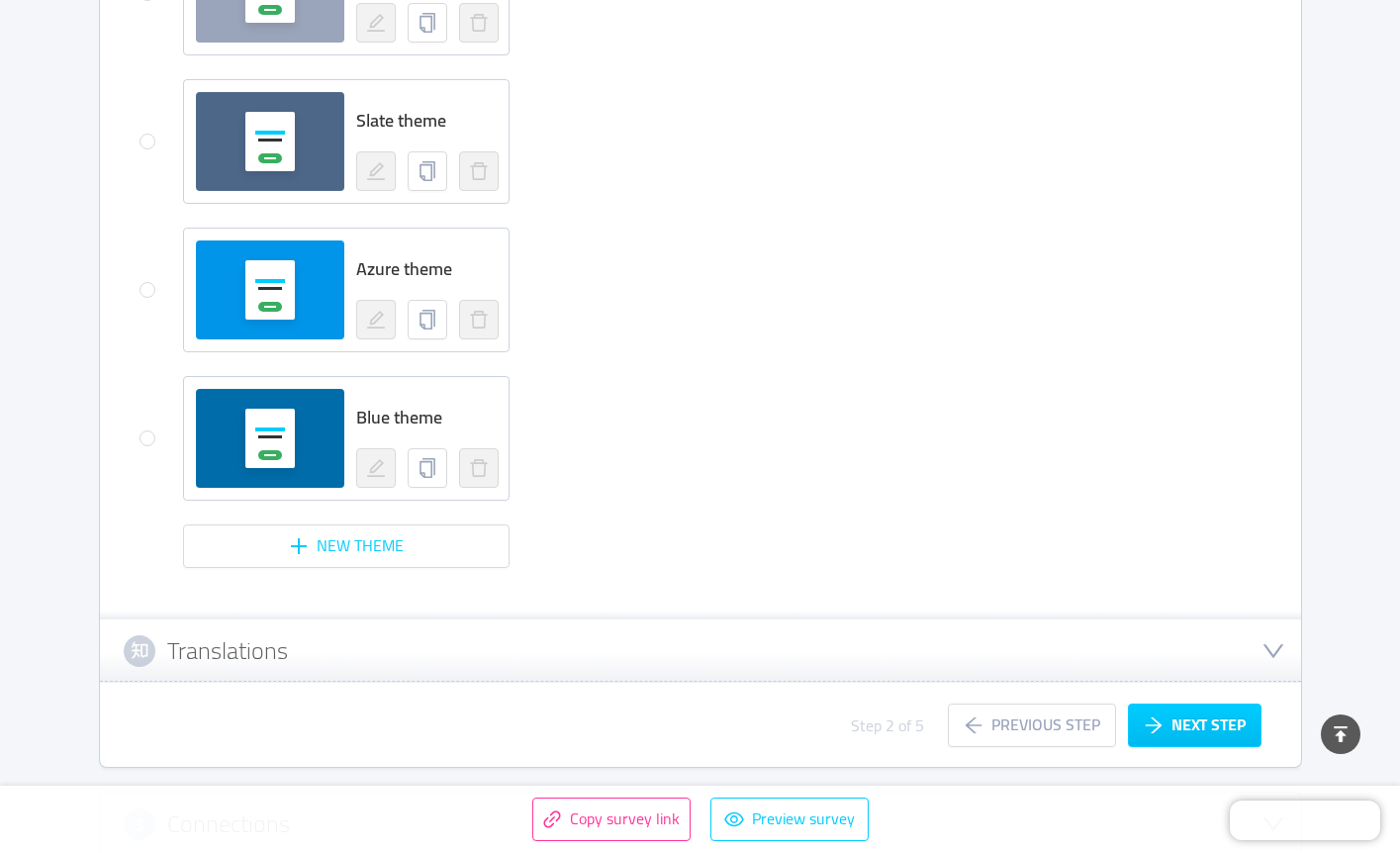 click at bounding box center (147, 461) 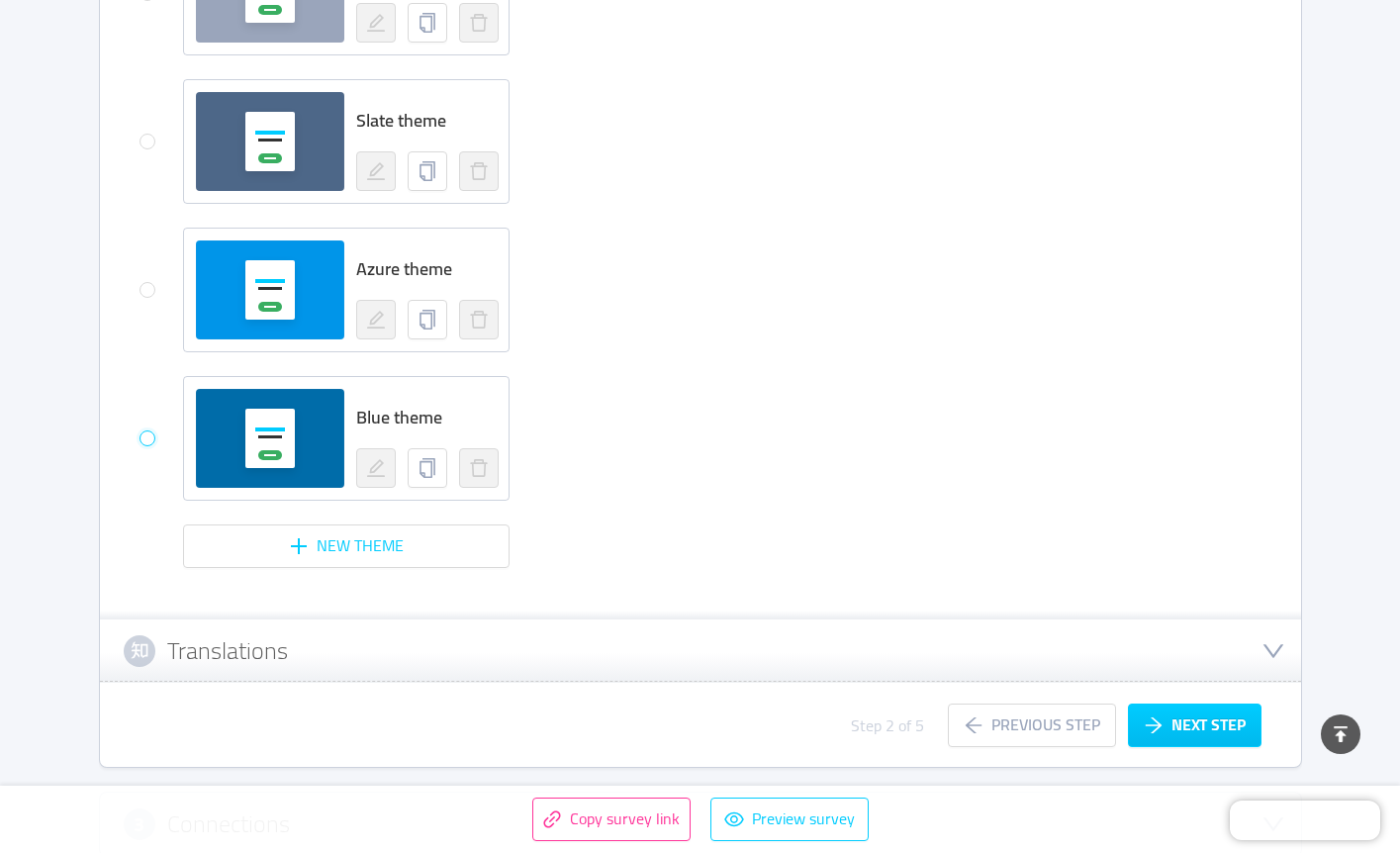 click at bounding box center [147, 438] 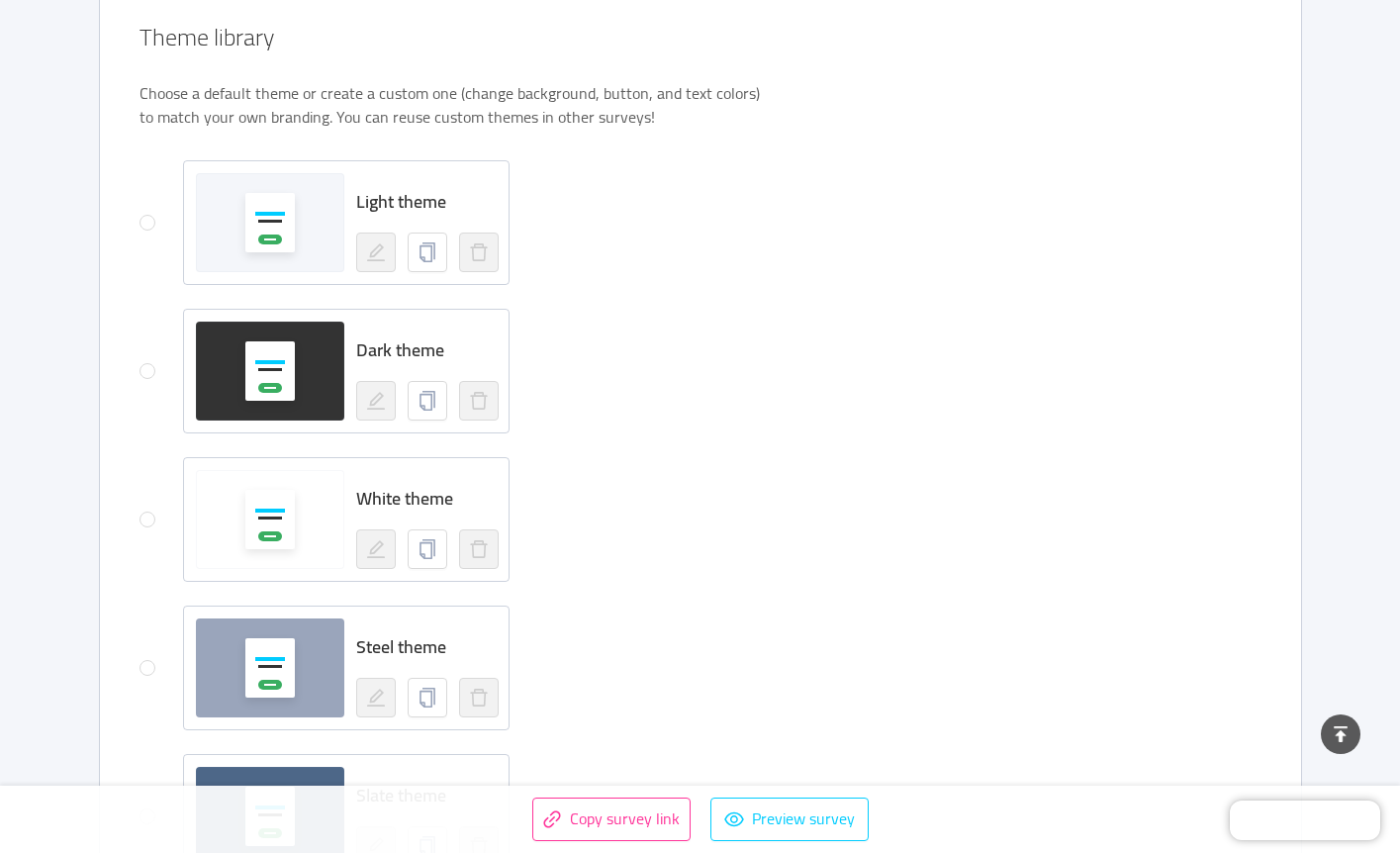 scroll, scrollTop: 779, scrollLeft: 0, axis: vertical 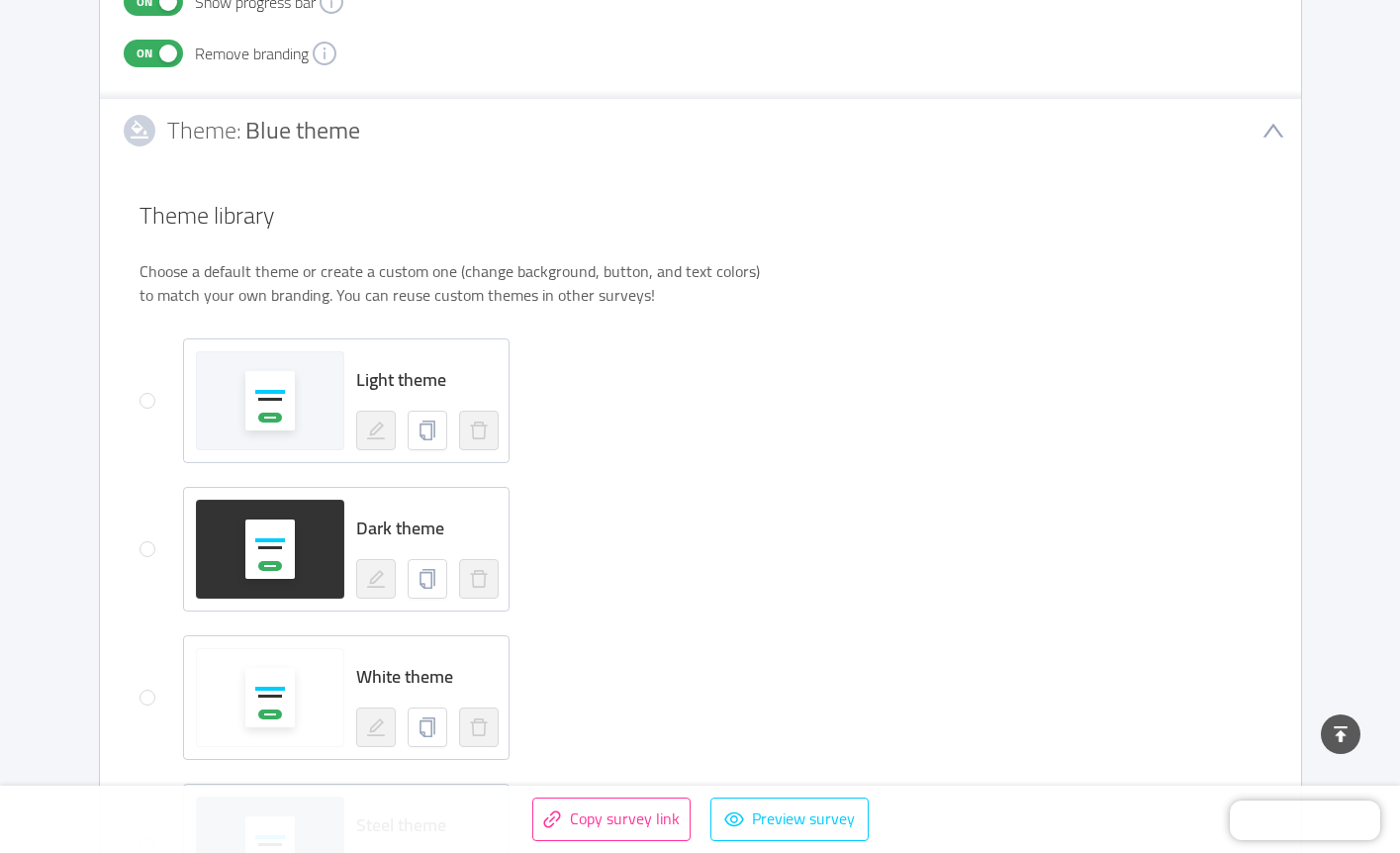 click on "Theme: Blue theme" at bounding box center (700, 131) 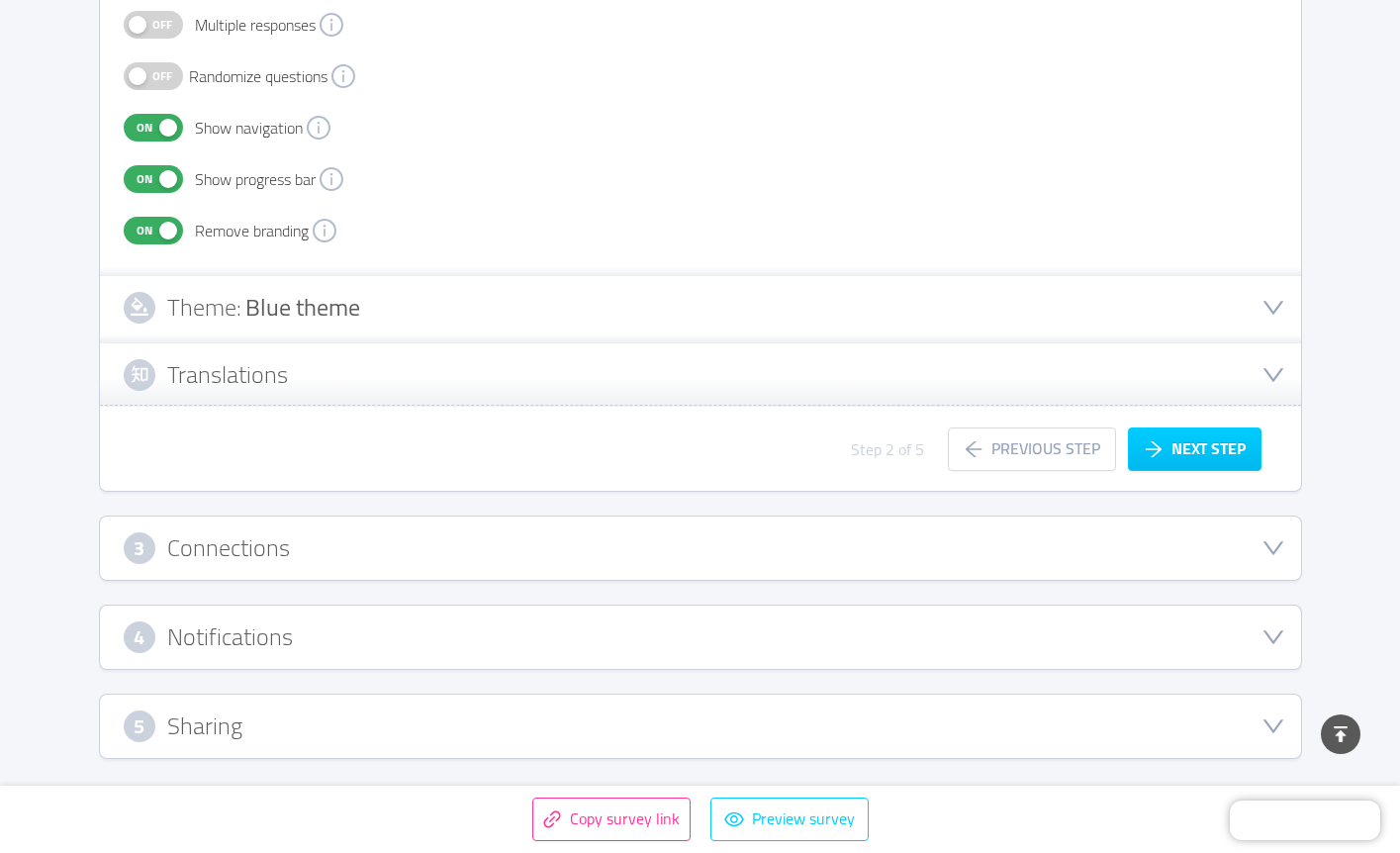 click on "Theme: Blue theme" at bounding box center [700, 308] 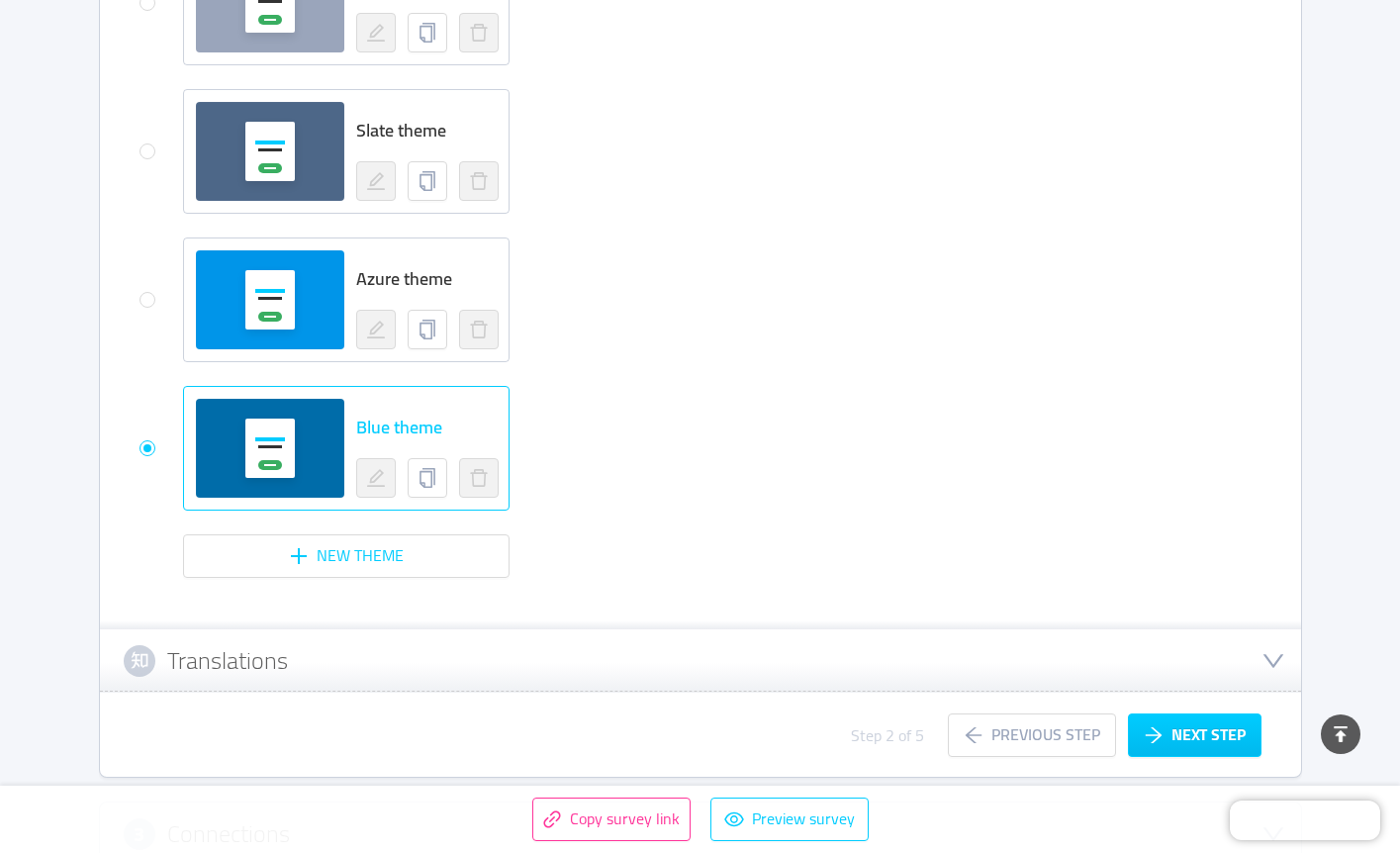 scroll, scrollTop: 1740, scrollLeft: 0, axis: vertical 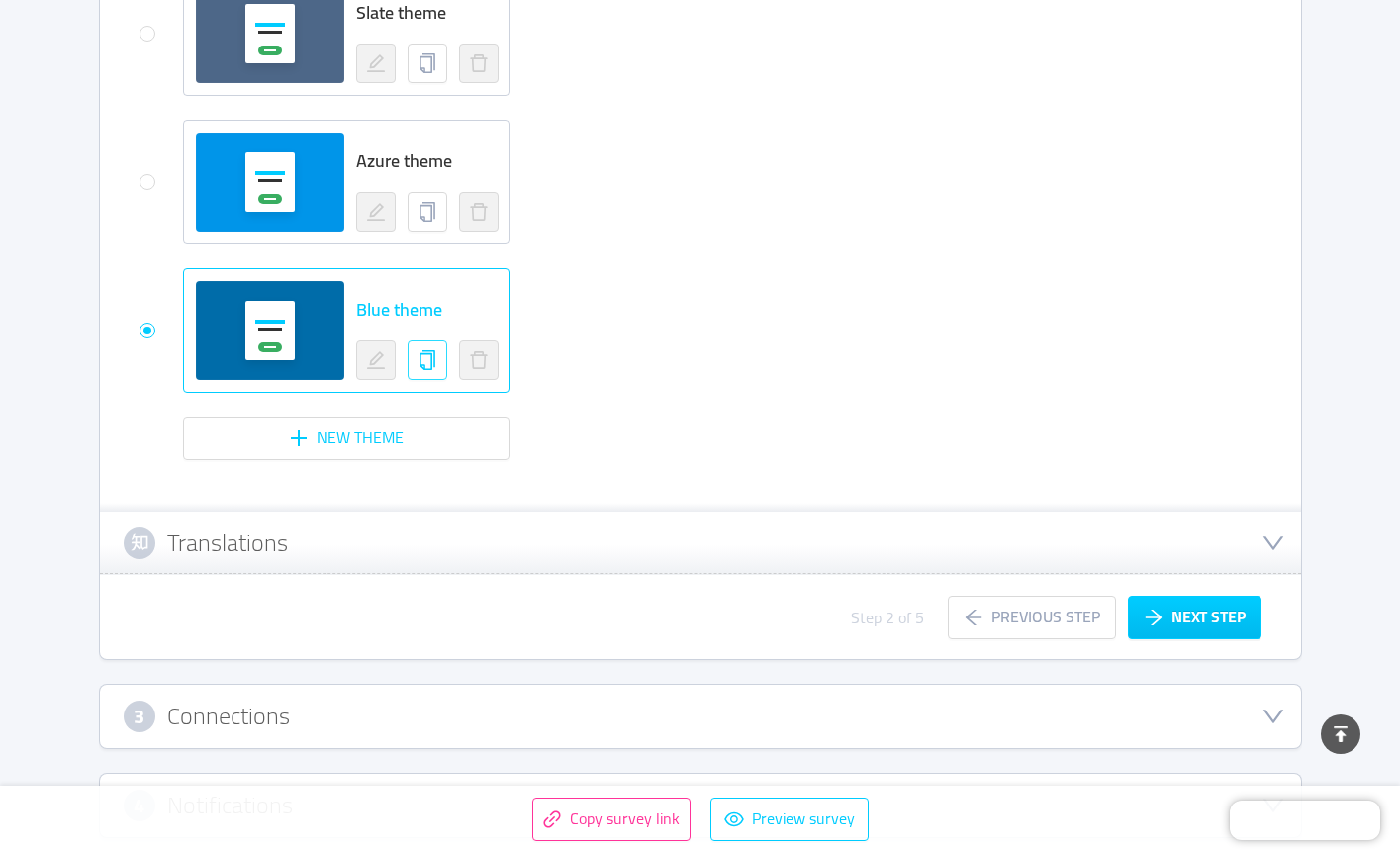 click at bounding box center [427, 360] 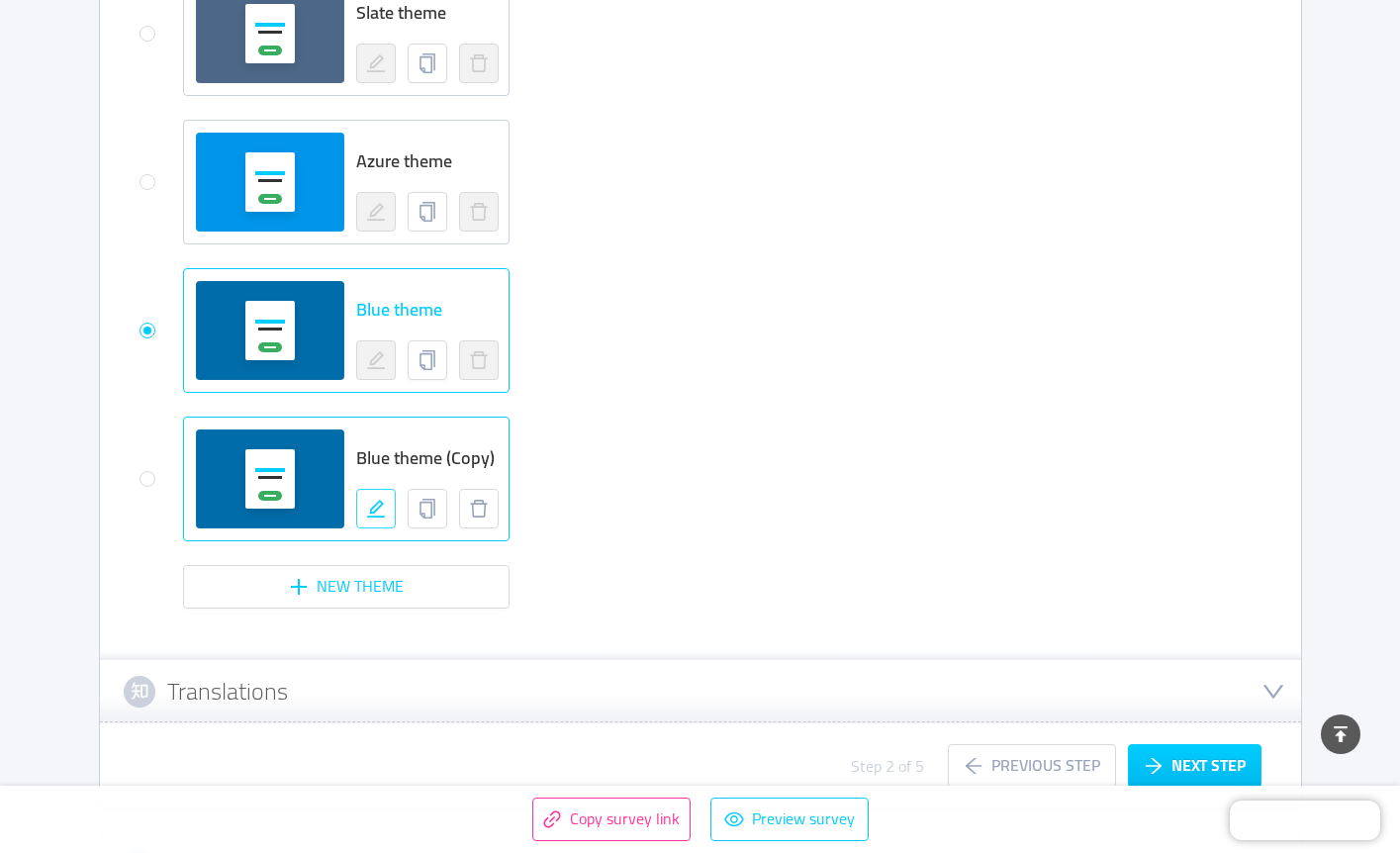 click 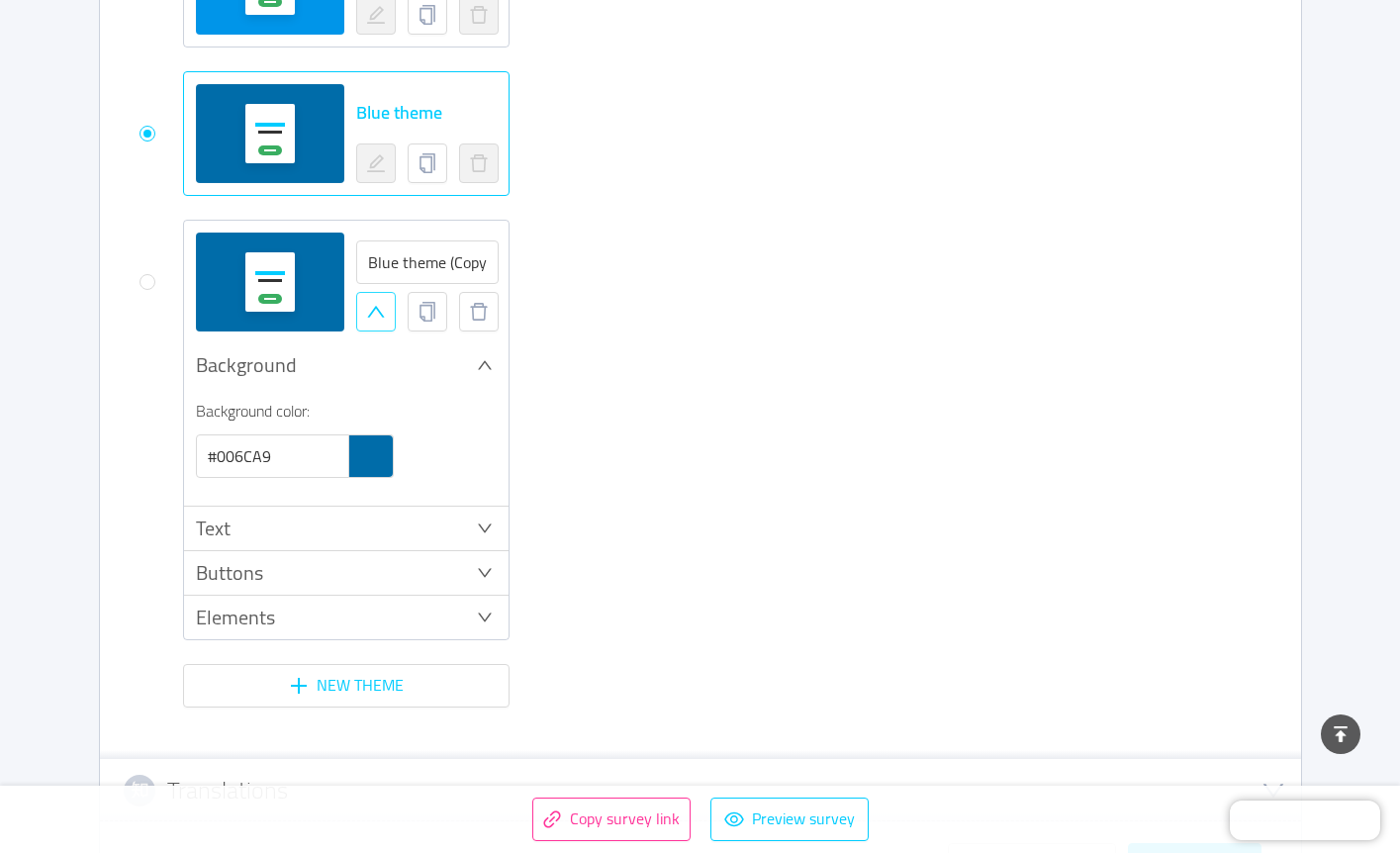 scroll, scrollTop: 1943, scrollLeft: 0, axis: vertical 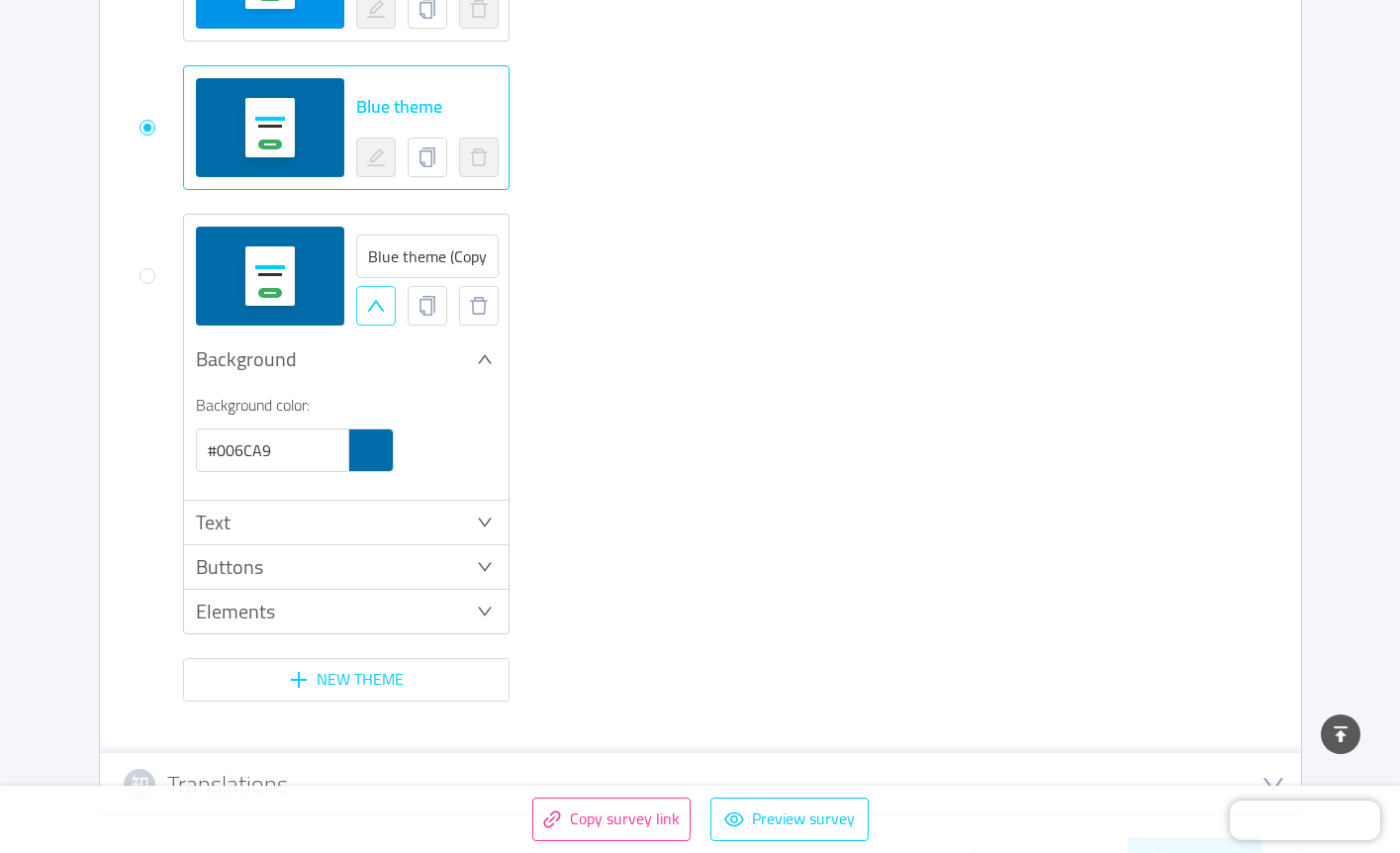 click 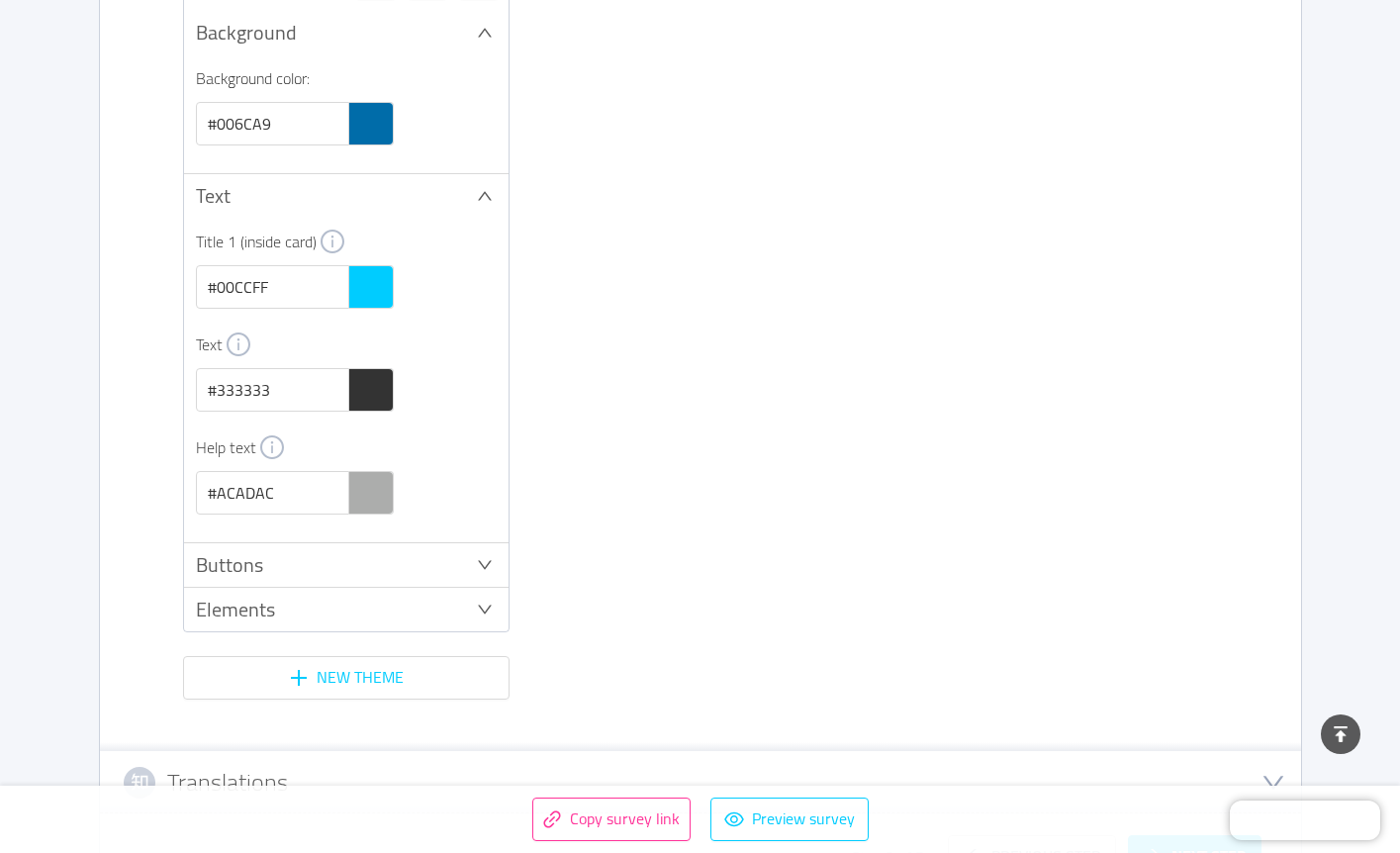 scroll, scrollTop: 2273, scrollLeft: 0, axis: vertical 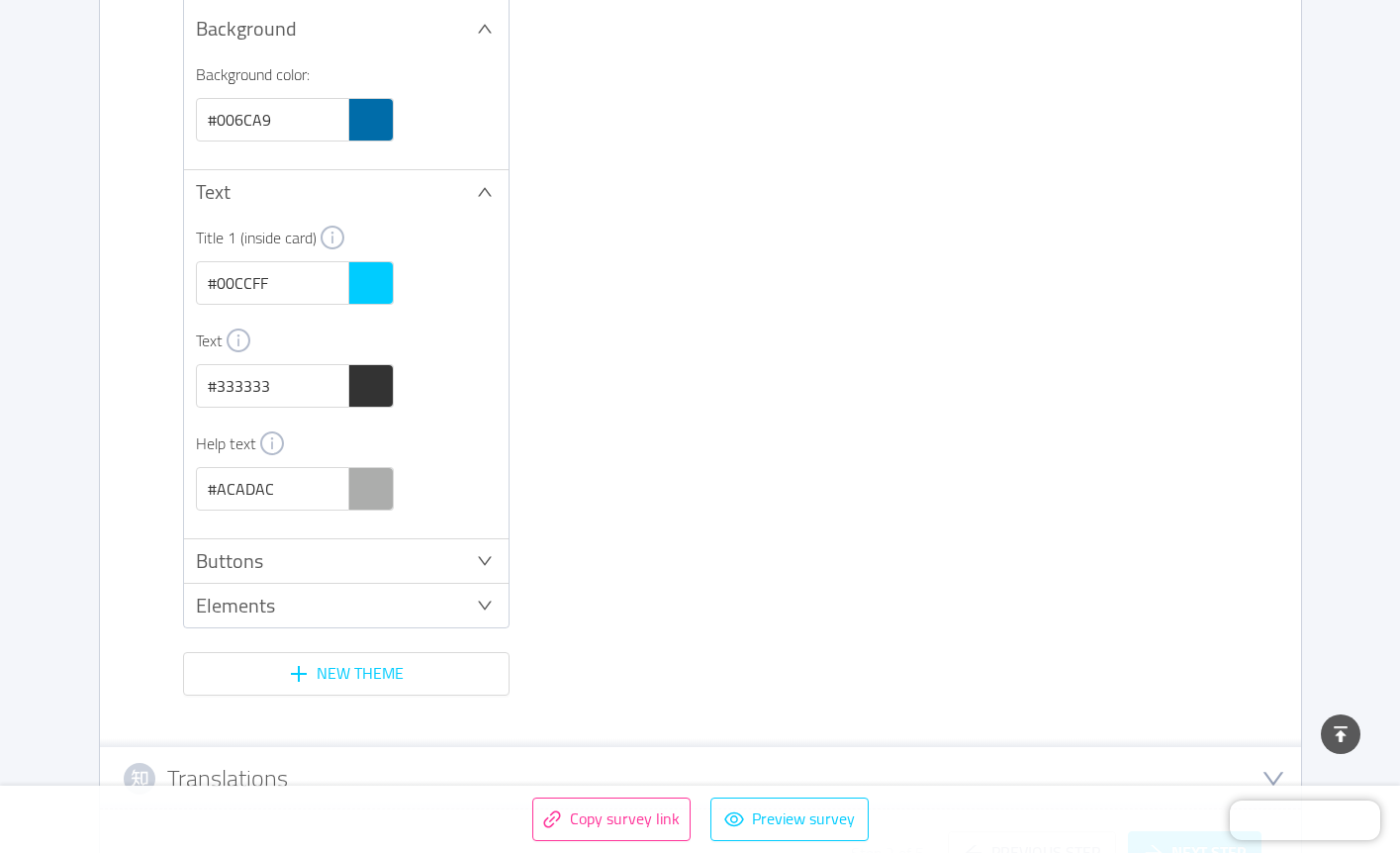 click 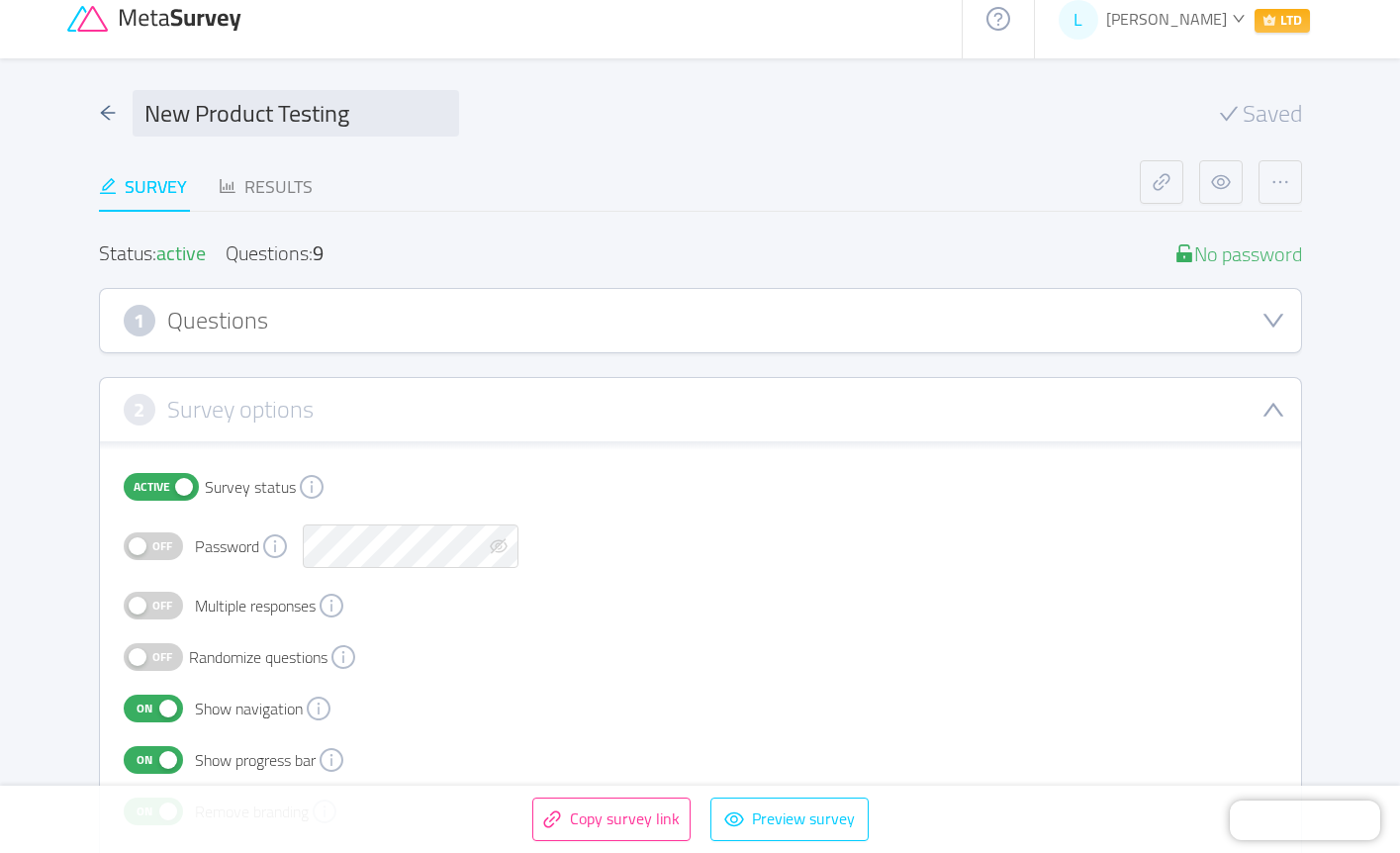 scroll, scrollTop: 0, scrollLeft: 0, axis: both 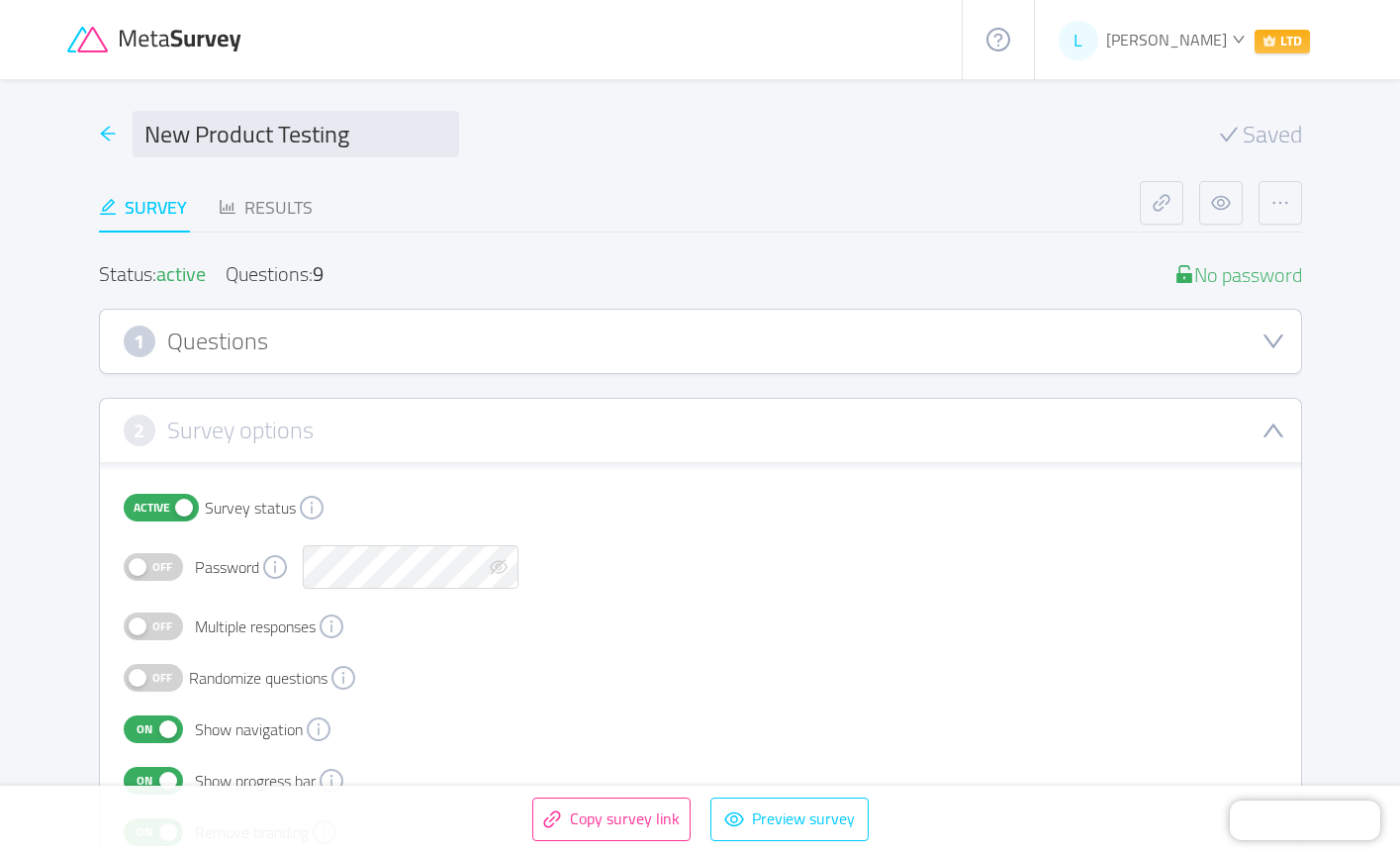 click at bounding box center [108, 134] 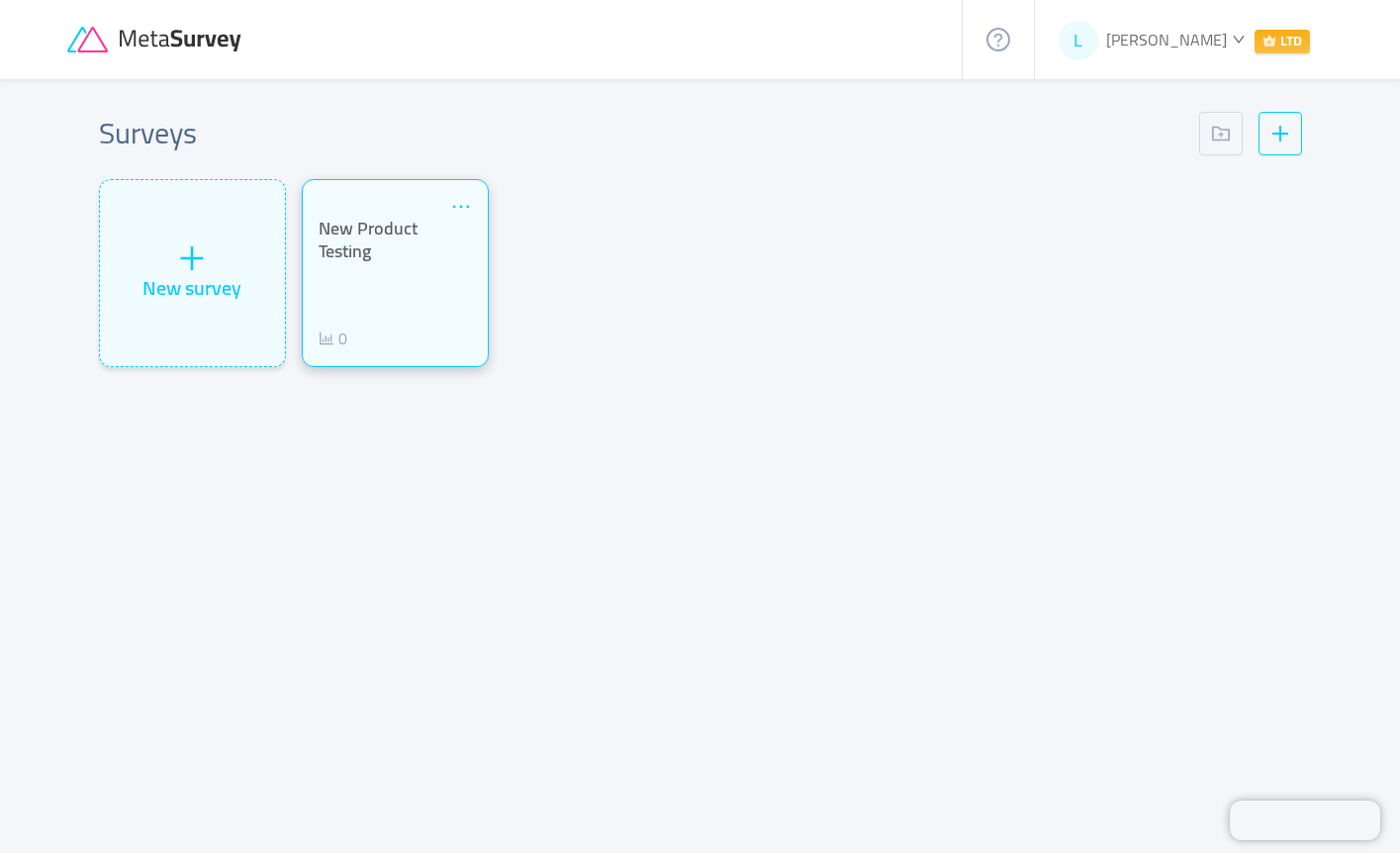 click 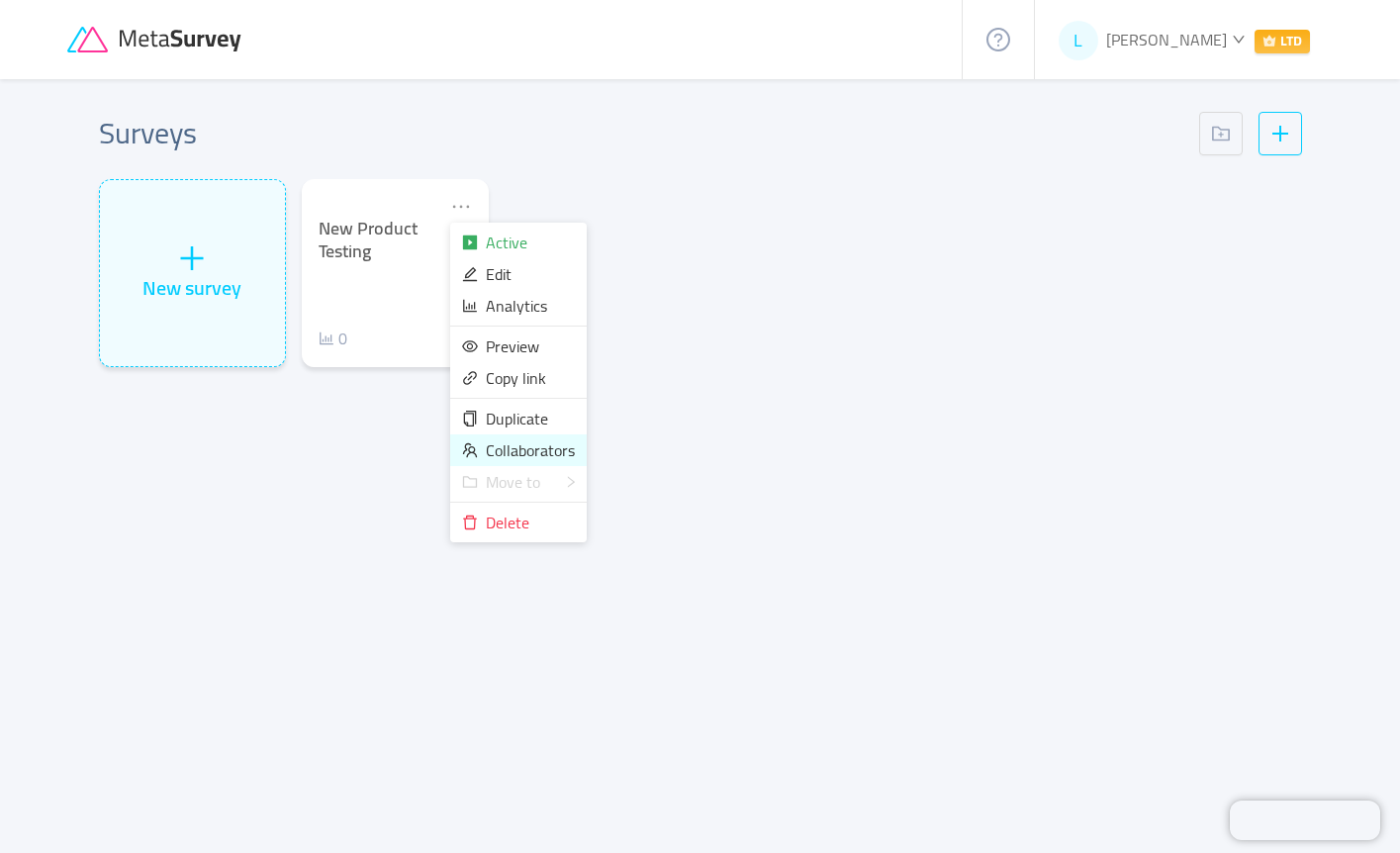click on "Collaborators" at bounding box center (530, 450) 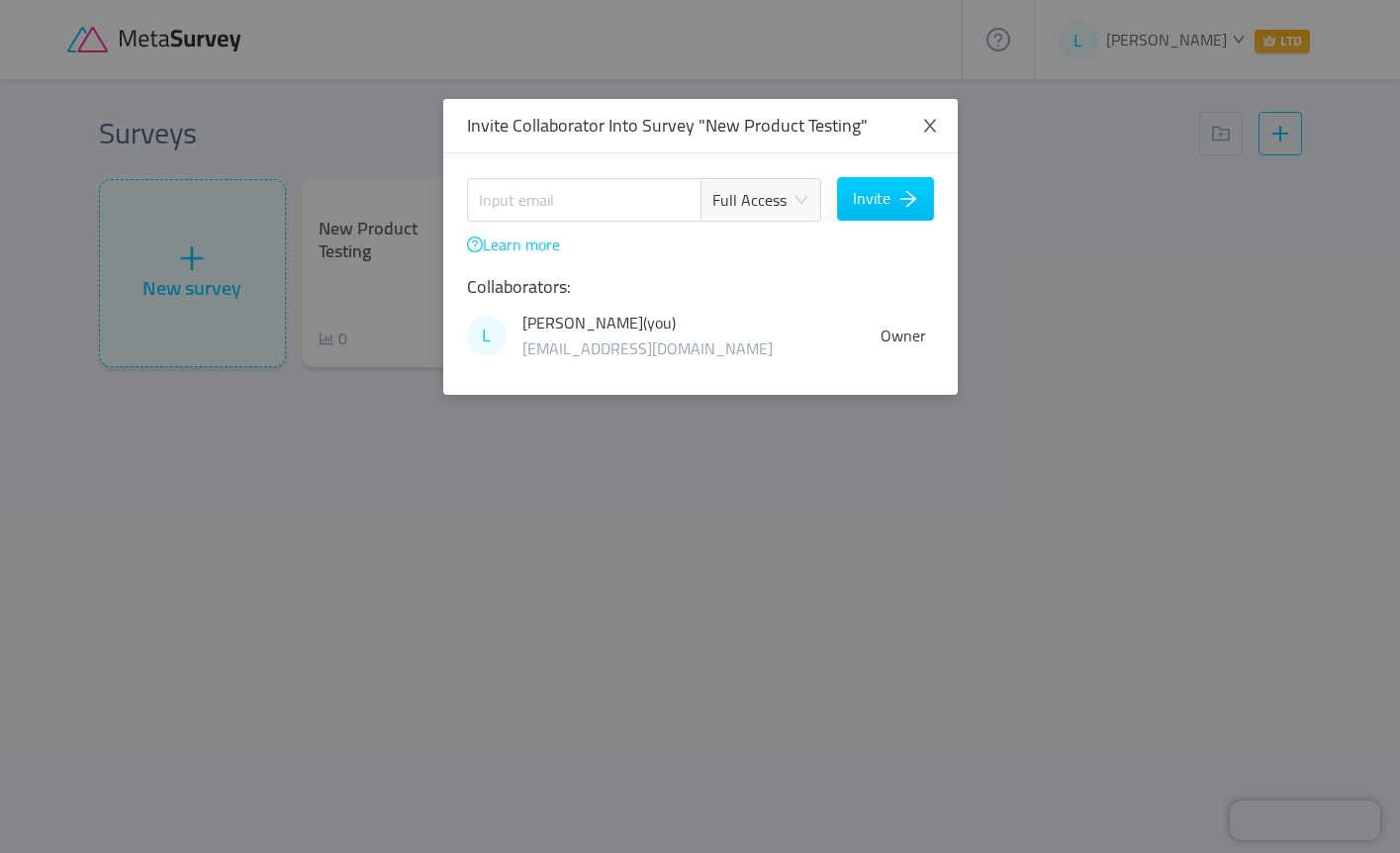 click on "Full Access" at bounding box center (754, 200) 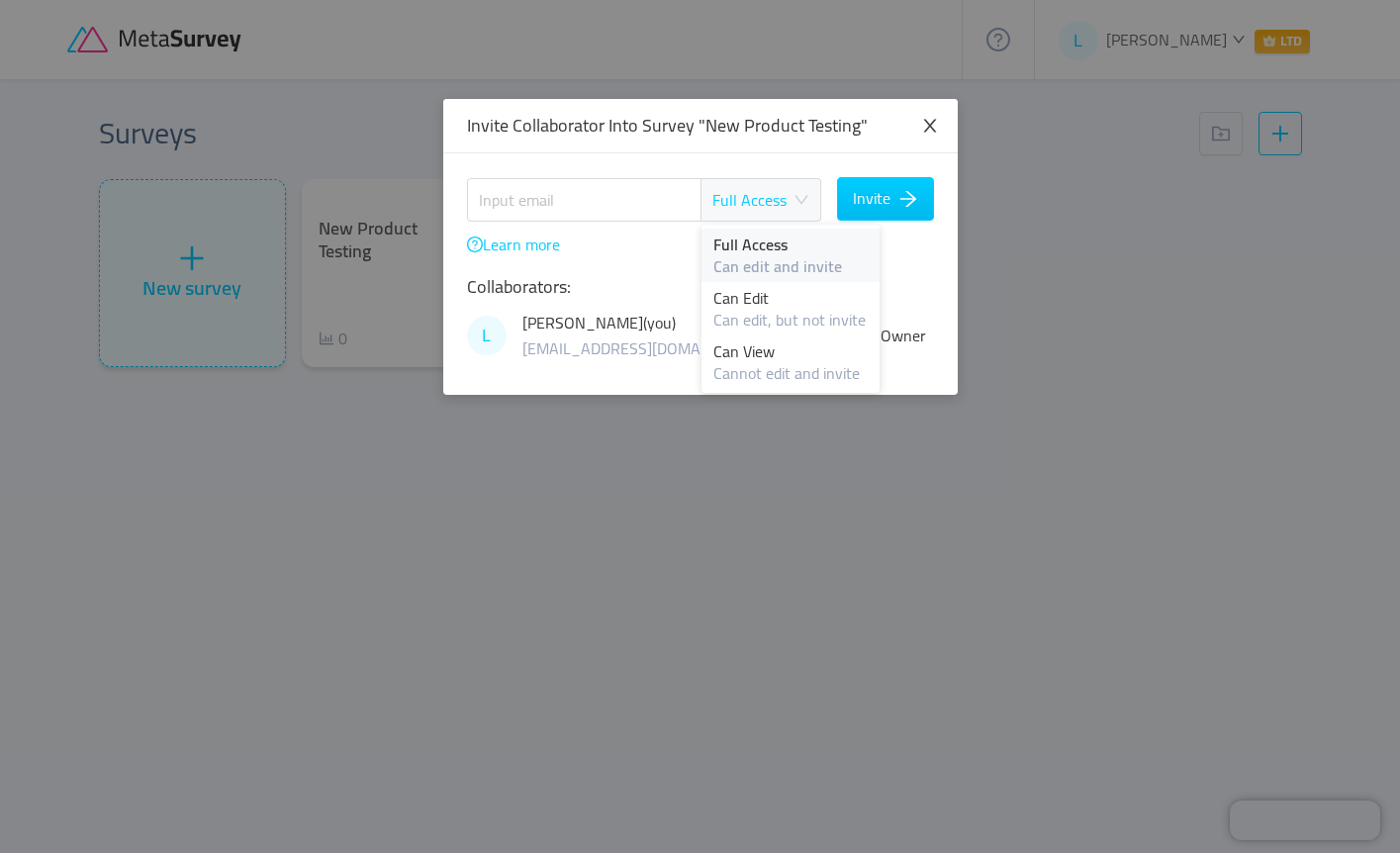 click 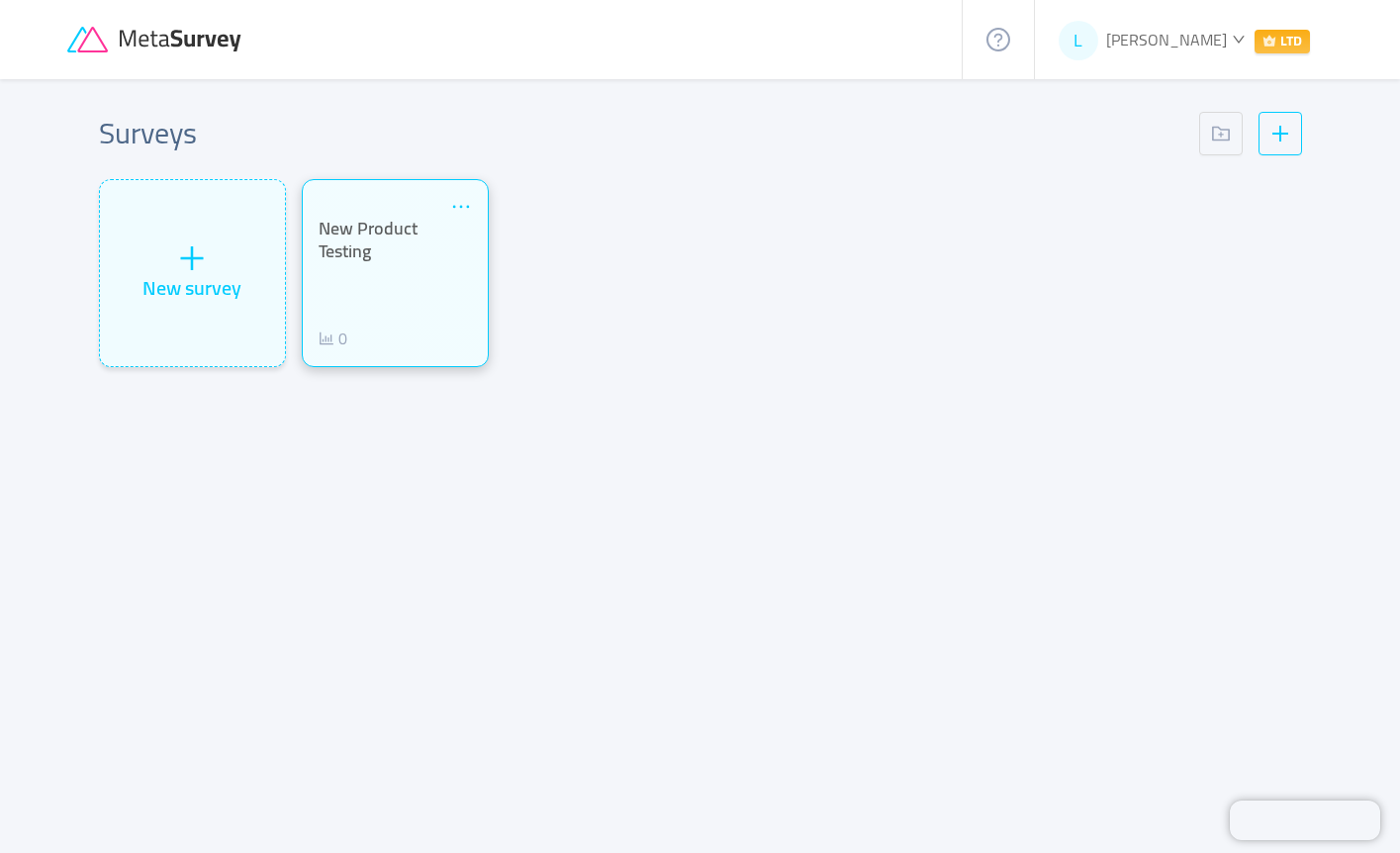 click 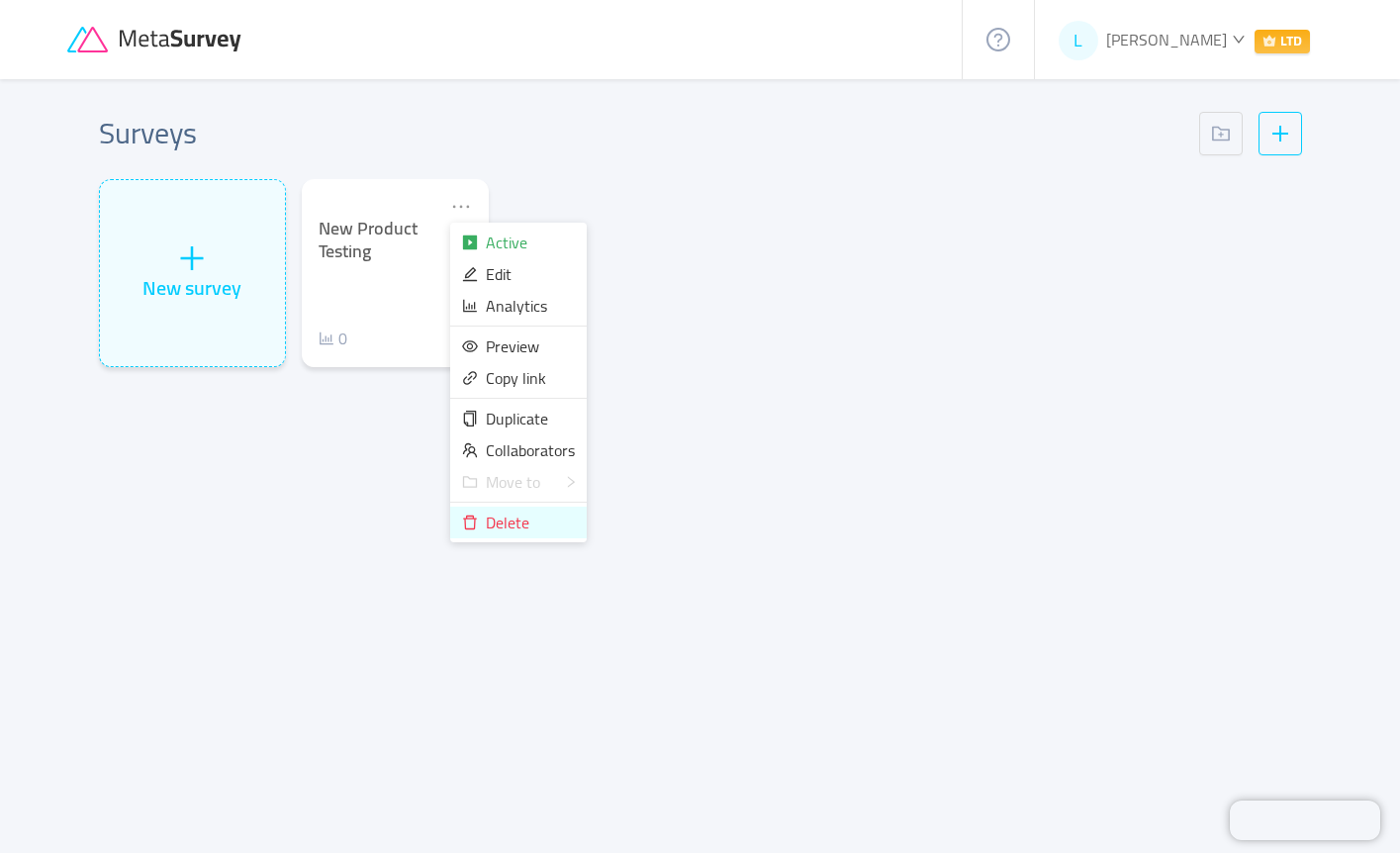 click on "Delete" at bounding box center [508, 522] 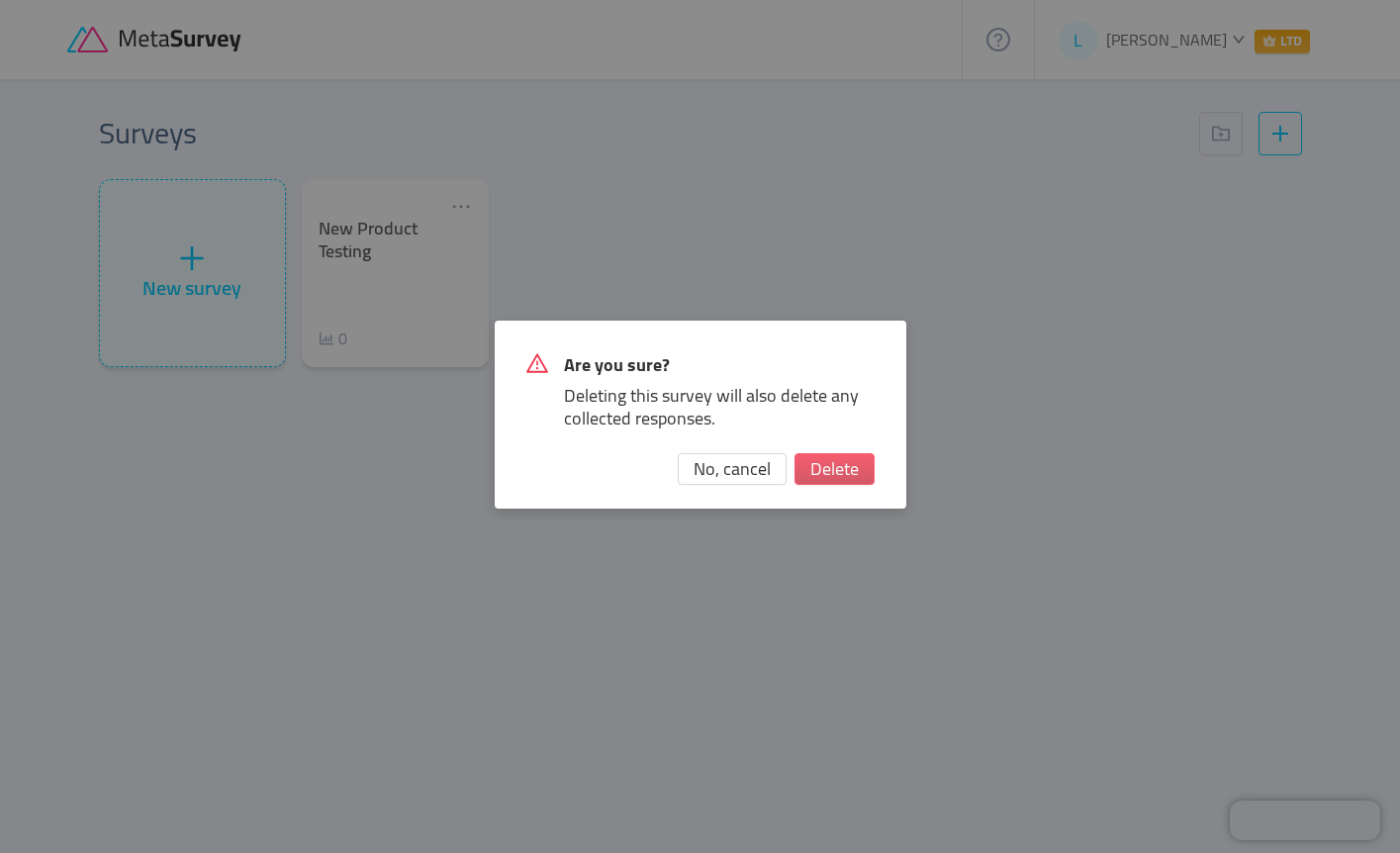 click on "Delete" at bounding box center (834, 469) 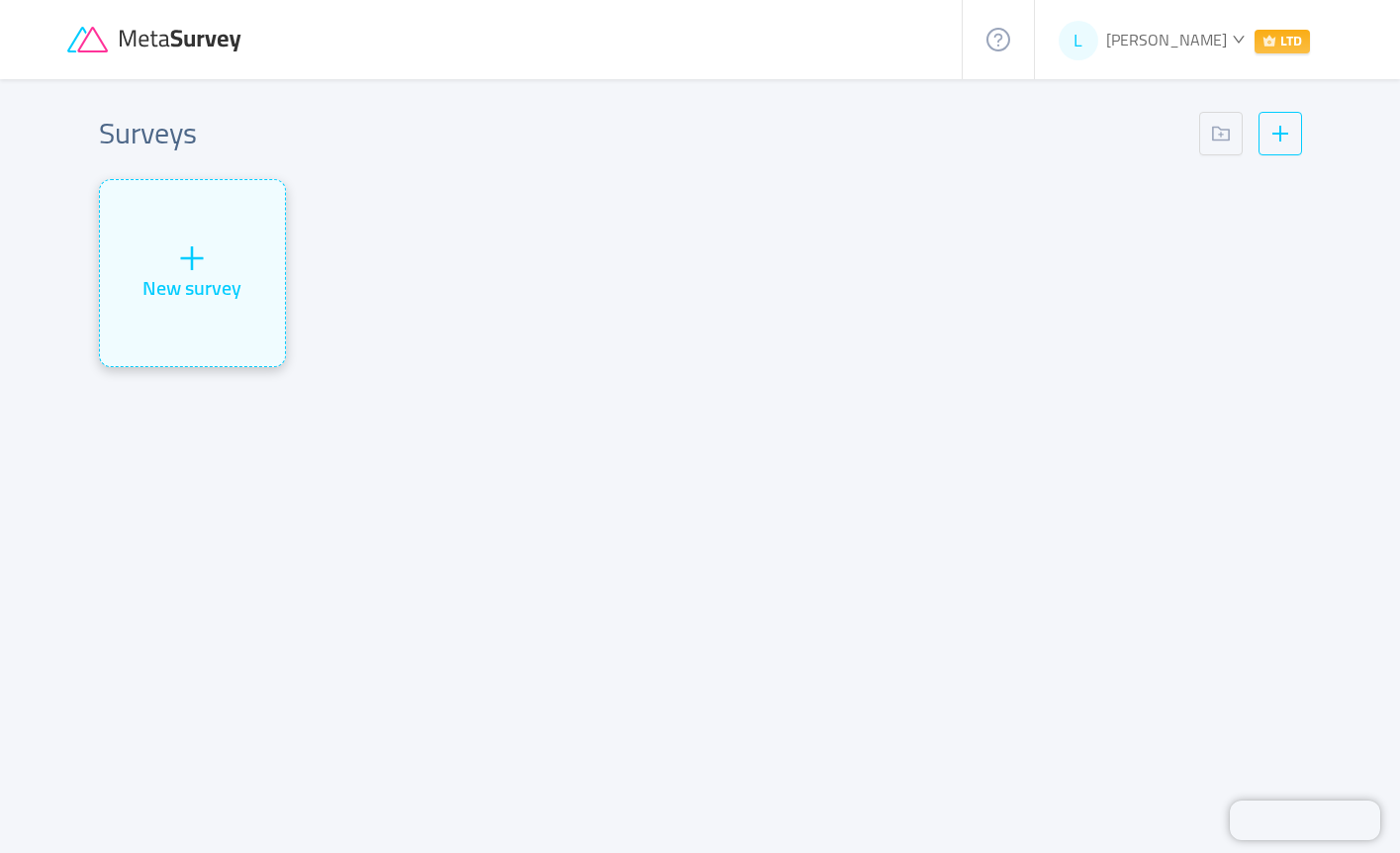 click on "New survey" at bounding box center [192, 288] 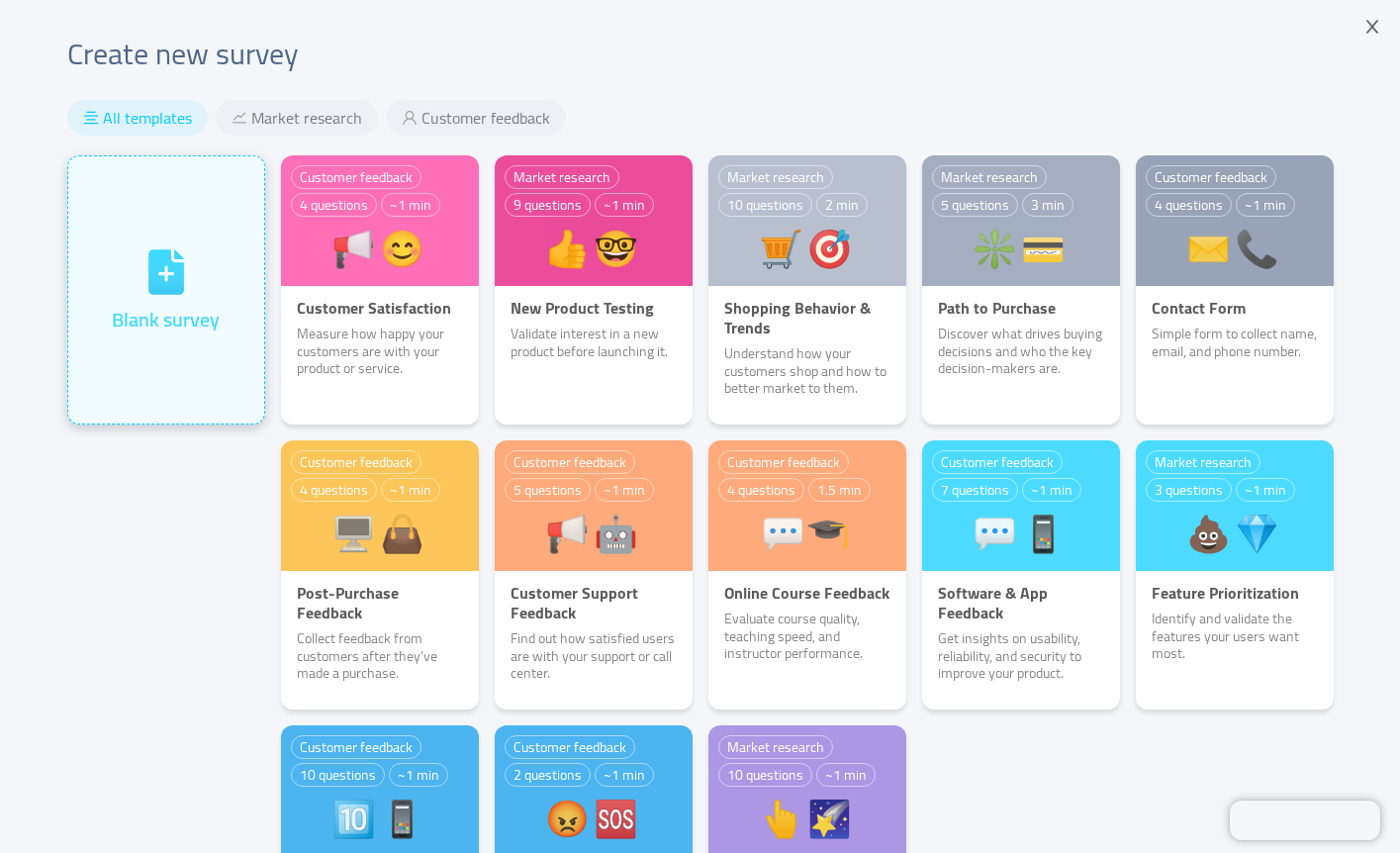 click on "Blank survey" at bounding box center [165, 290] 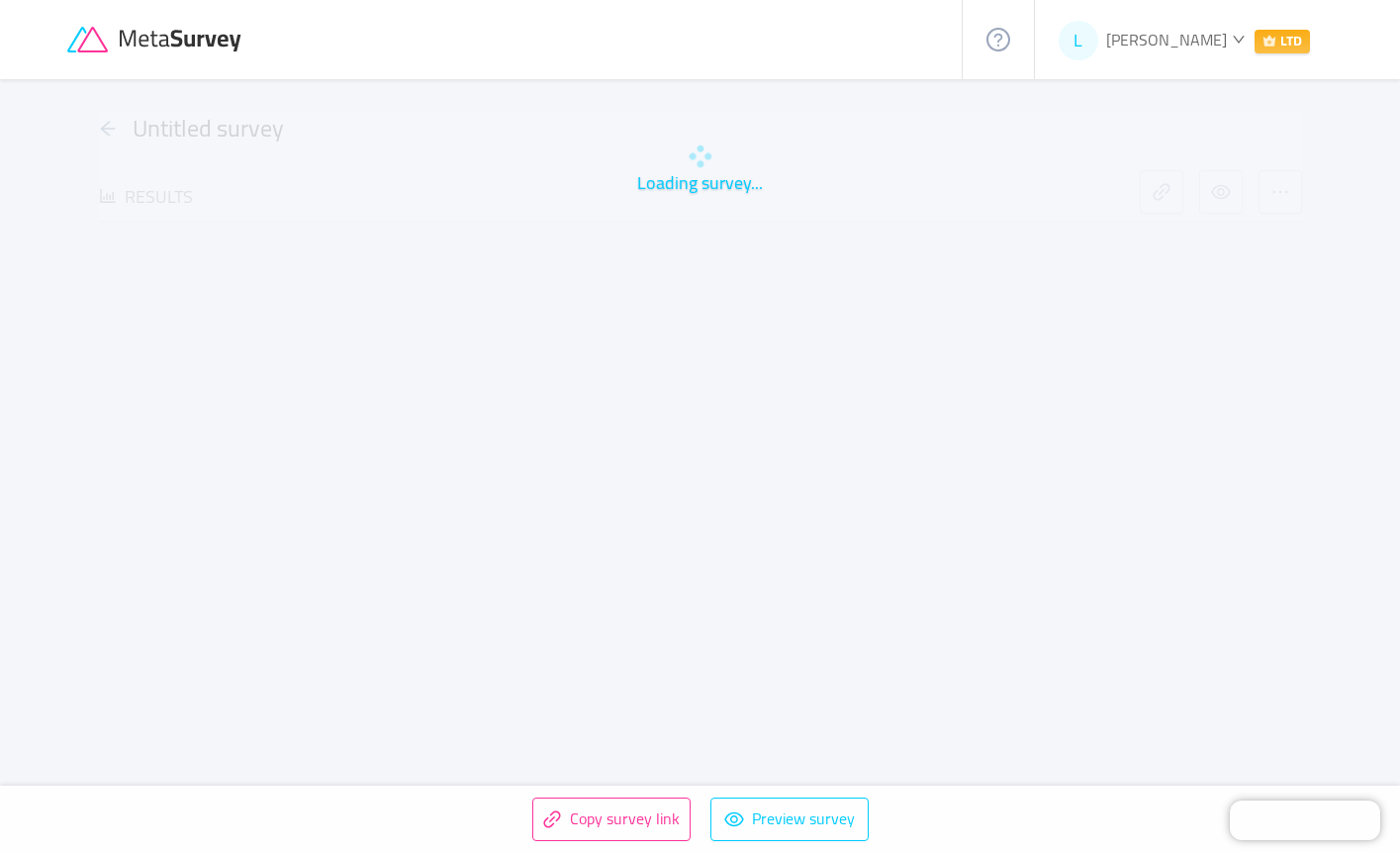 type 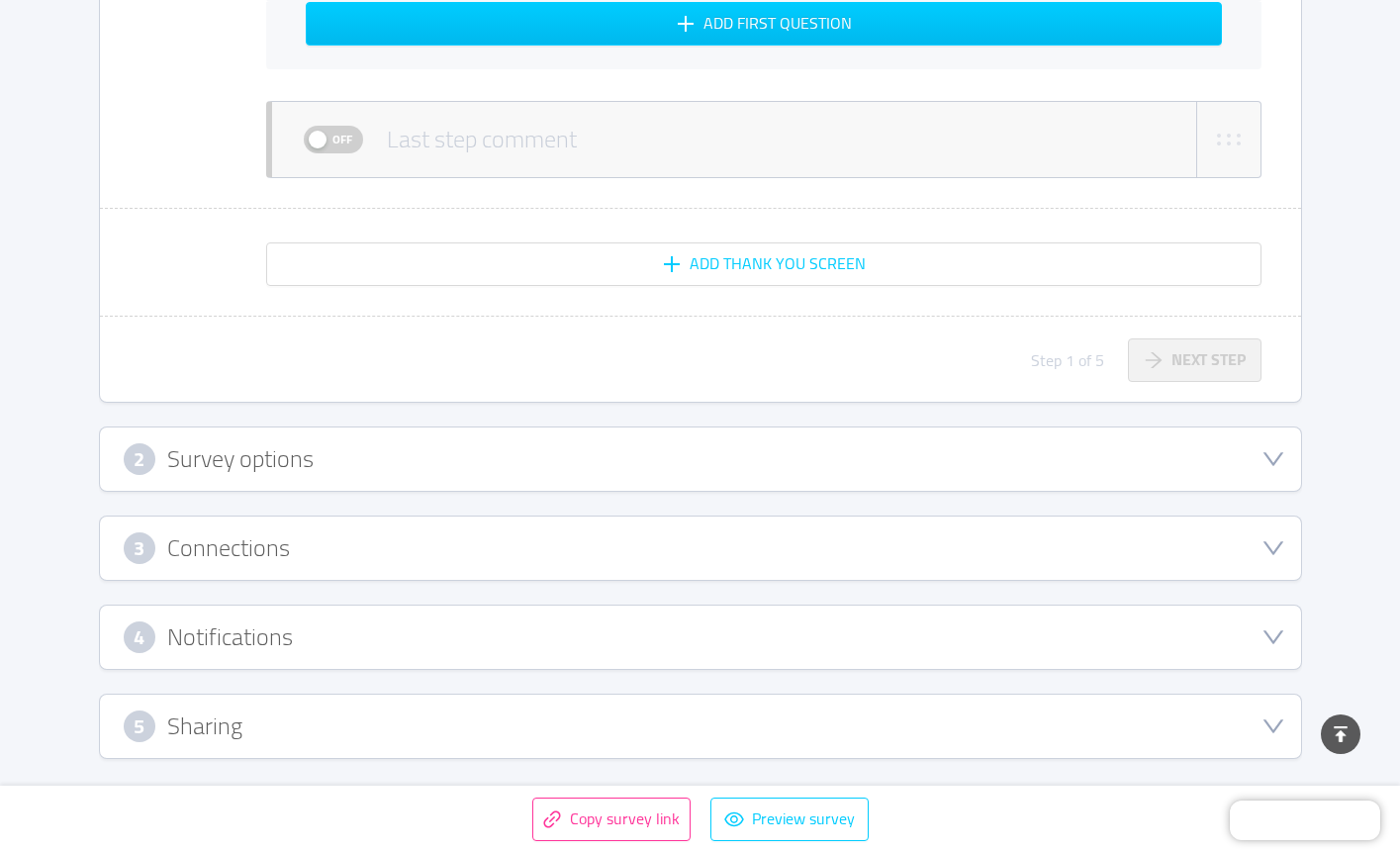 scroll, scrollTop: 843, scrollLeft: 0, axis: vertical 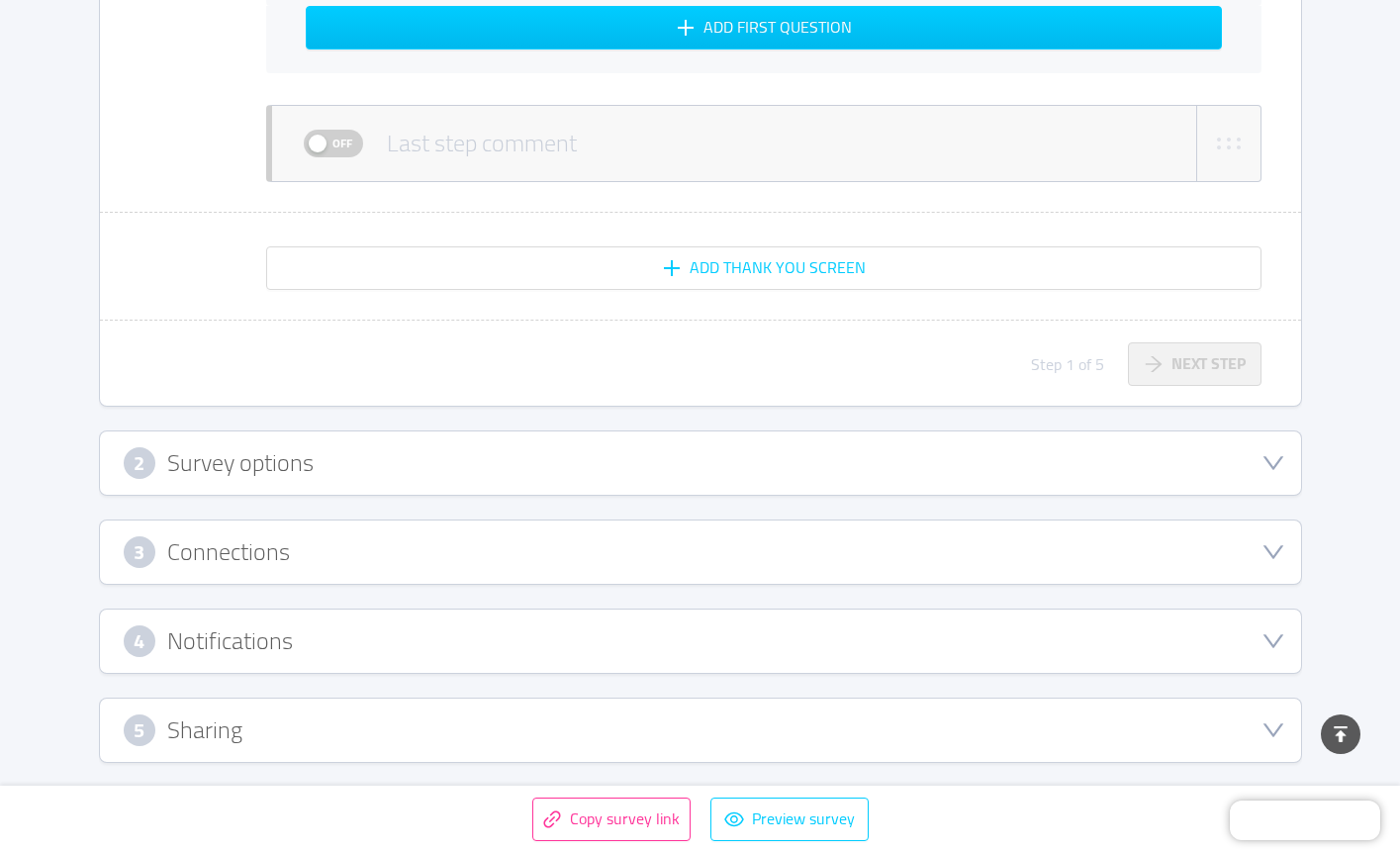click 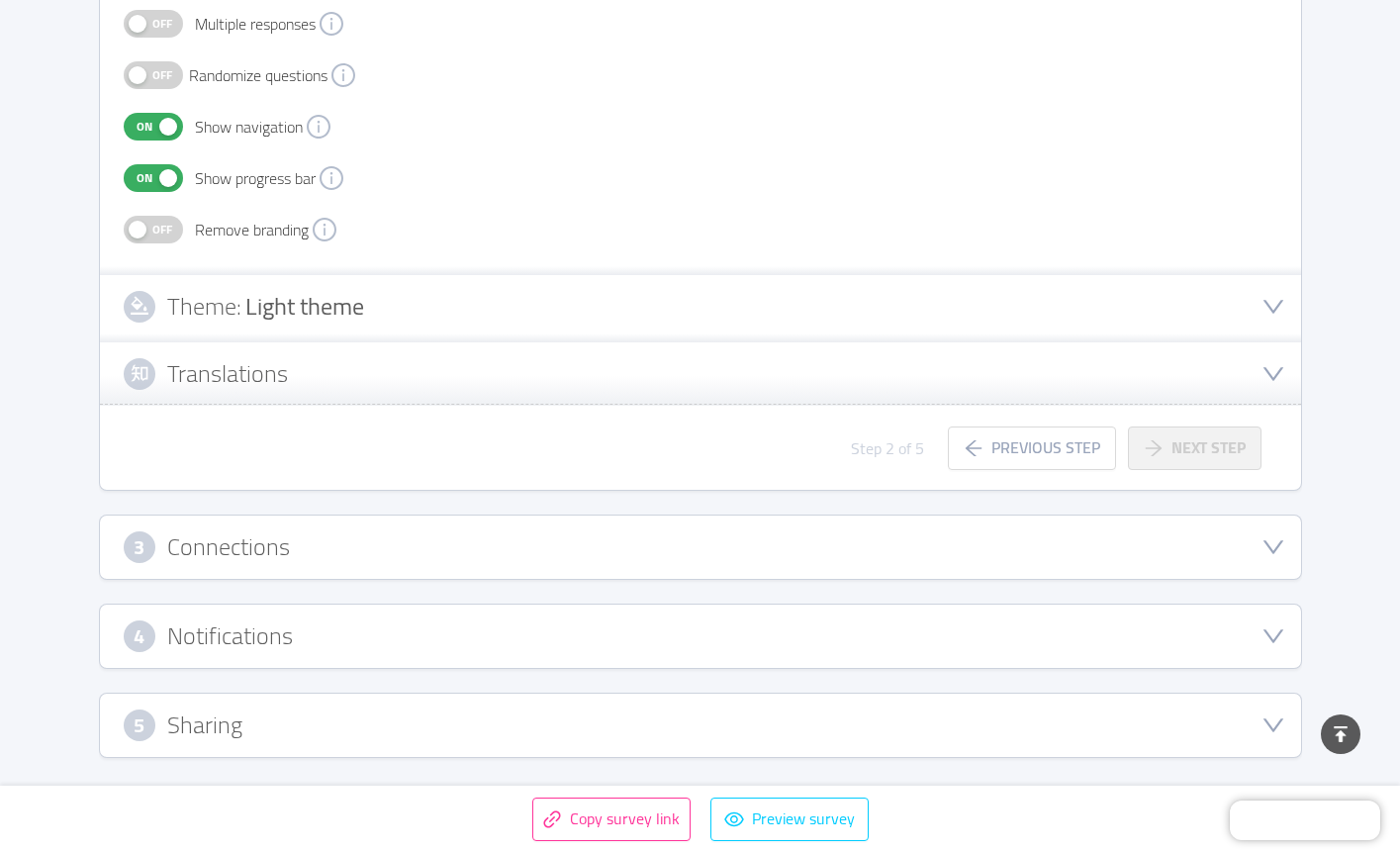 scroll, scrollTop: 389, scrollLeft: 0, axis: vertical 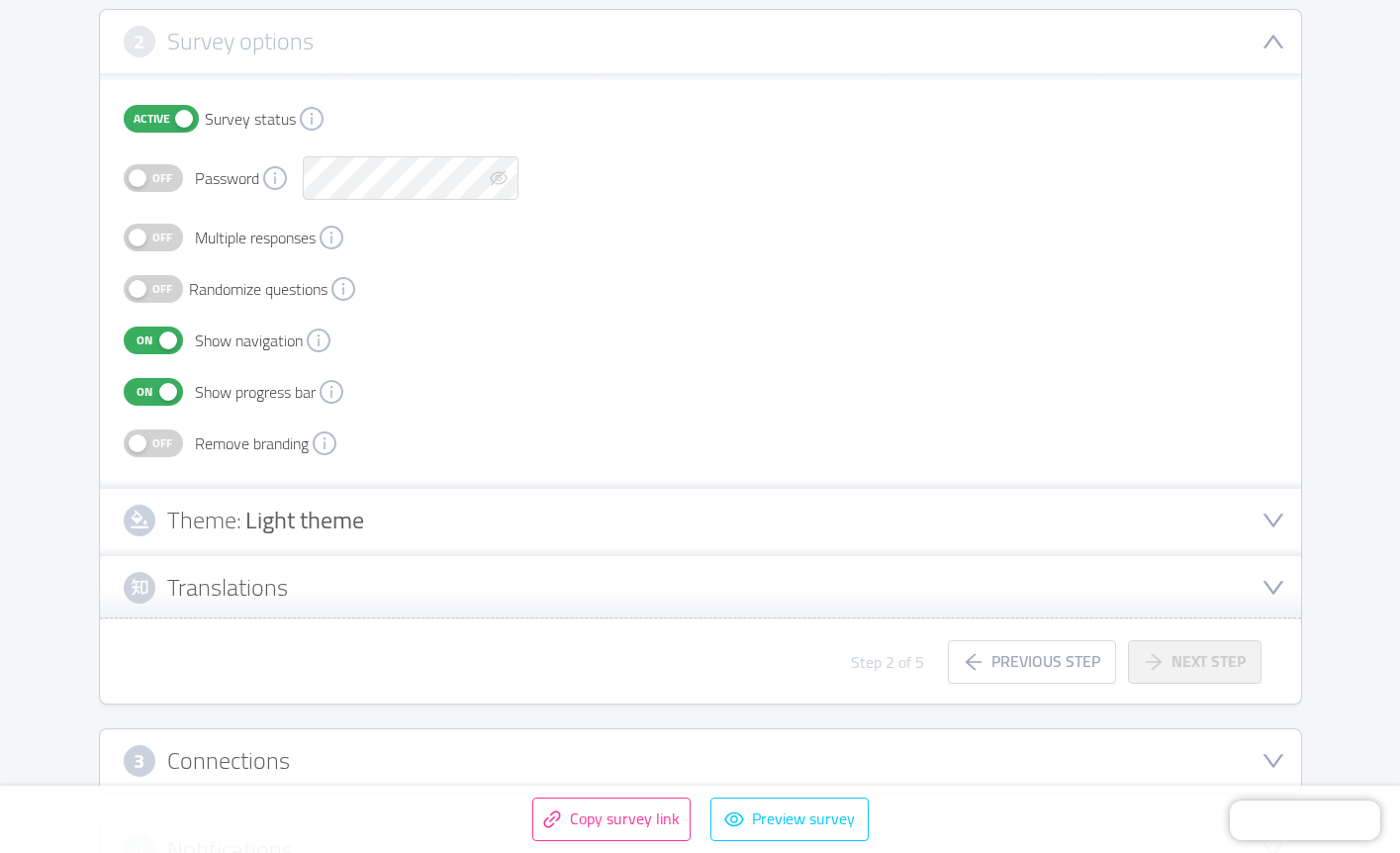 click on "Off" at bounding box center [153, 443] 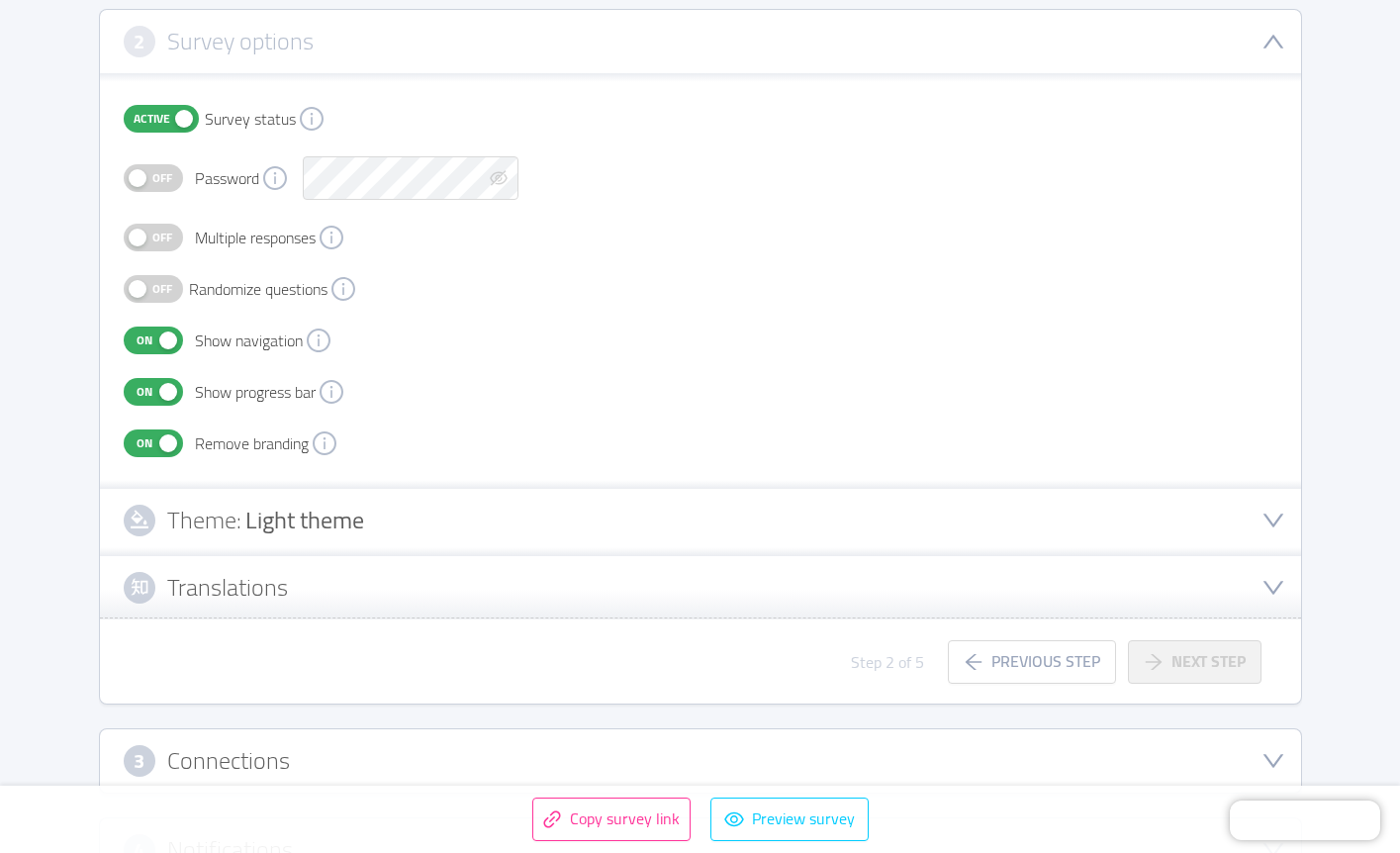 click on "Theme: Light theme" at bounding box center (700, 521) 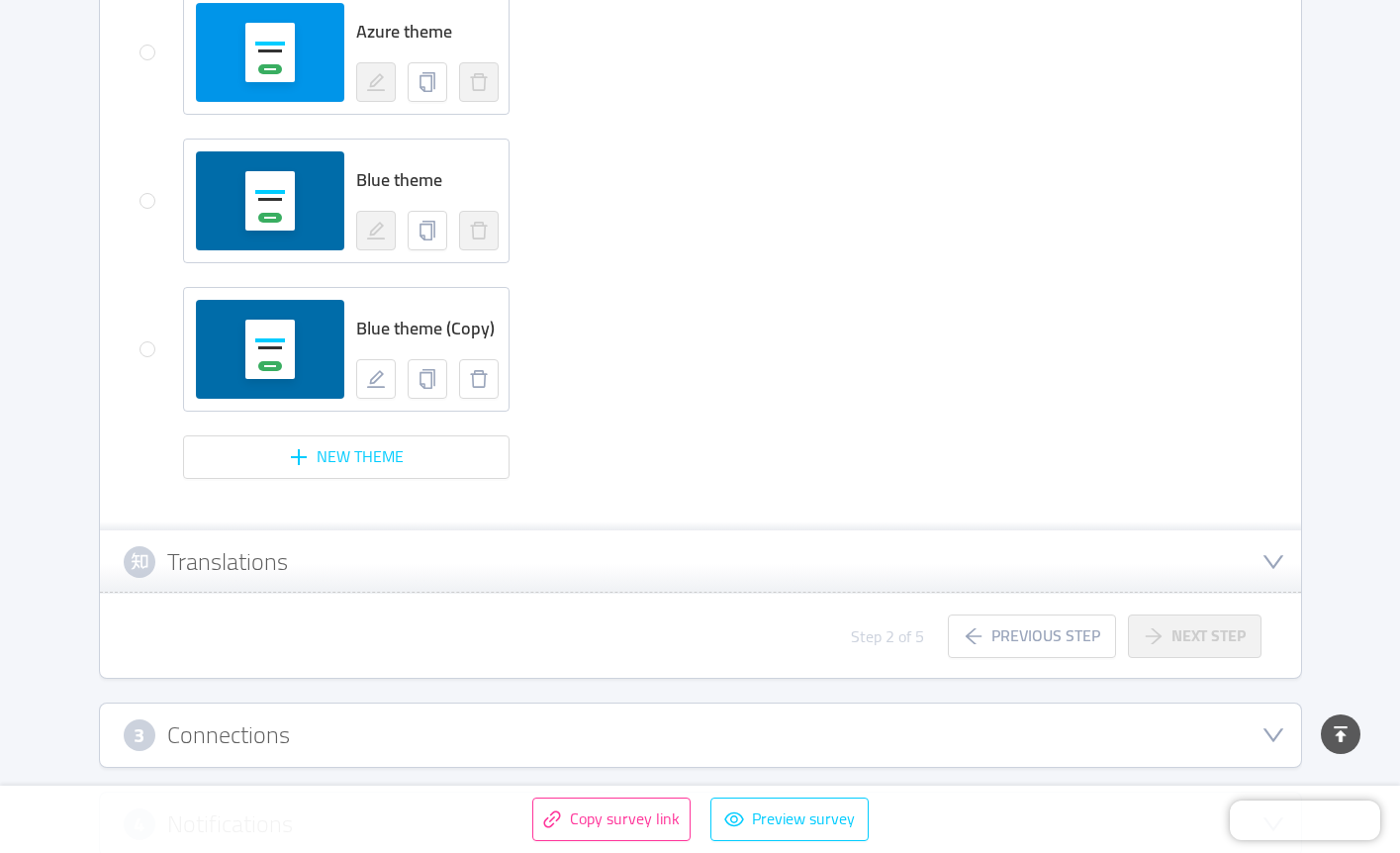 scroll, scrollTop: 1871, scrollLeft: 0, axis: vertical 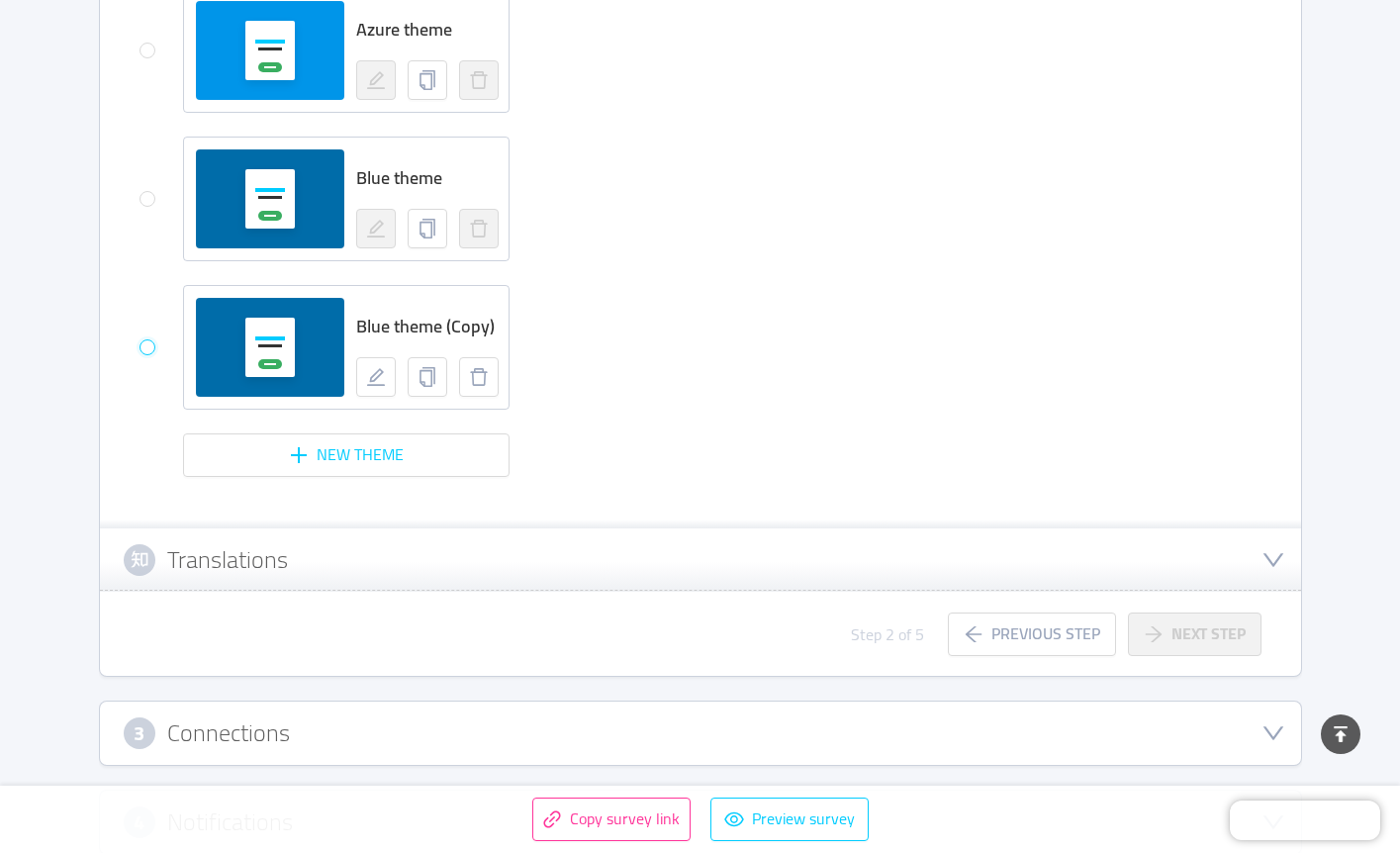 click at bounding box center (147, 347) 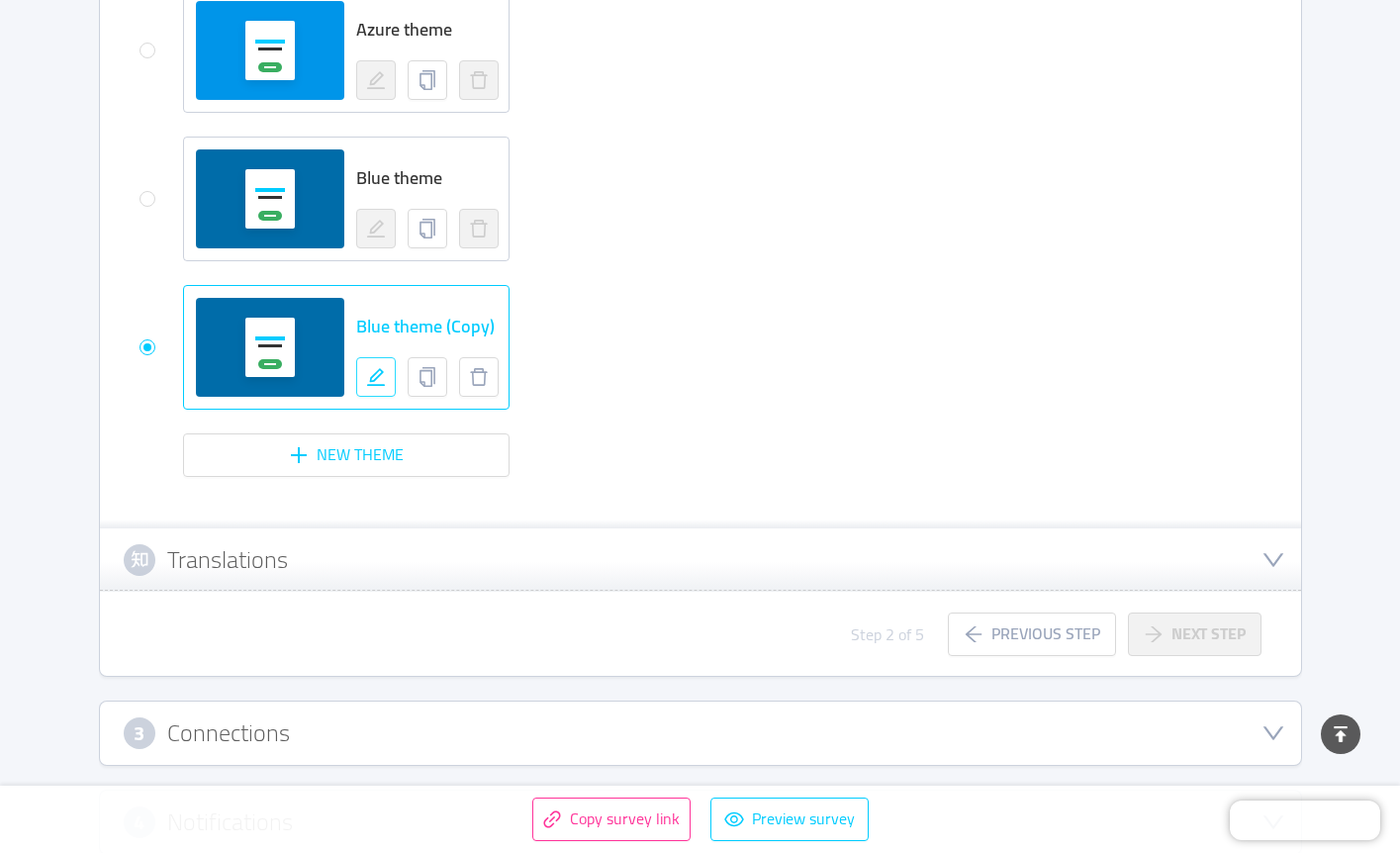 click 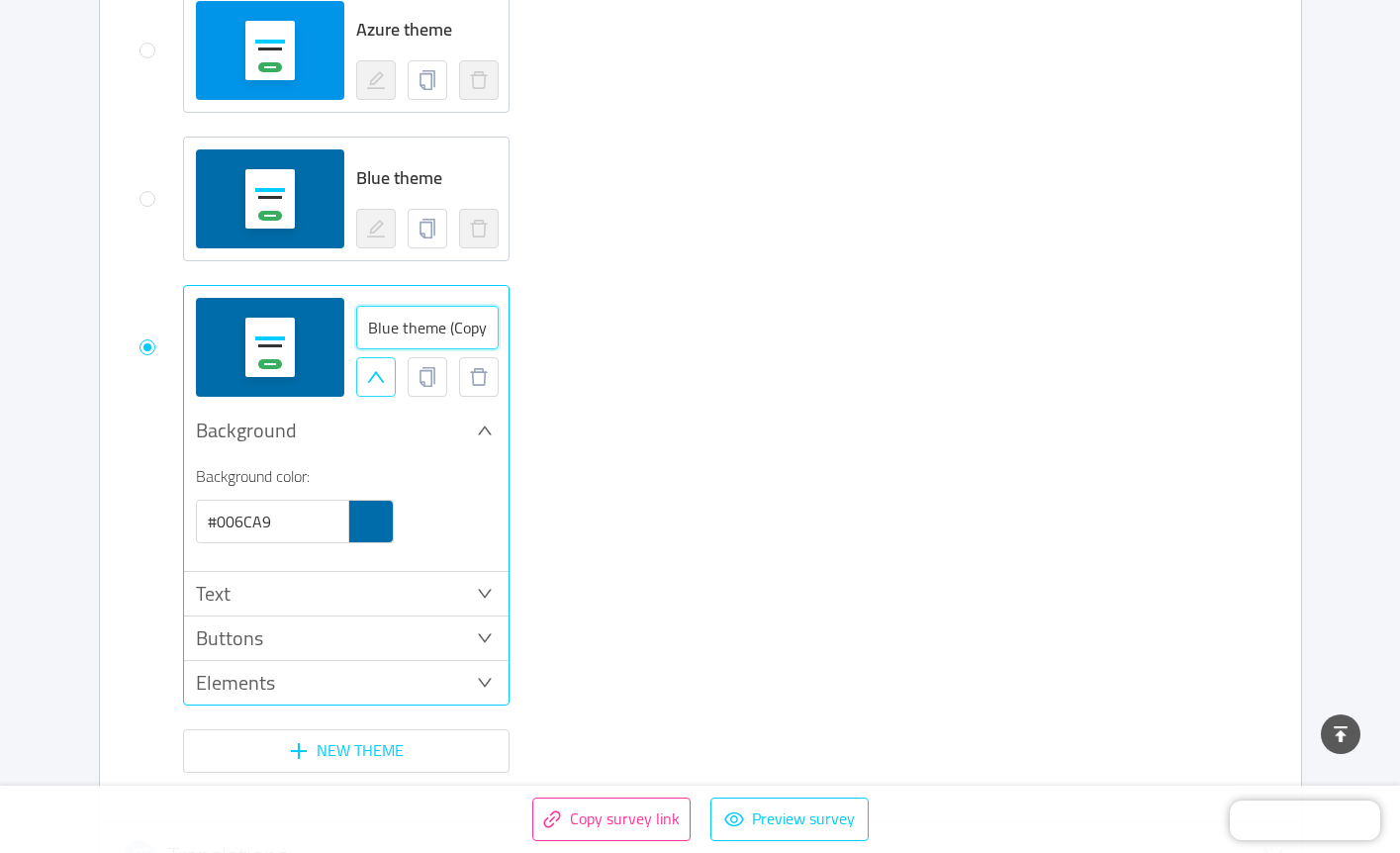 click on "Blue theme (Copy)" at bounding box center (427, 328) 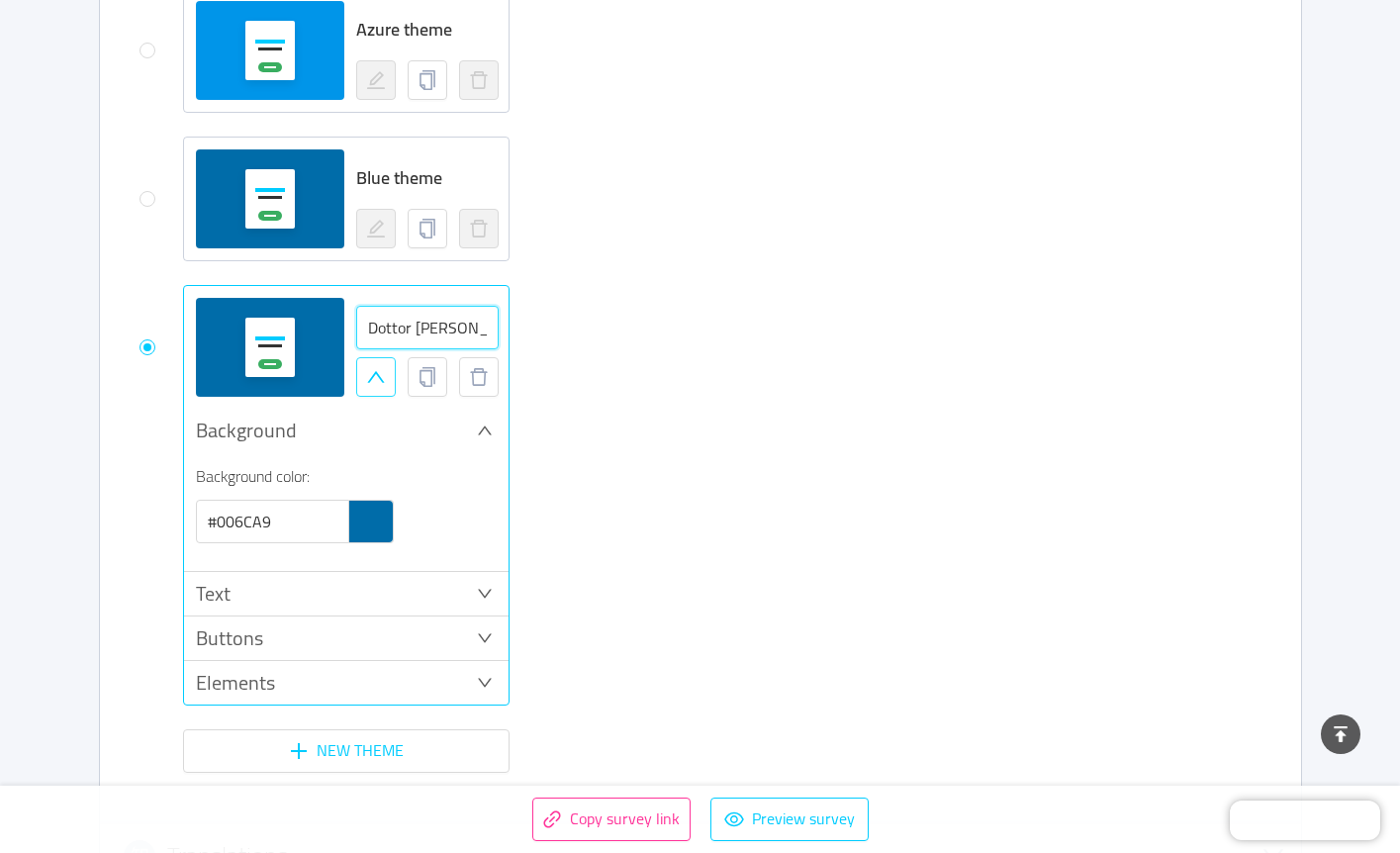 scroll, scrollTop: 0, scrollLeft: 12, axis: horizontal 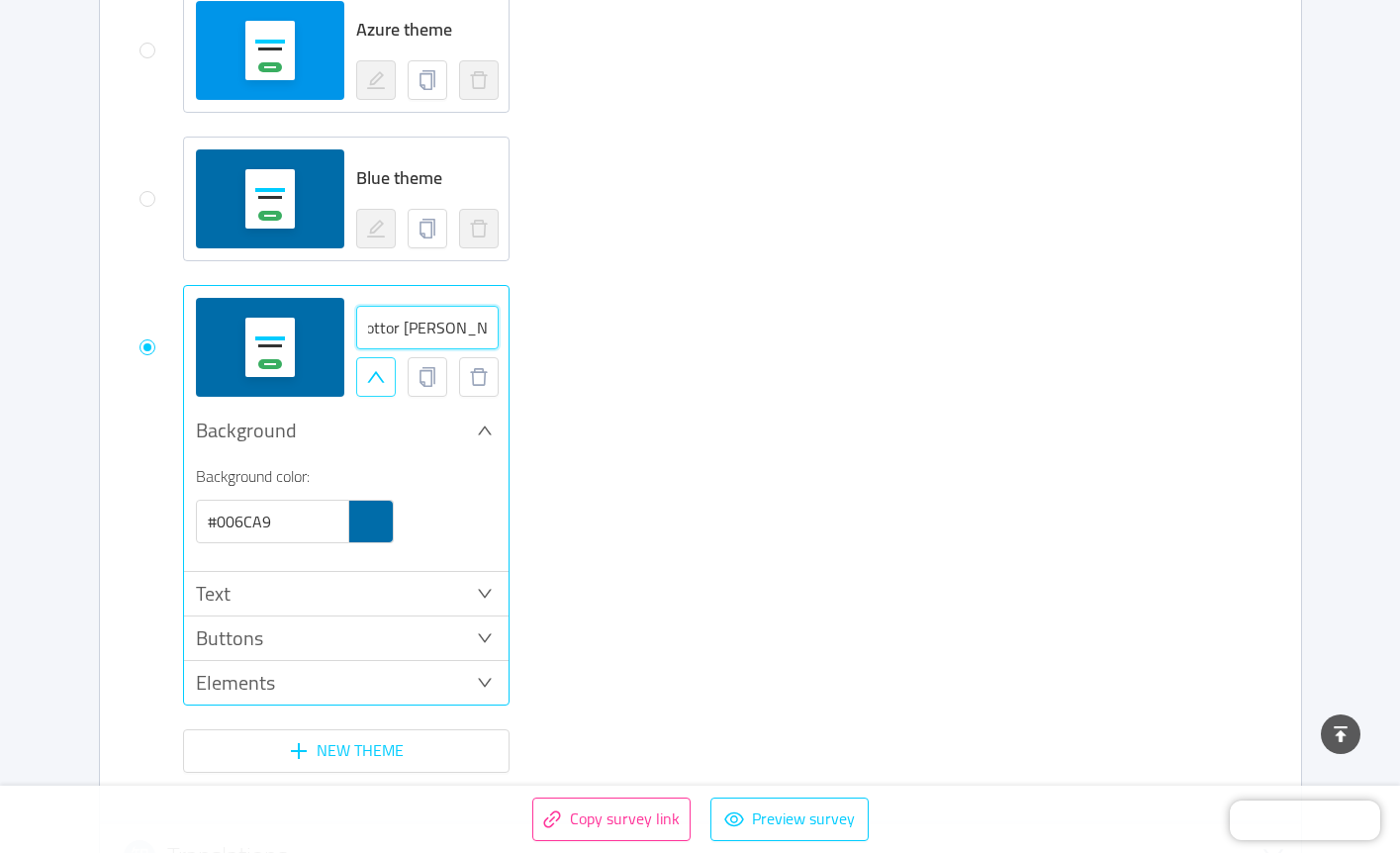 type on "Dottor [PERSON_NAME] THEME" 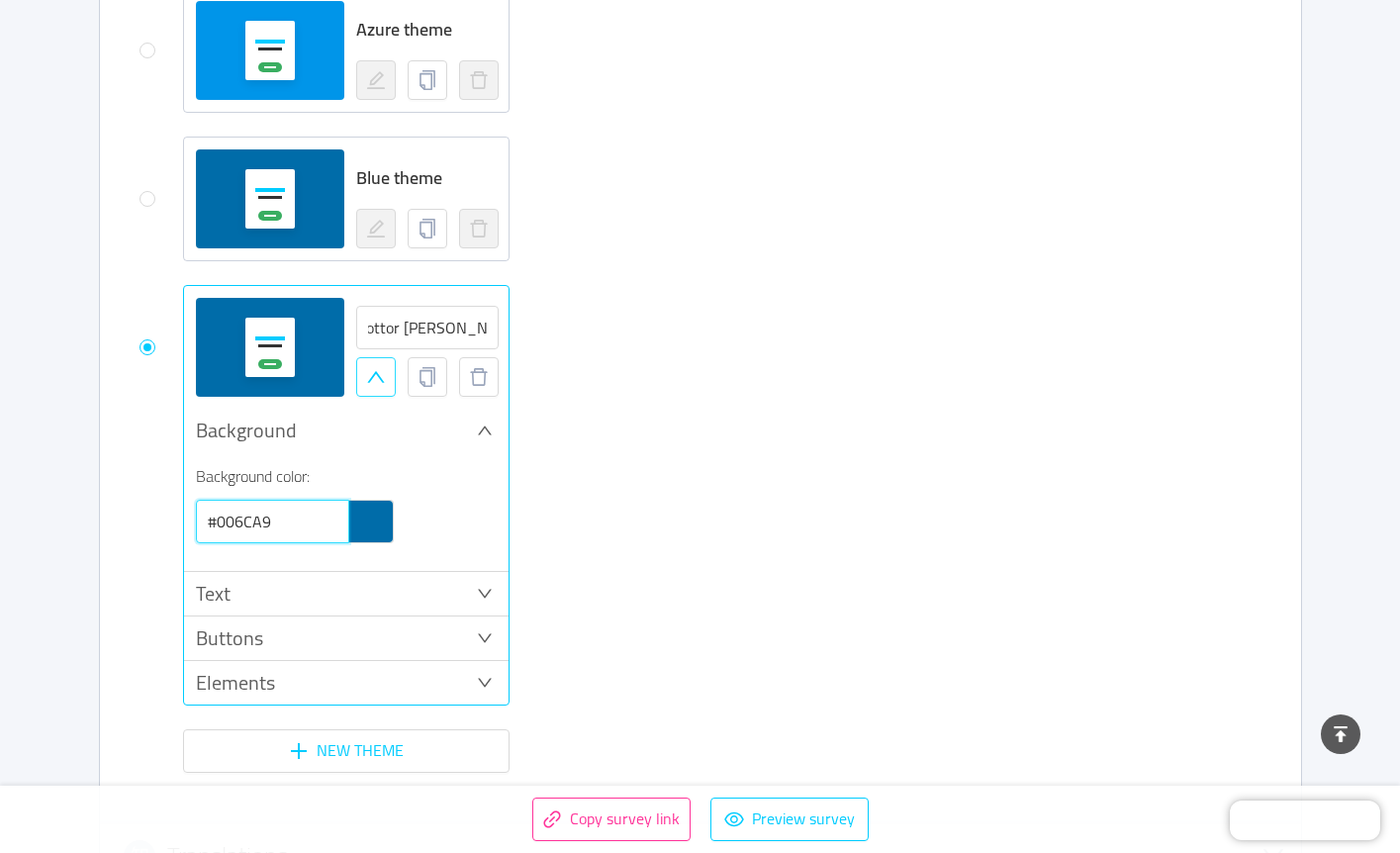 click on "#006CA9" at bounding box center [272, 521] 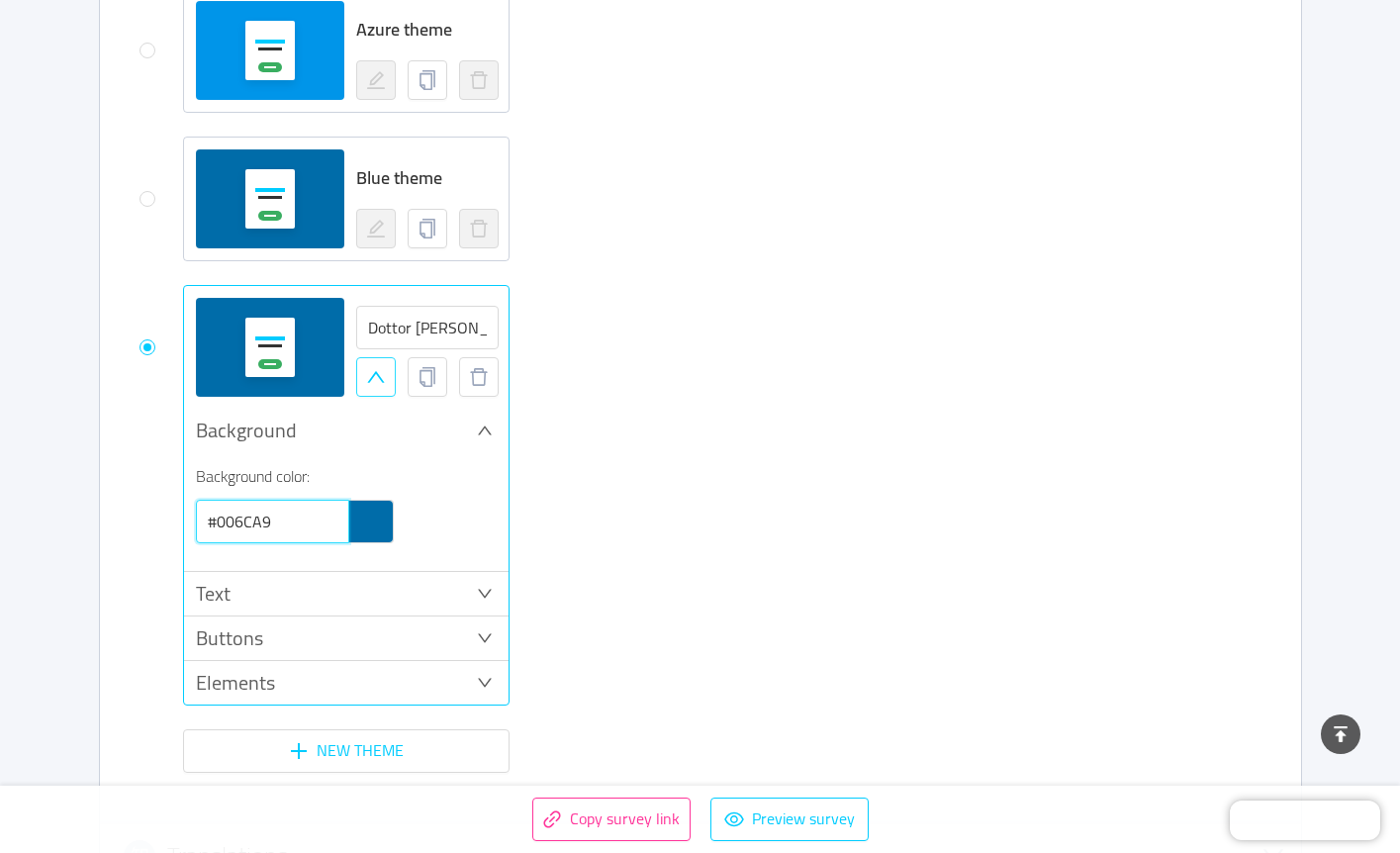 click on "#006CA9" at bounding box center (272, 521) 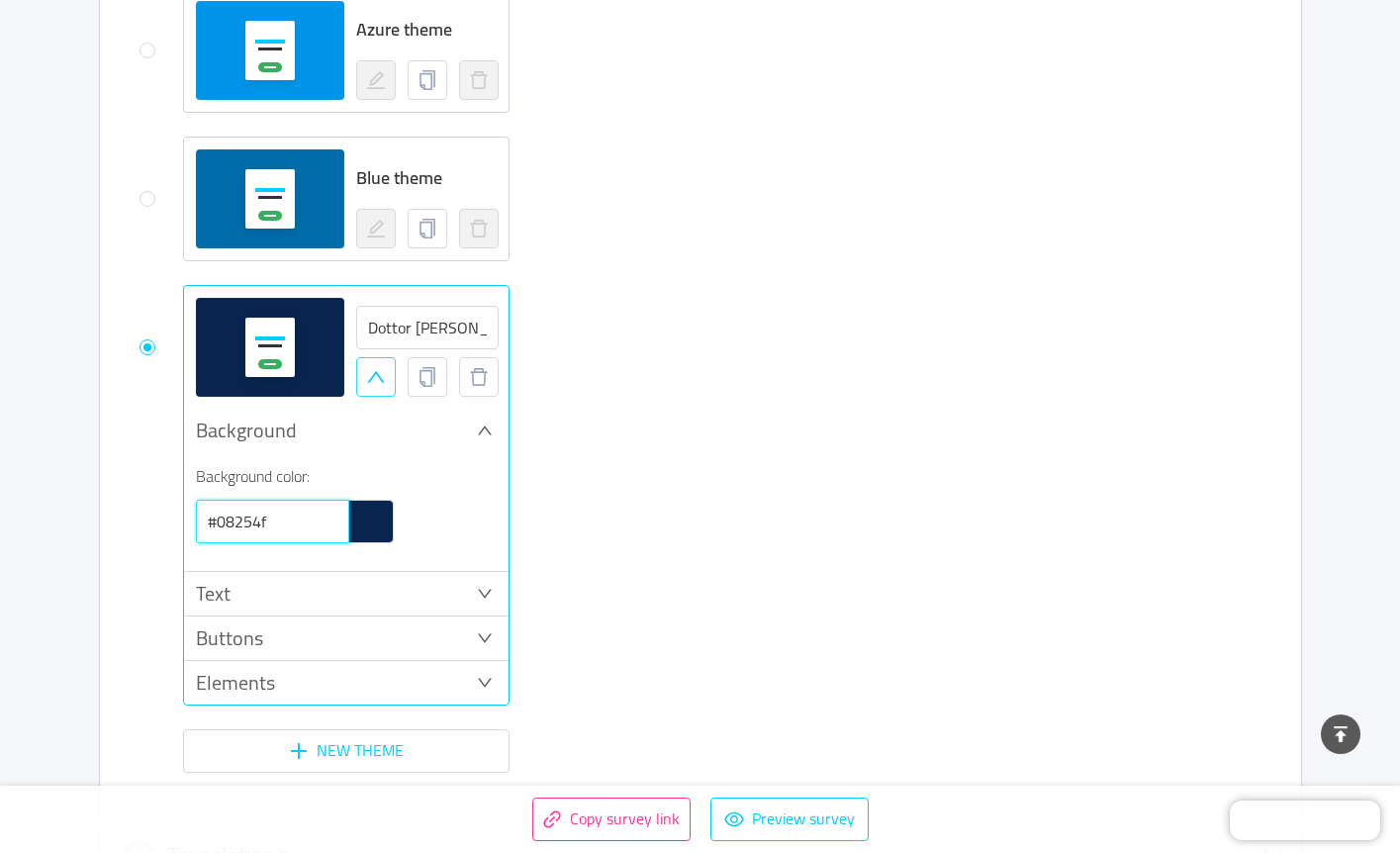 type on "#08254f" 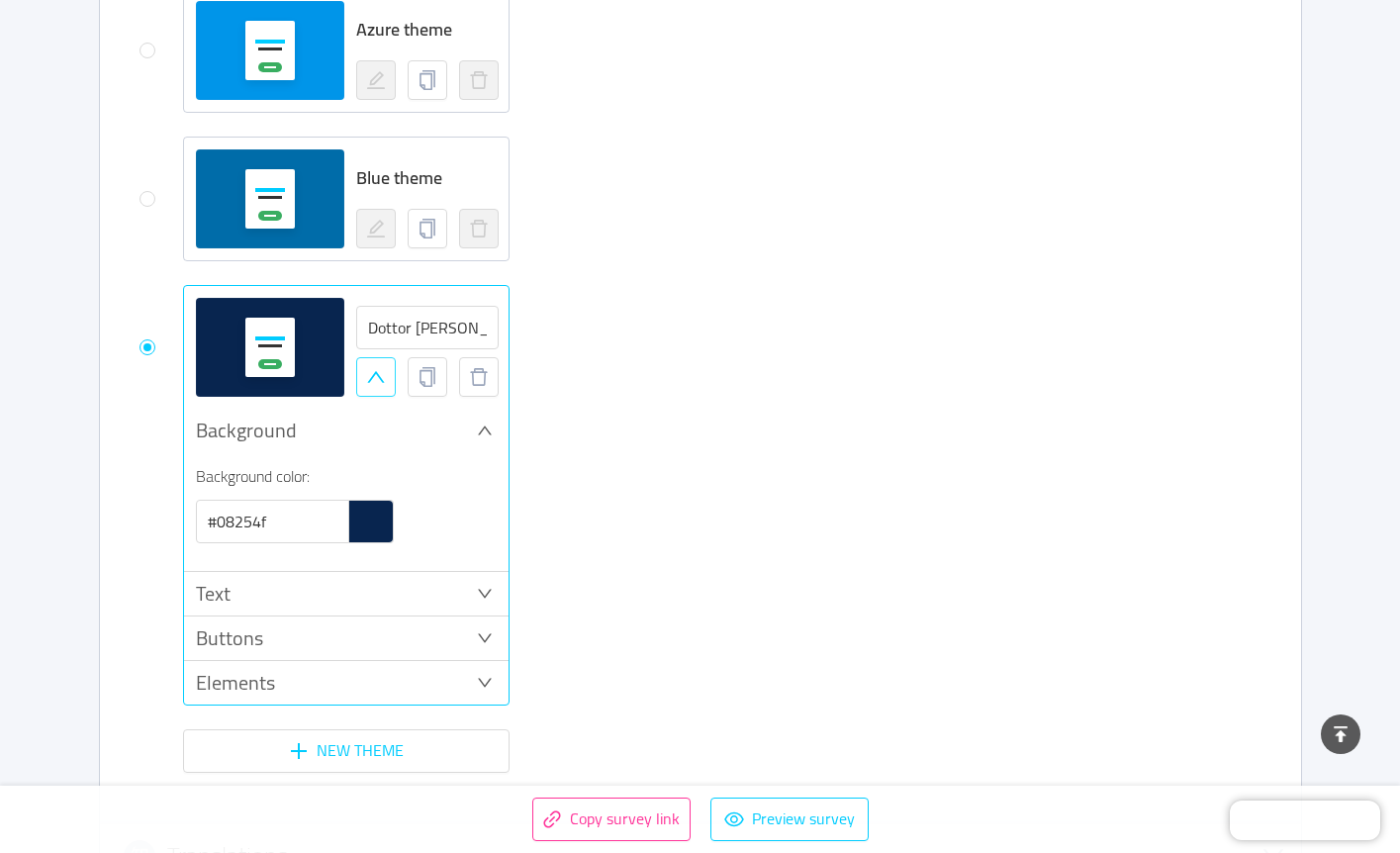 click on "#08254f" at bounding box center (346, 521) 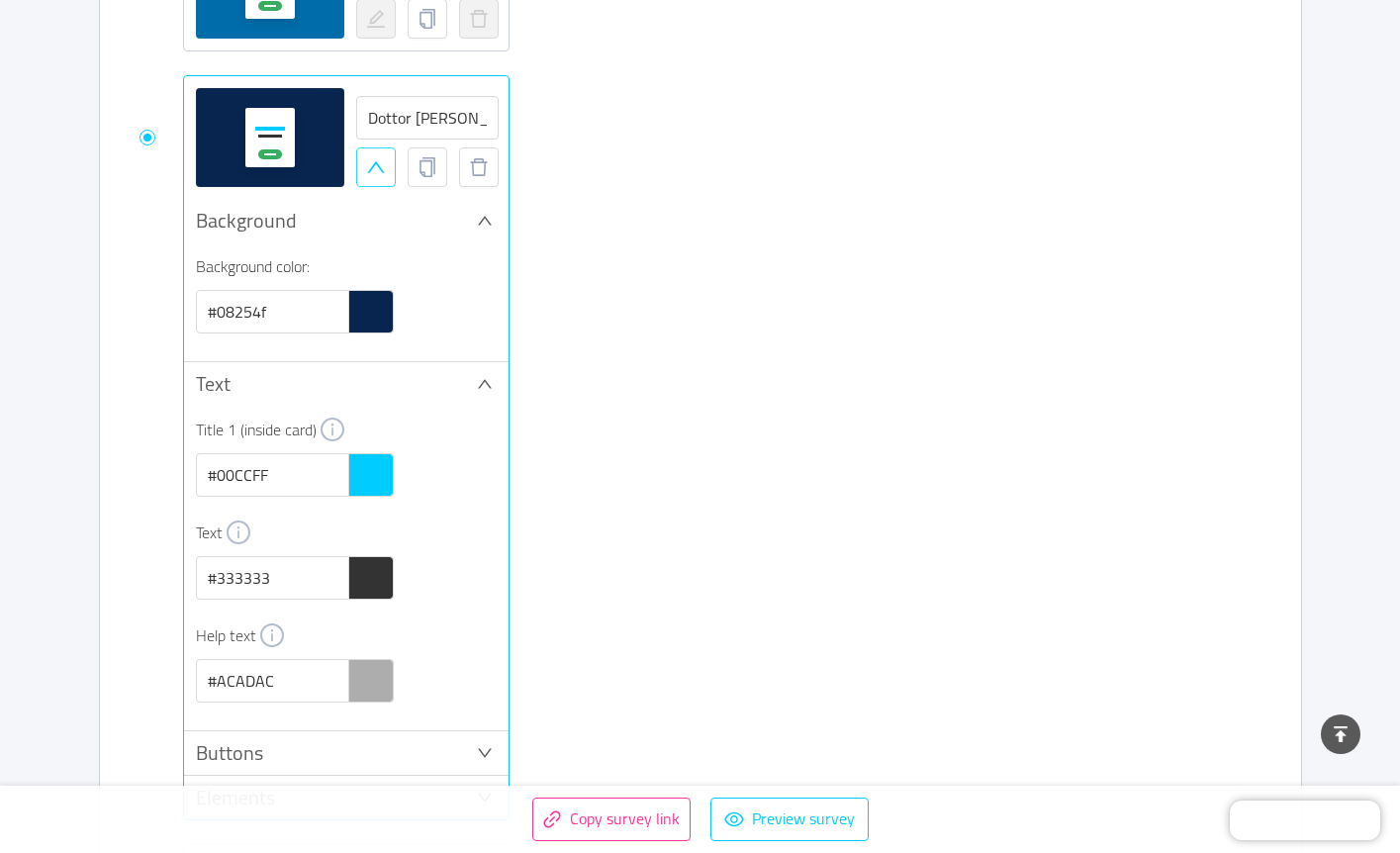 scroll, scrollTop: 2096, scrollLeft: 0, axis: vertical 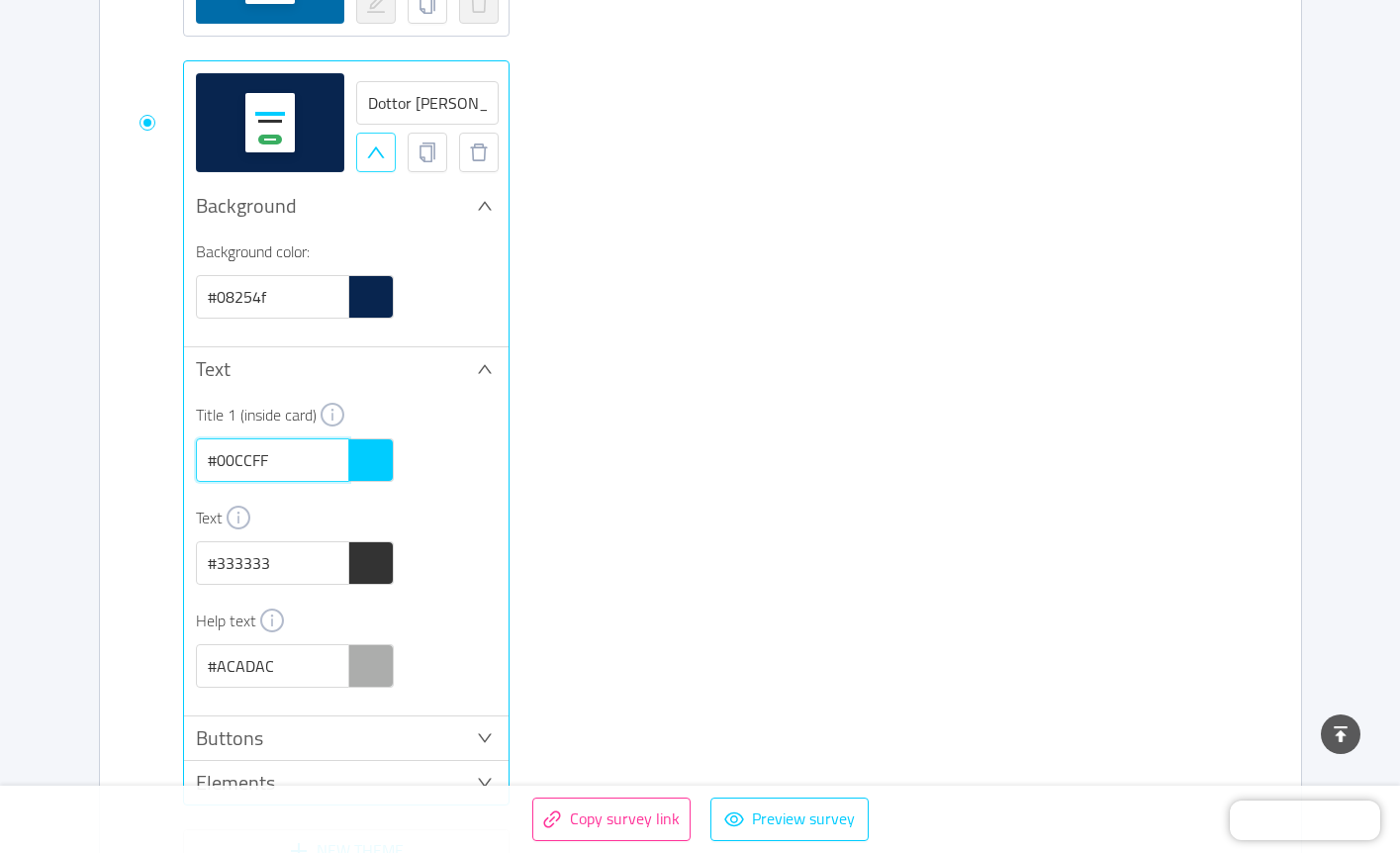 click on "#00CCFF" at bounding box center (272, 460) 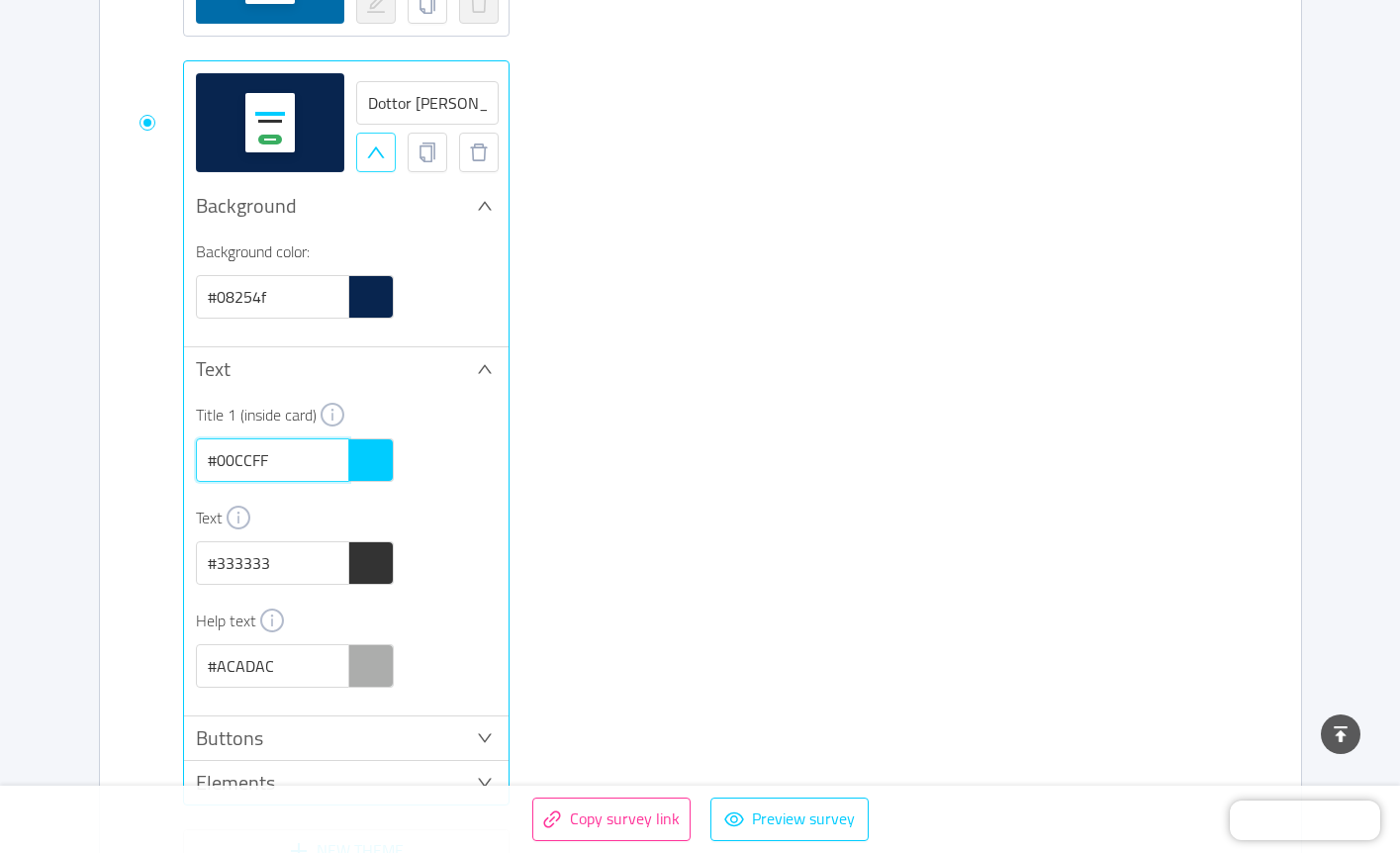 click on "#00CCFF" at bounding box center [272, 460] 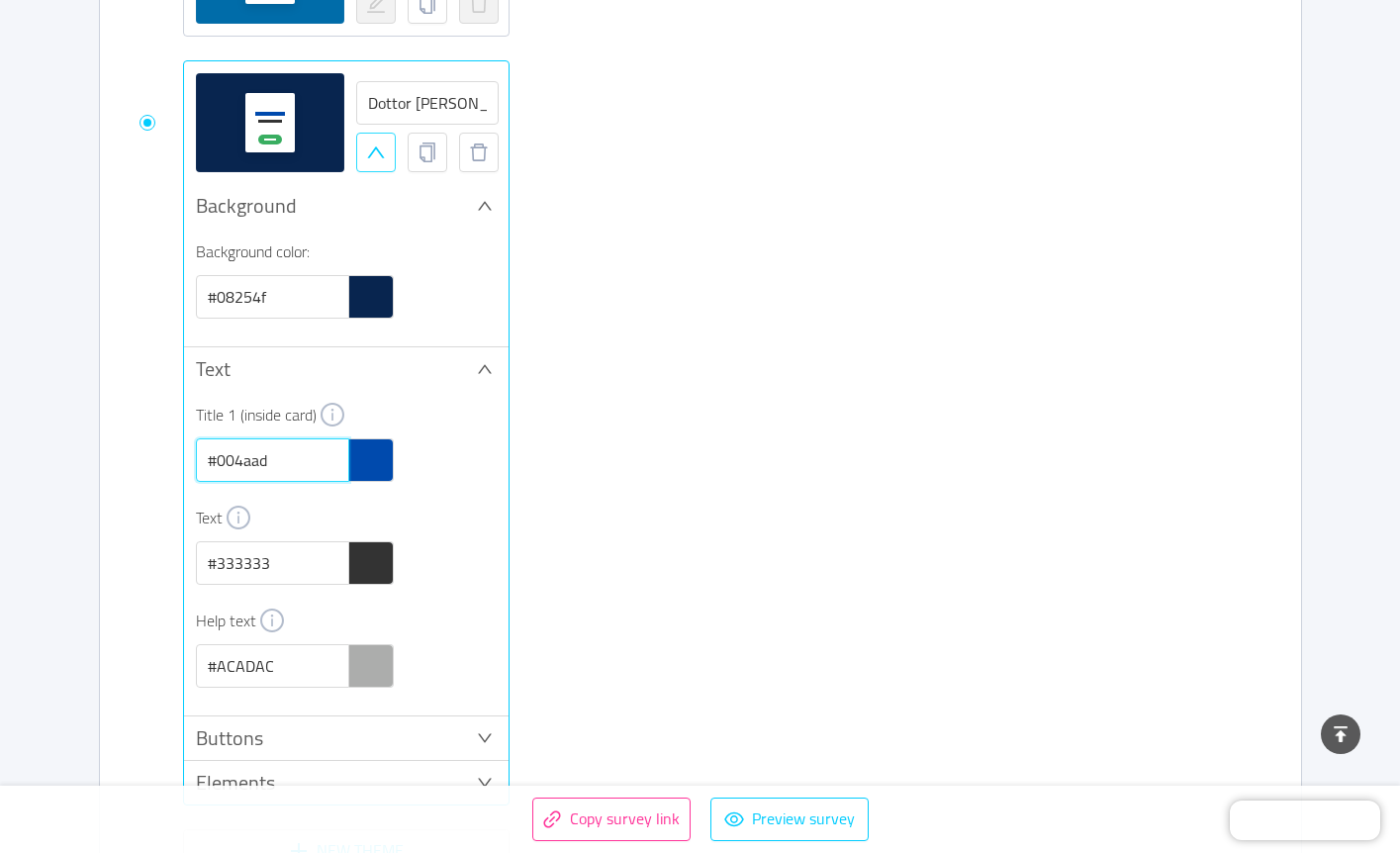 type on "#004aad" 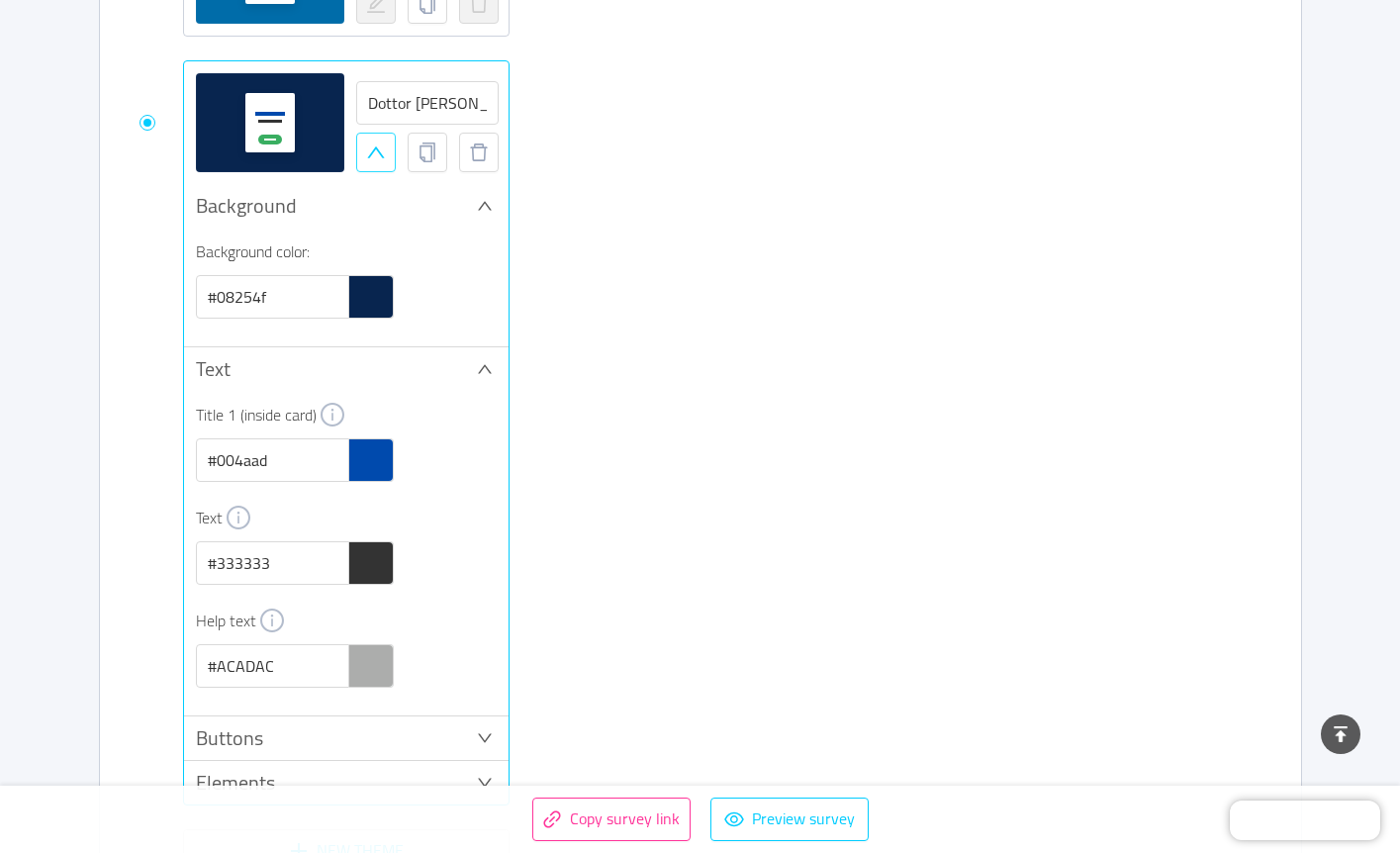 click on "#004aad" at bounding box center [346, 460] 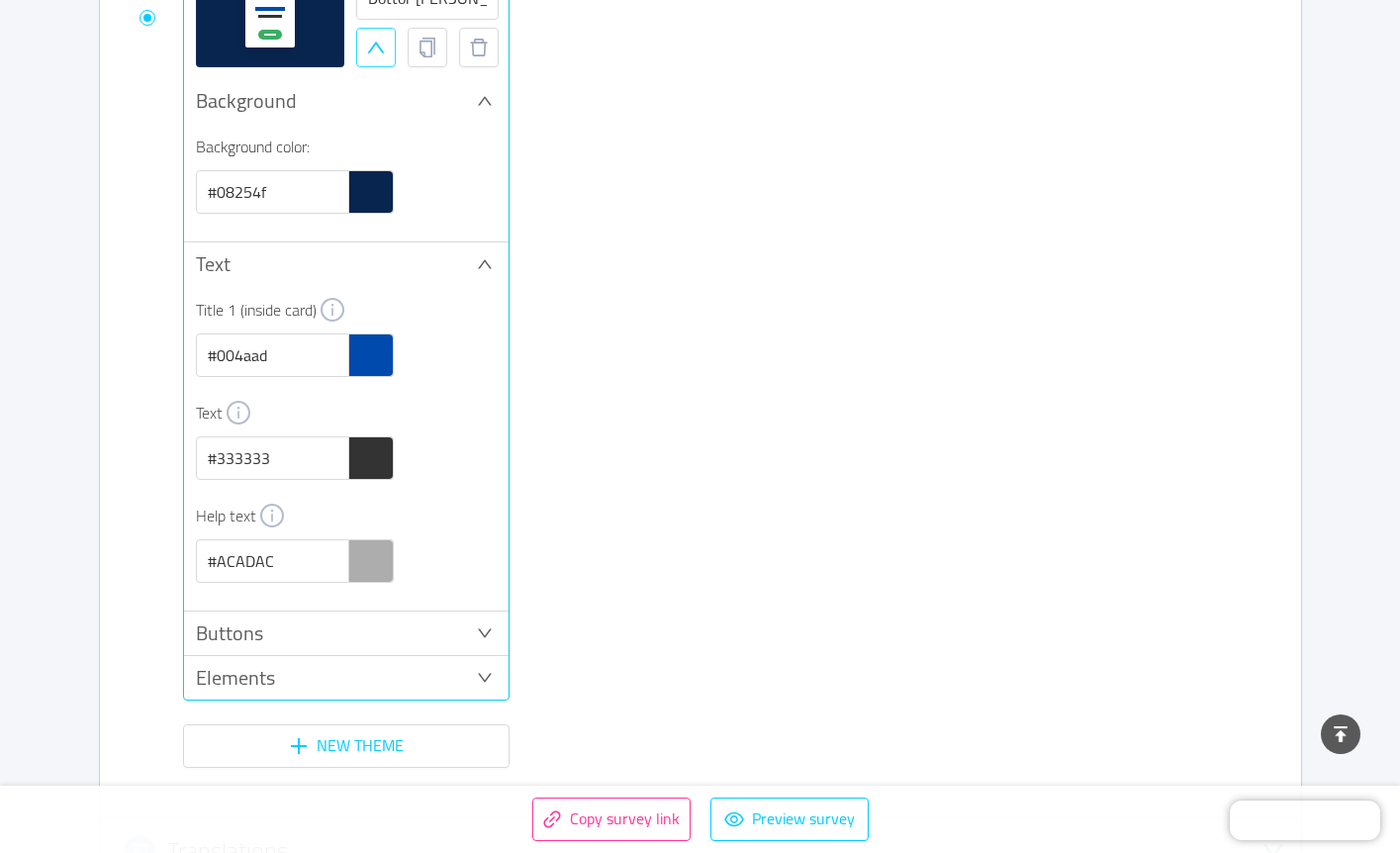 scroll, scrollTop: 2206, scrollLeft: 0, axis: vertical 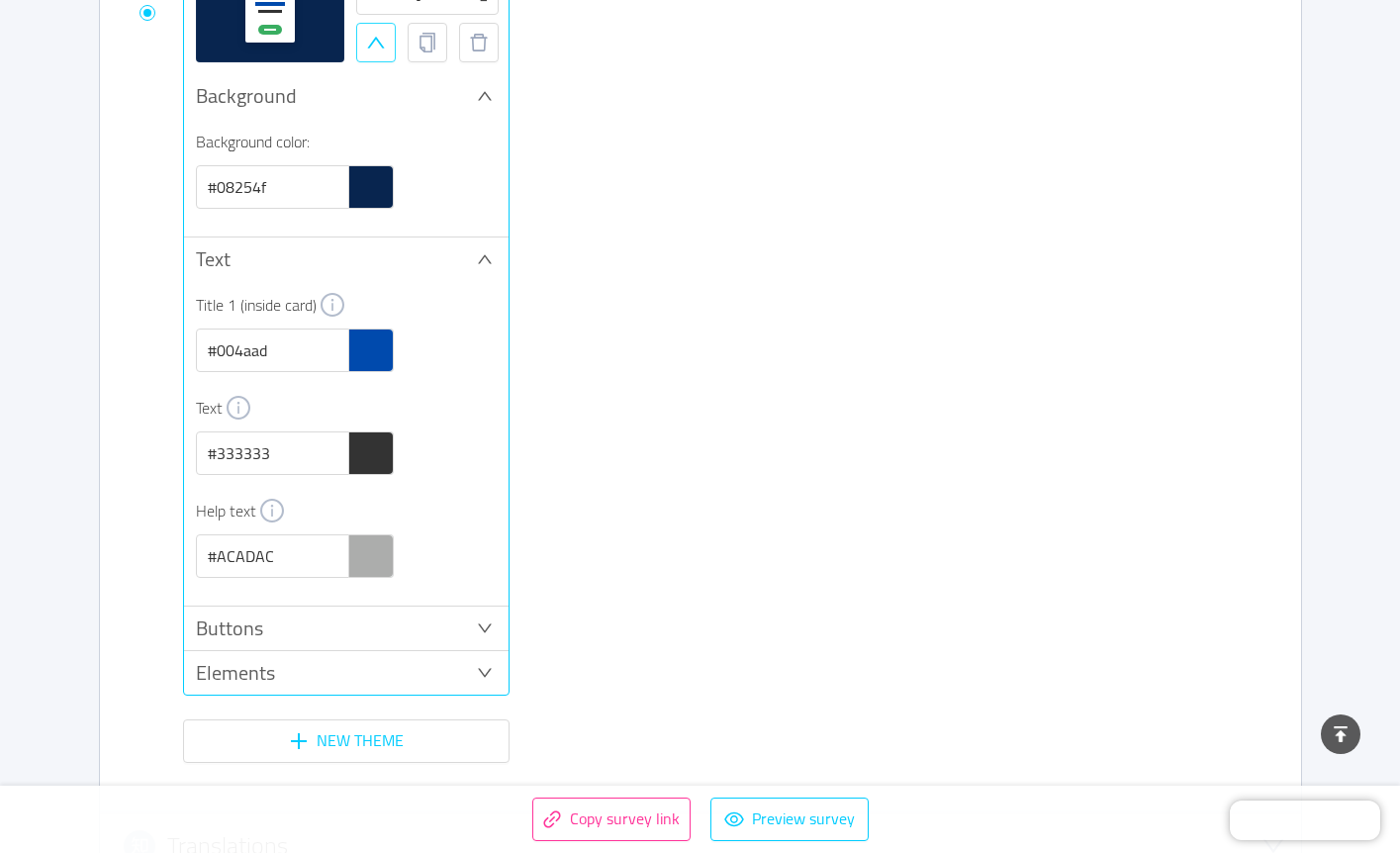 click at bounding box center [371, 453] 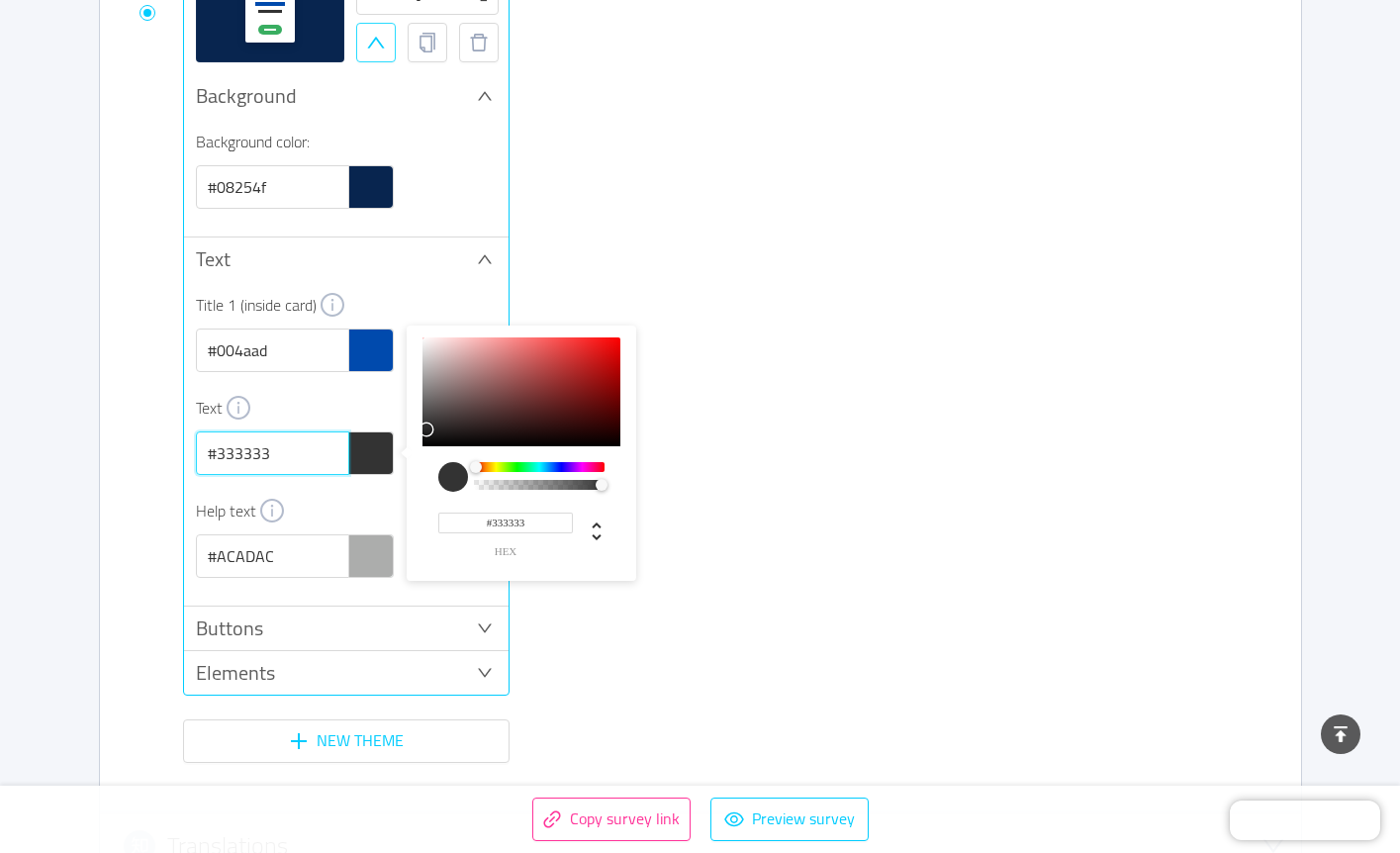 click on "#333333" at bounding box center (272, 453) 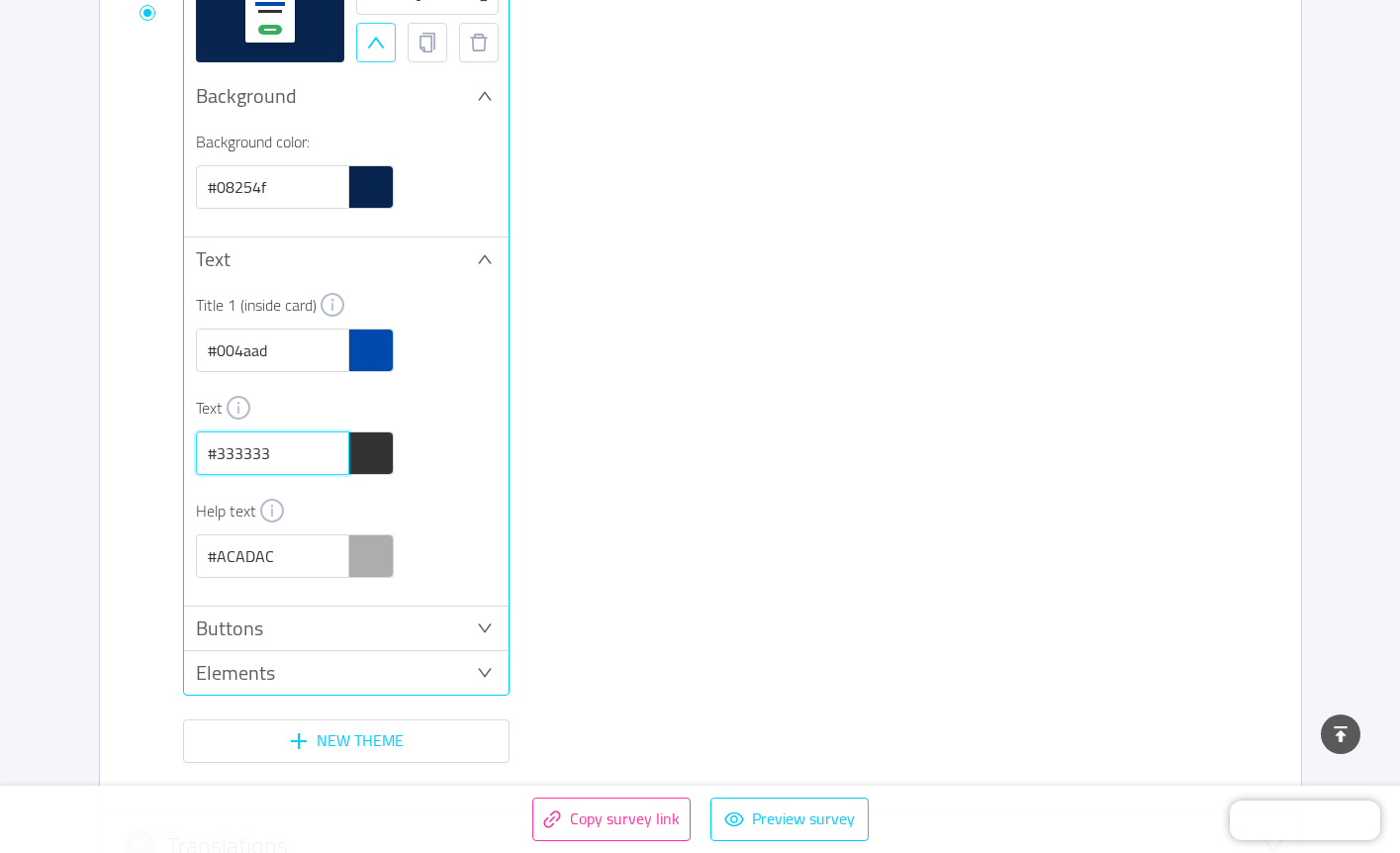 click on "#333333" at bounding box center (272, 453) 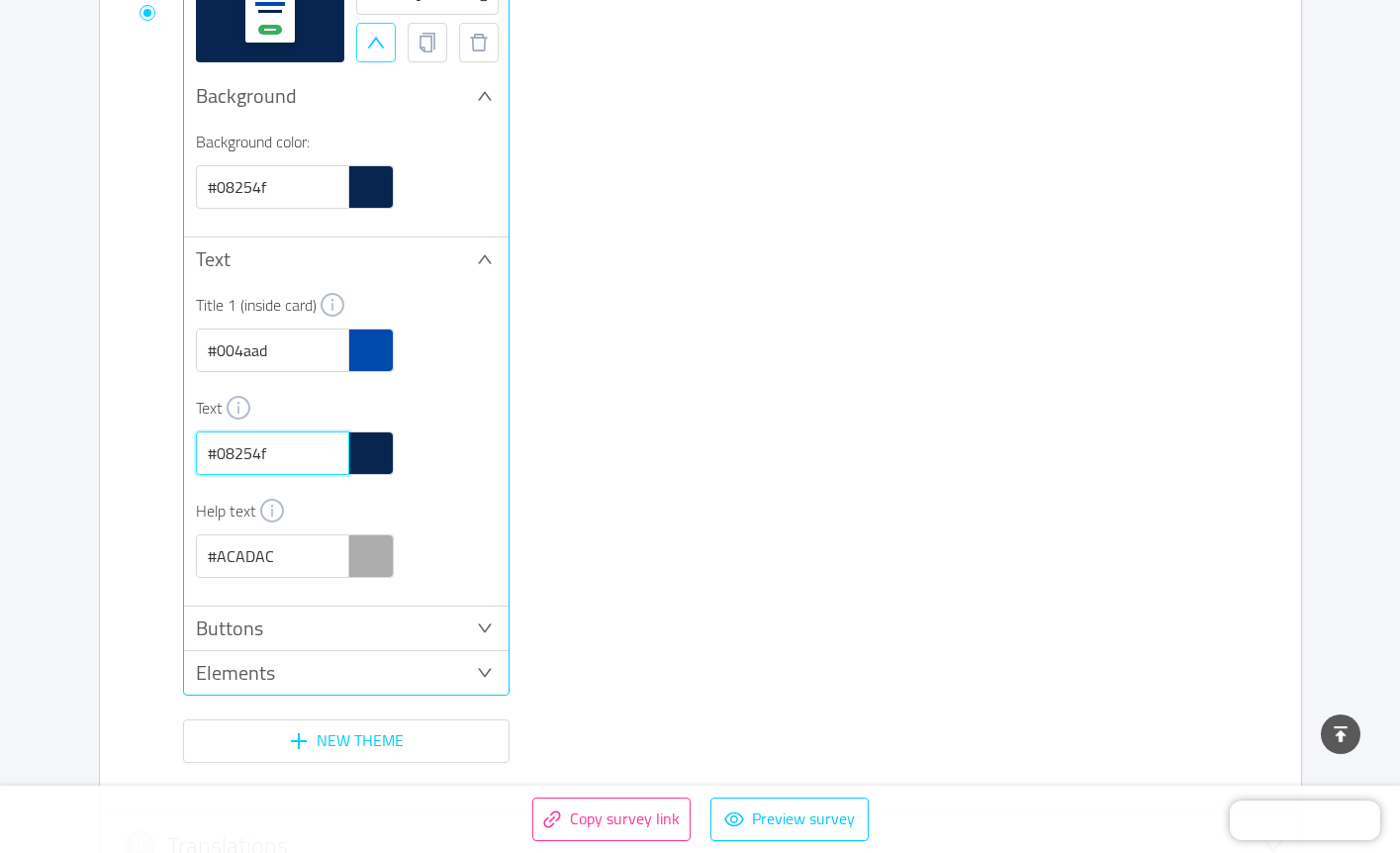 type on "#08254f" 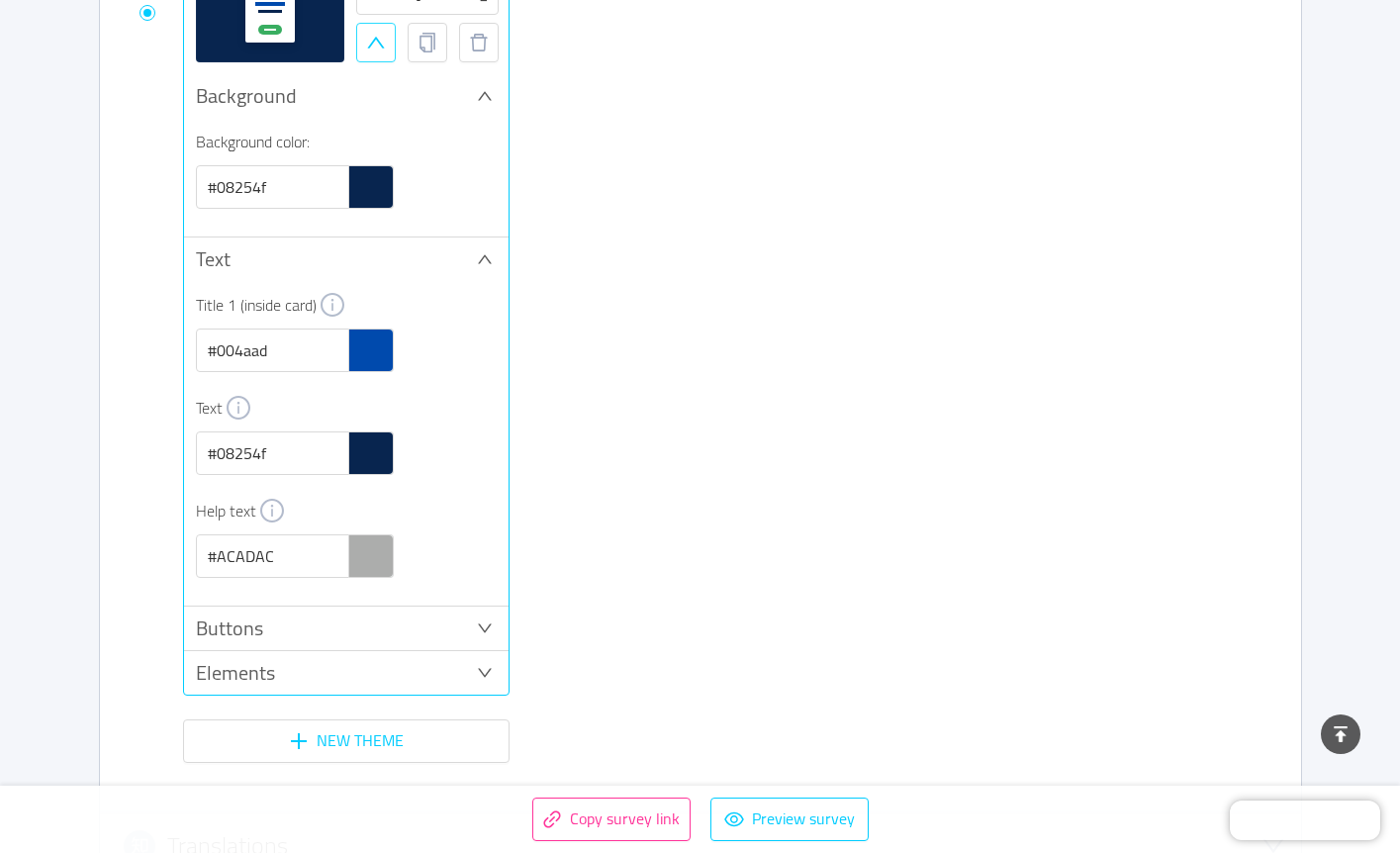 click on "Title 1 (inside card)  #004aad  Text  #08254f  Help text  #ACADAC" at bounding box center (346, 443) 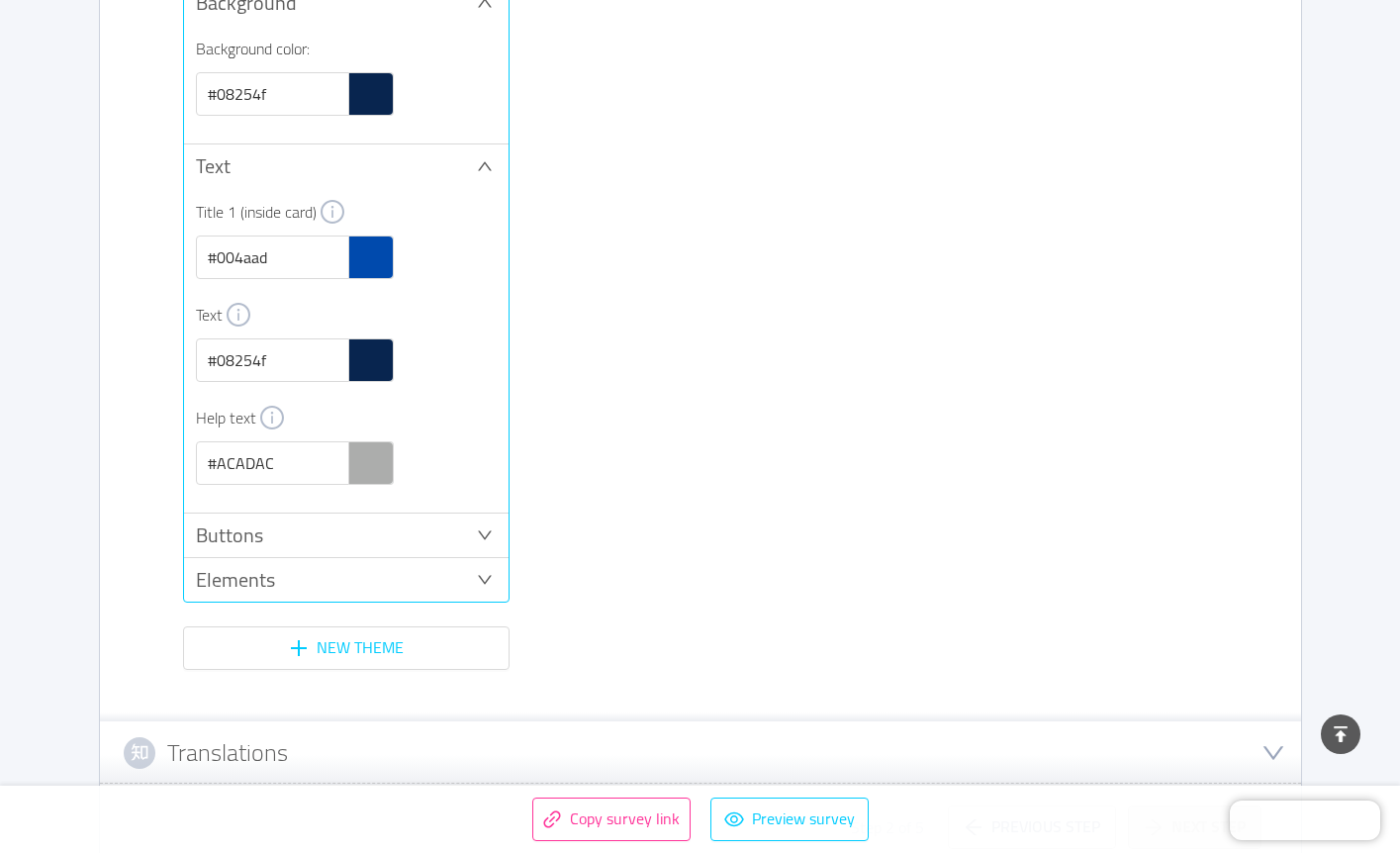 scroll, scrollTop: 2301, scrollLeft: 0, axis: vertical 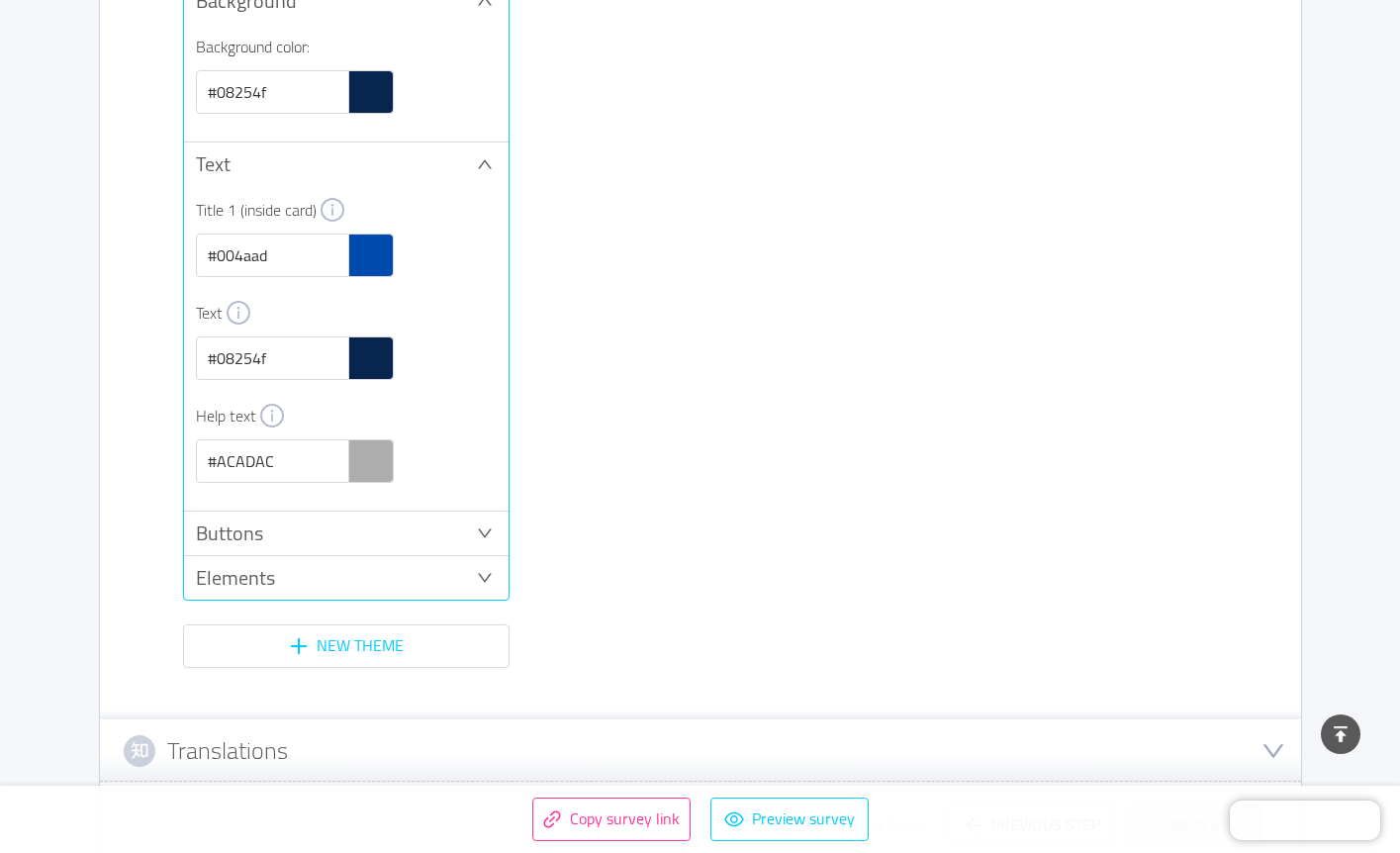 click on "Buttons" at bounding box center (346, 533) 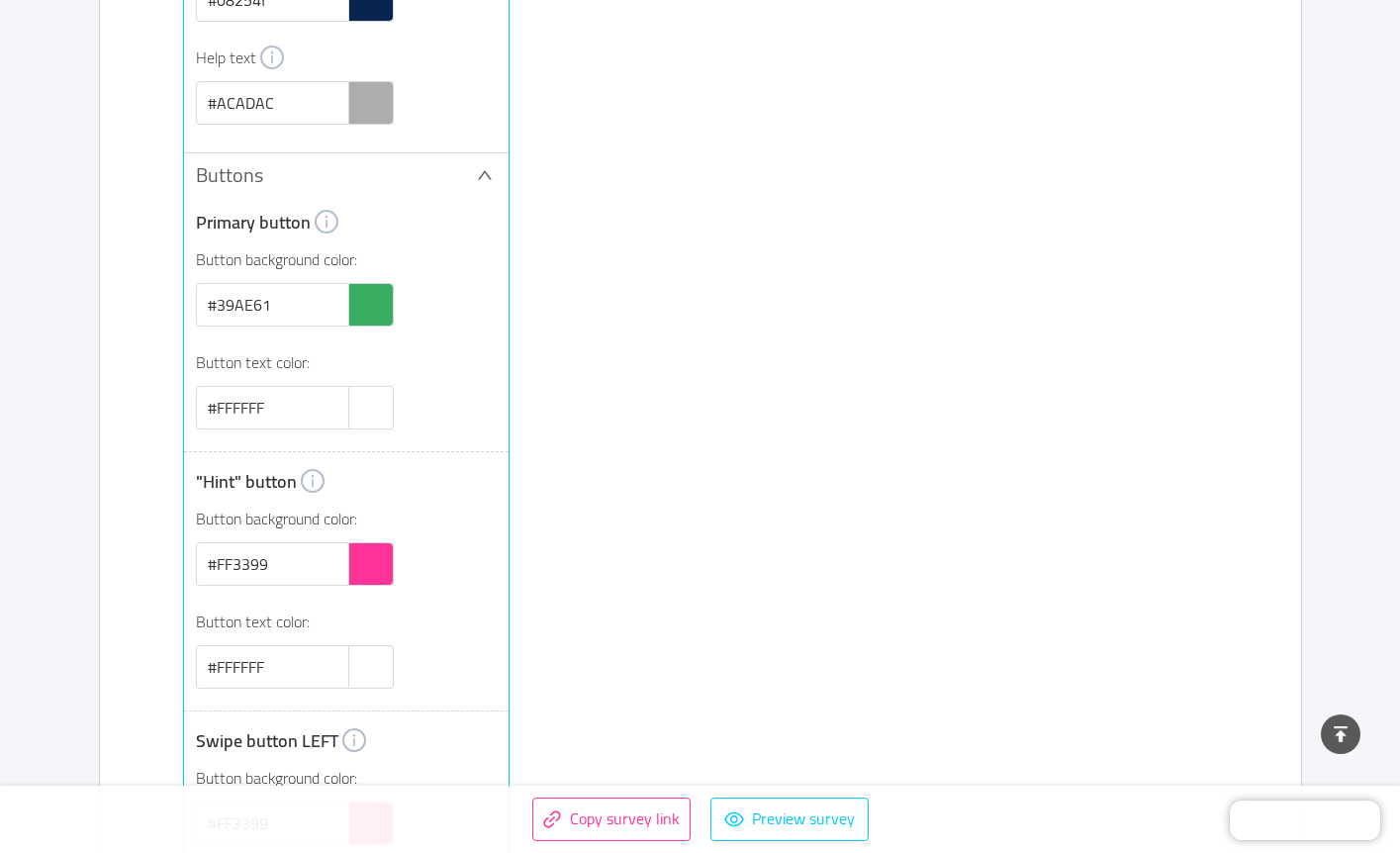 scroll, scrollTop: 2665, scrollLeft: 0, axis: vertical 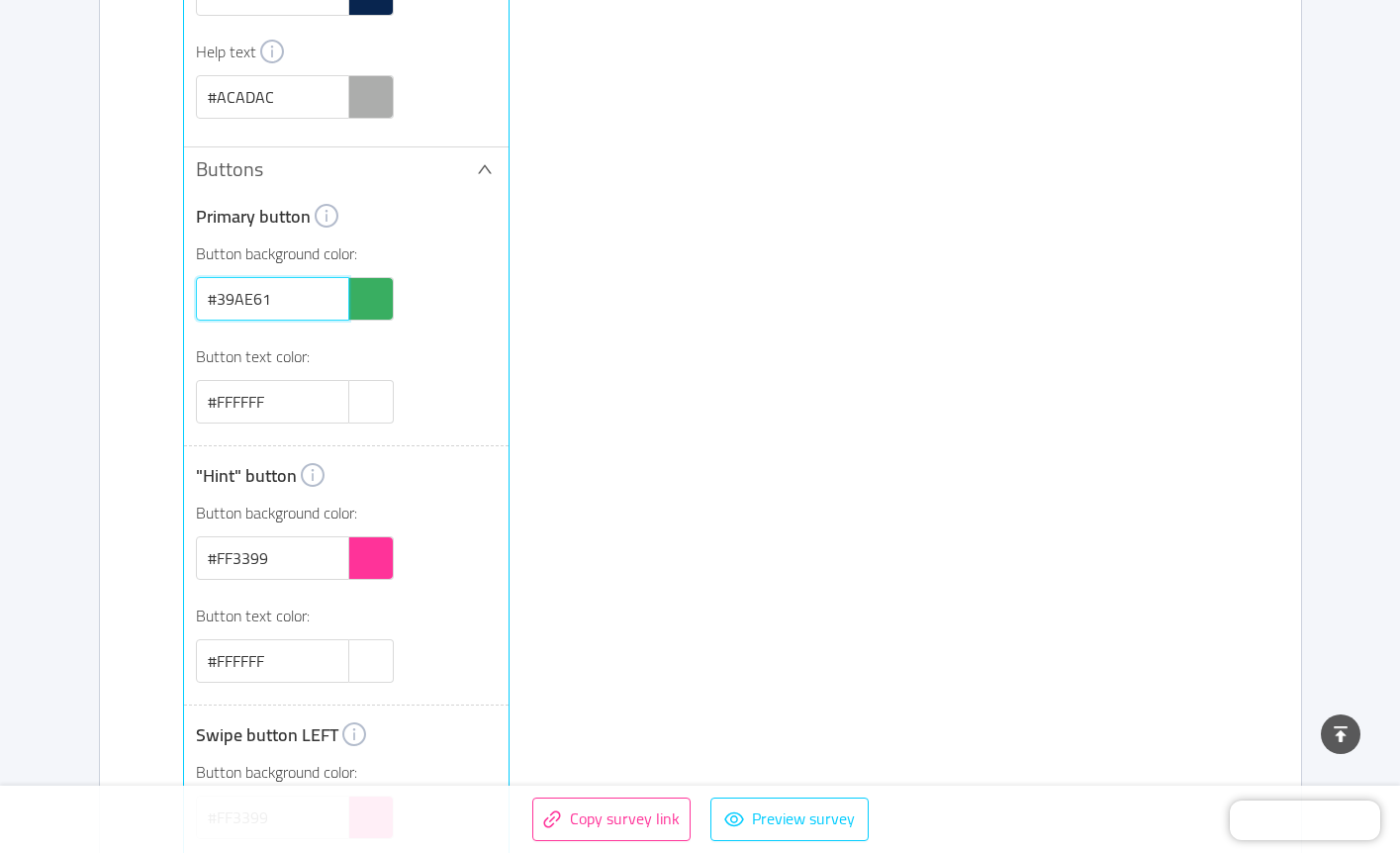 click on "#39AE61" at bounding box center [272, 299] 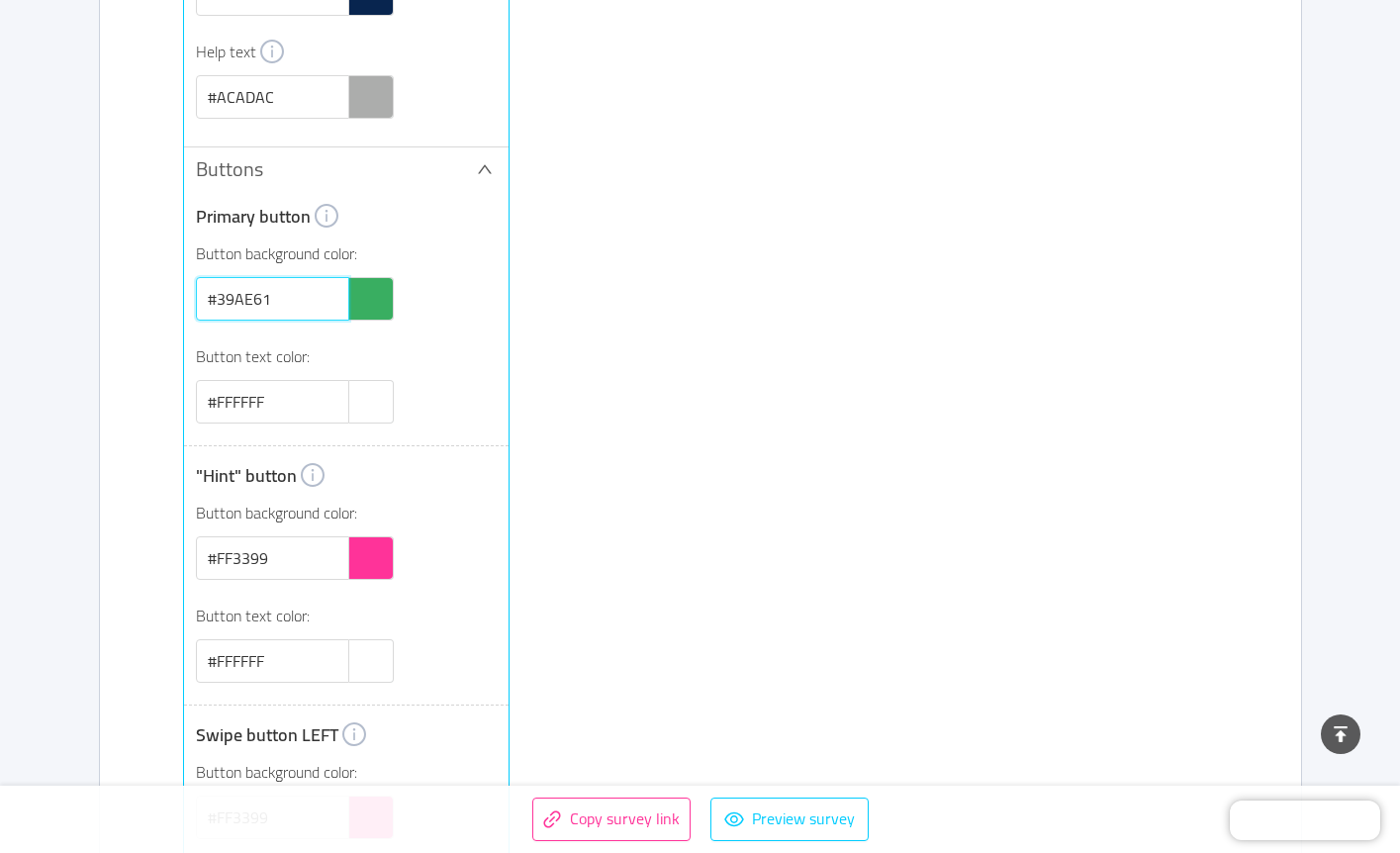 paste on "#f8be34" 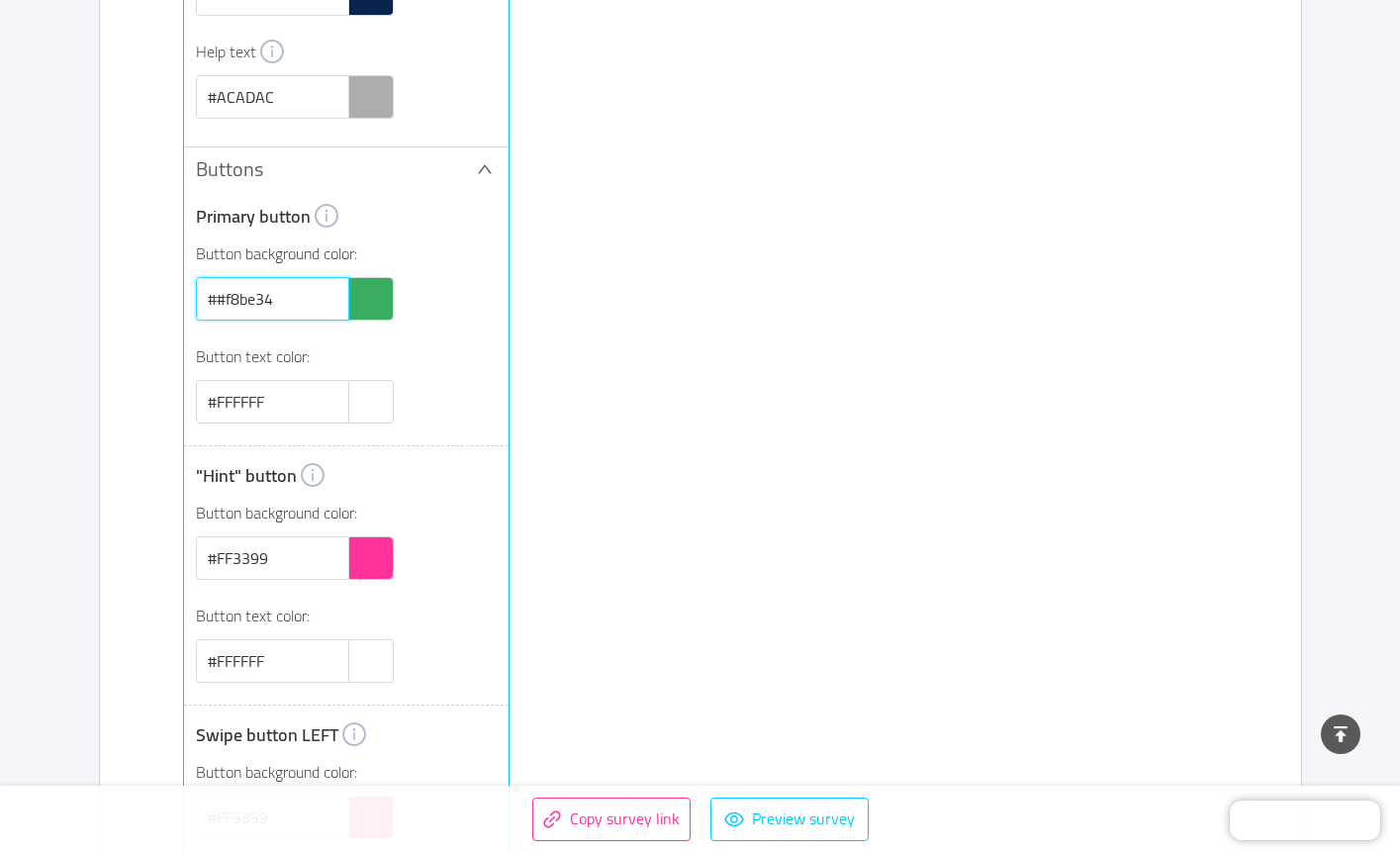 click on "##f8be34" at bounding box center [272, 299] 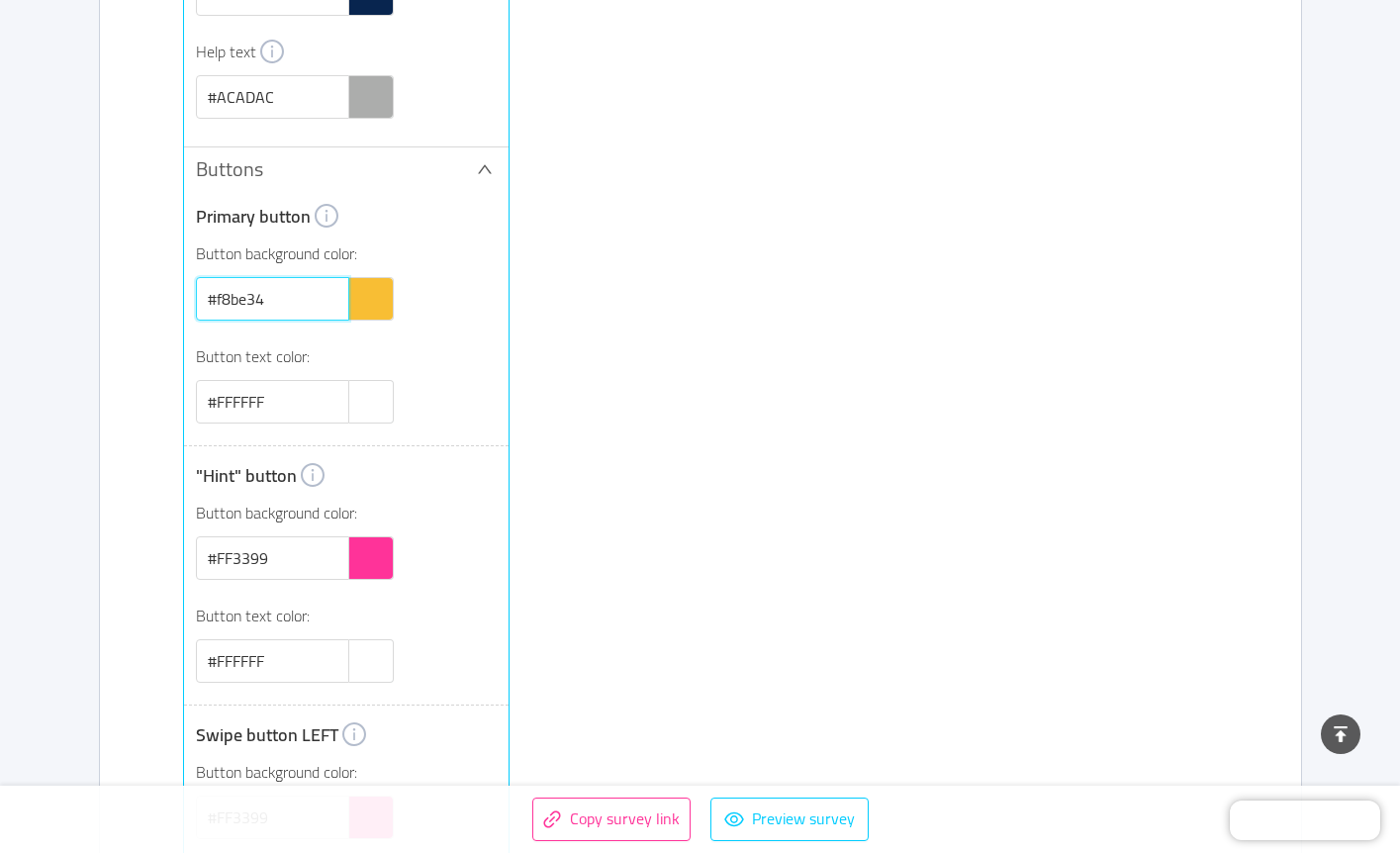 type on "#f8be34" 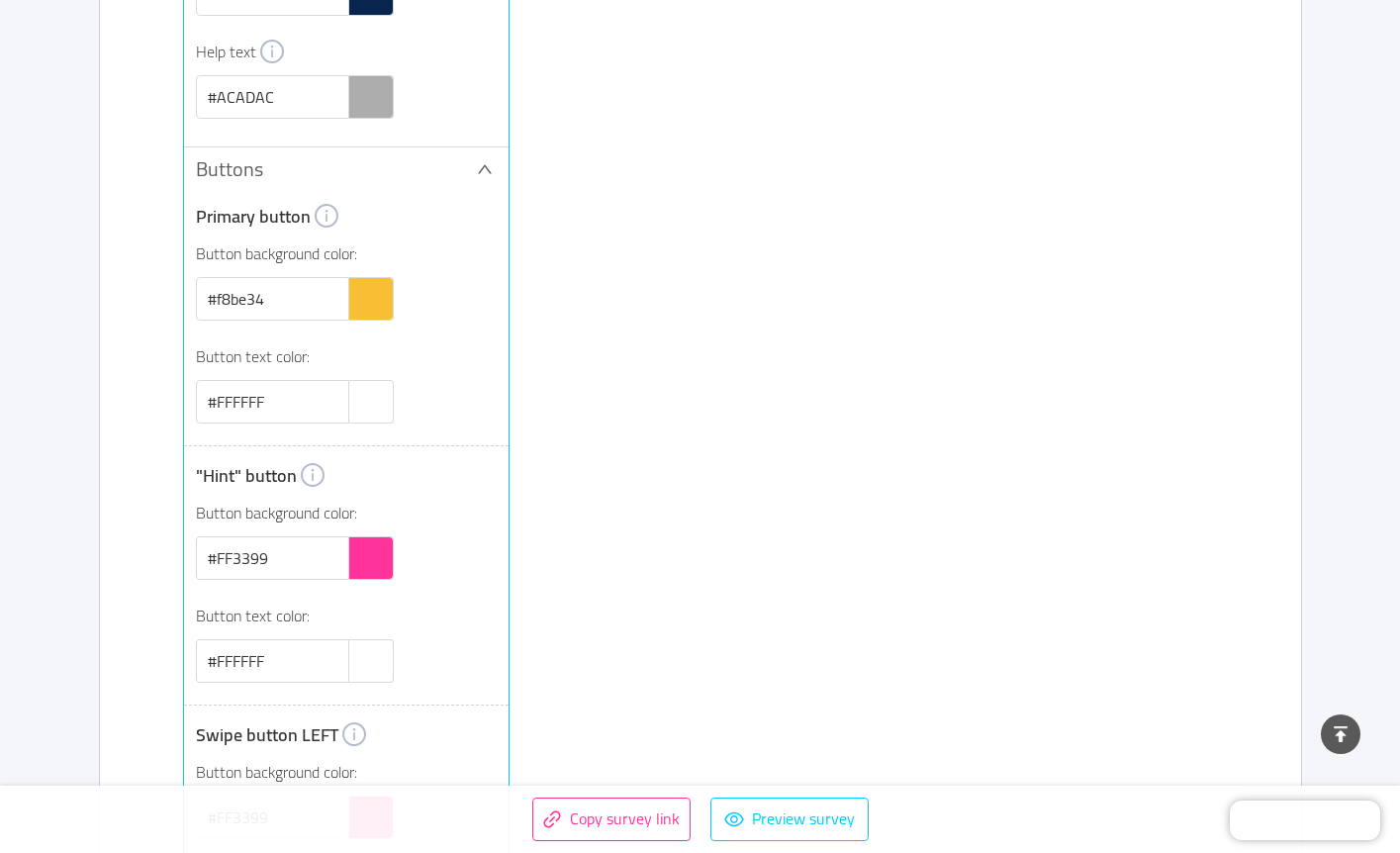 click on "Button background color: #f8be34 Button text color: #FFFFFF" at bounding box center [346, 332] 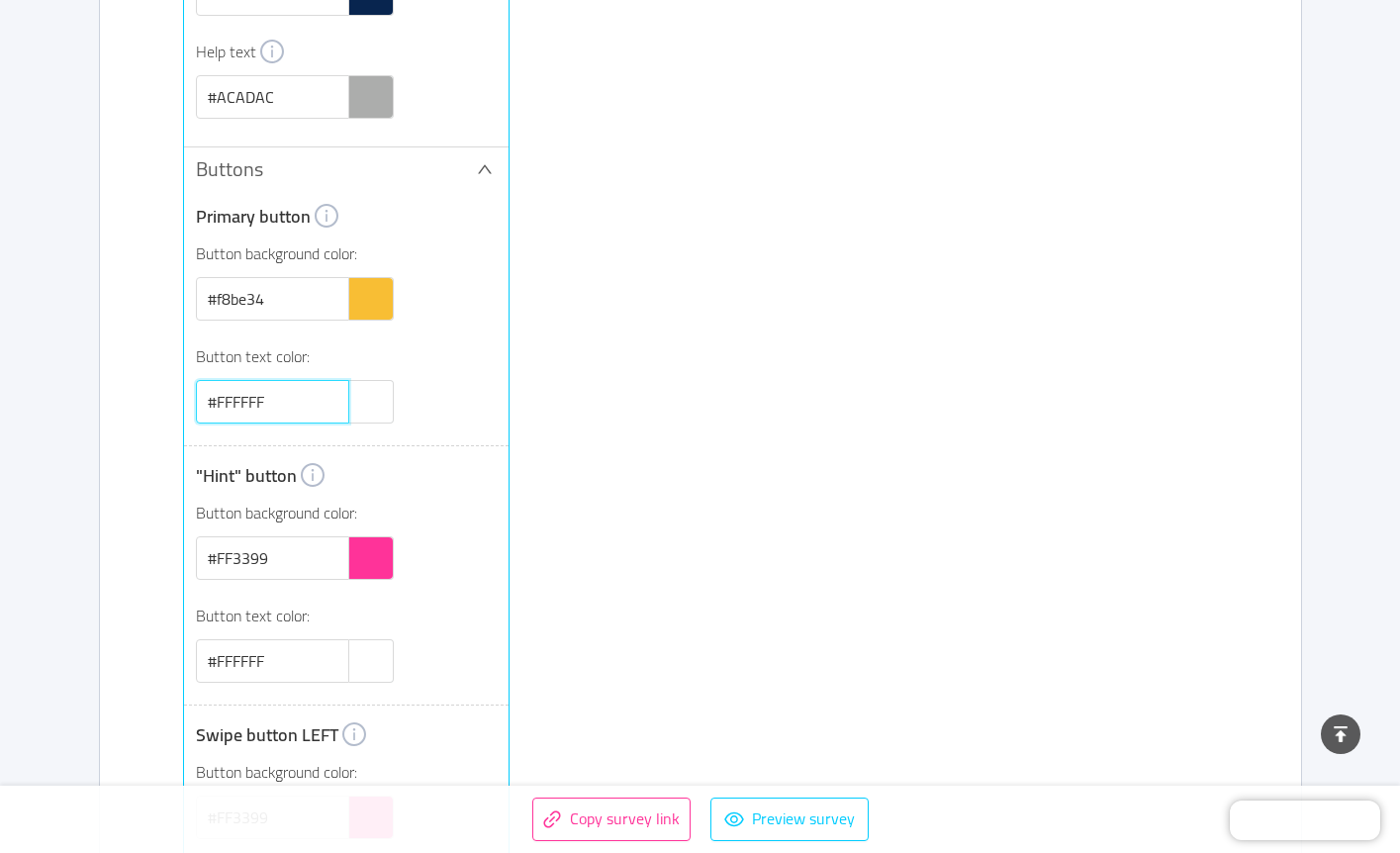 click on "#FFFFFF" at bounding box center (272, 402) 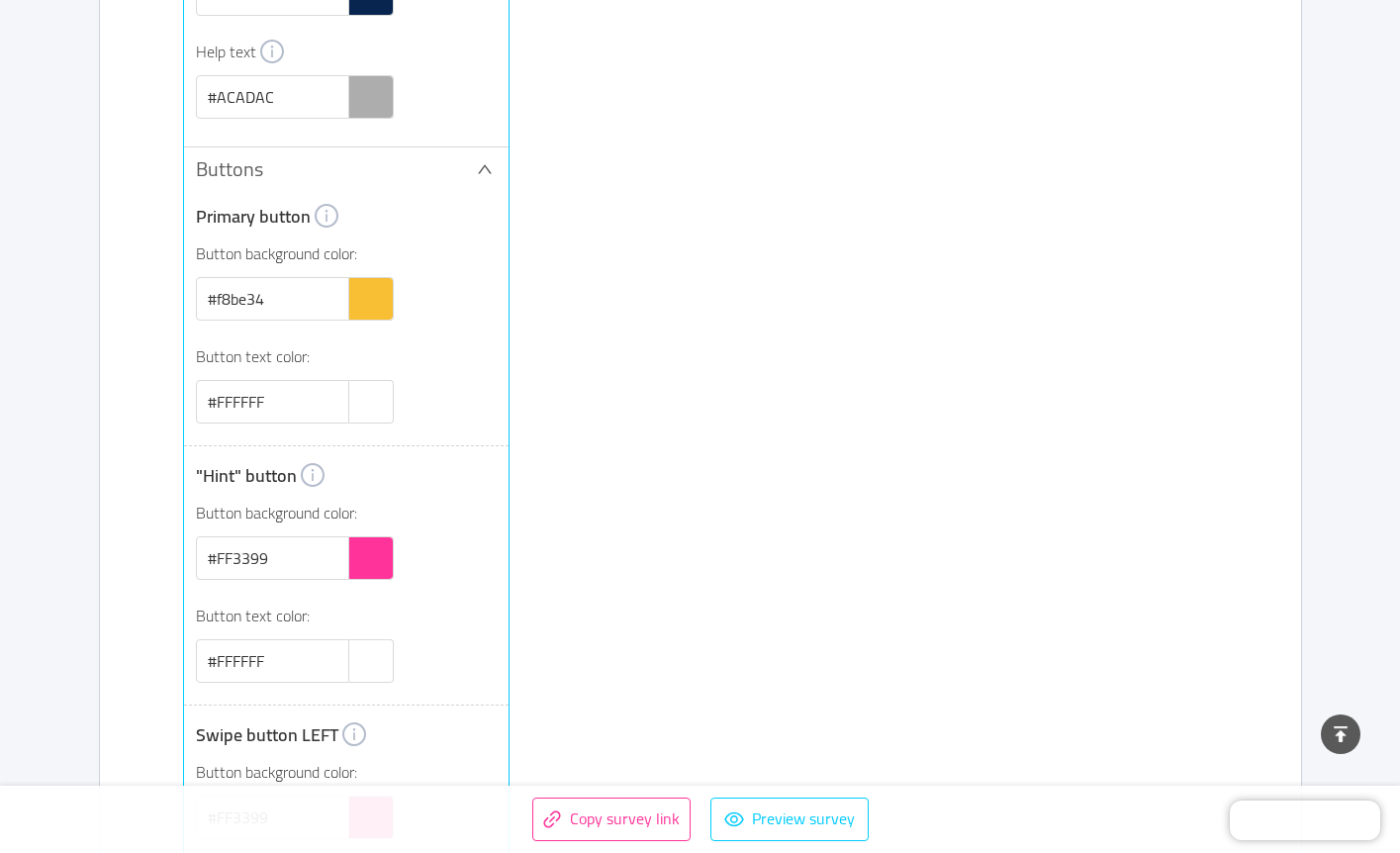 click on "#FFFFFF" at bounding box center [346, 402] 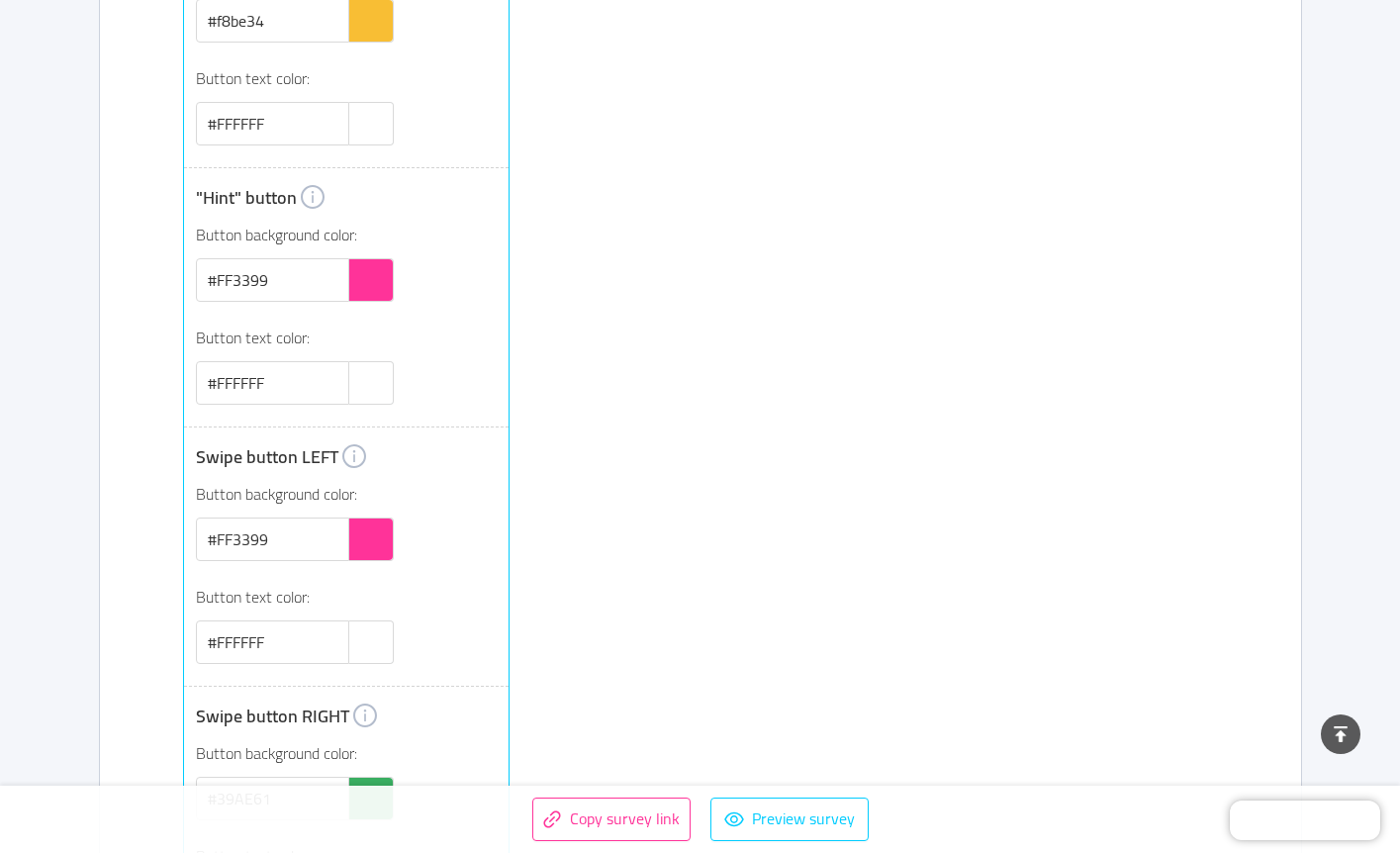scroll, scrollTop: 2945, scrollLeft: 0, axis: vertical 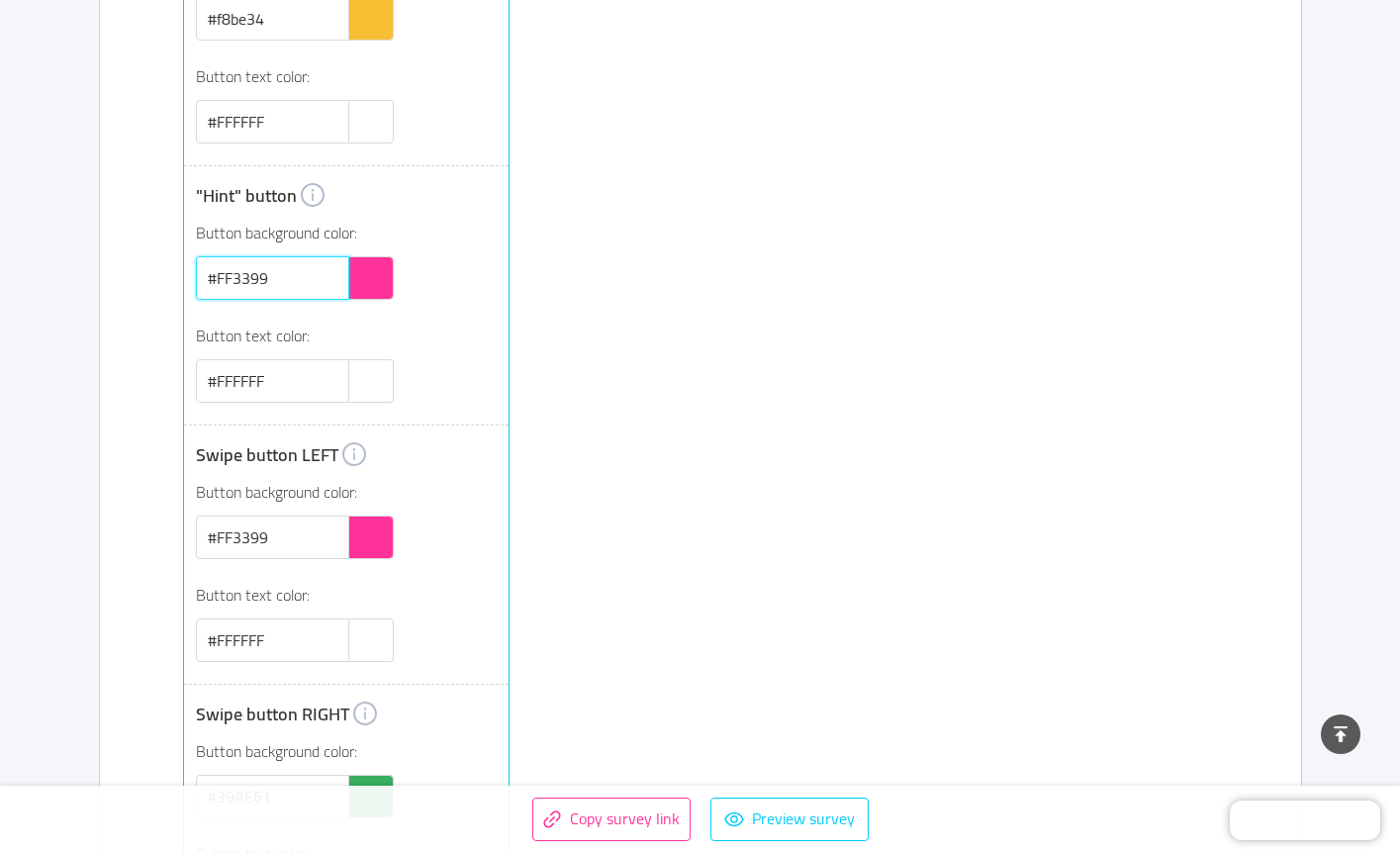 click on "#FF3399" at bounding box center [272, 278] 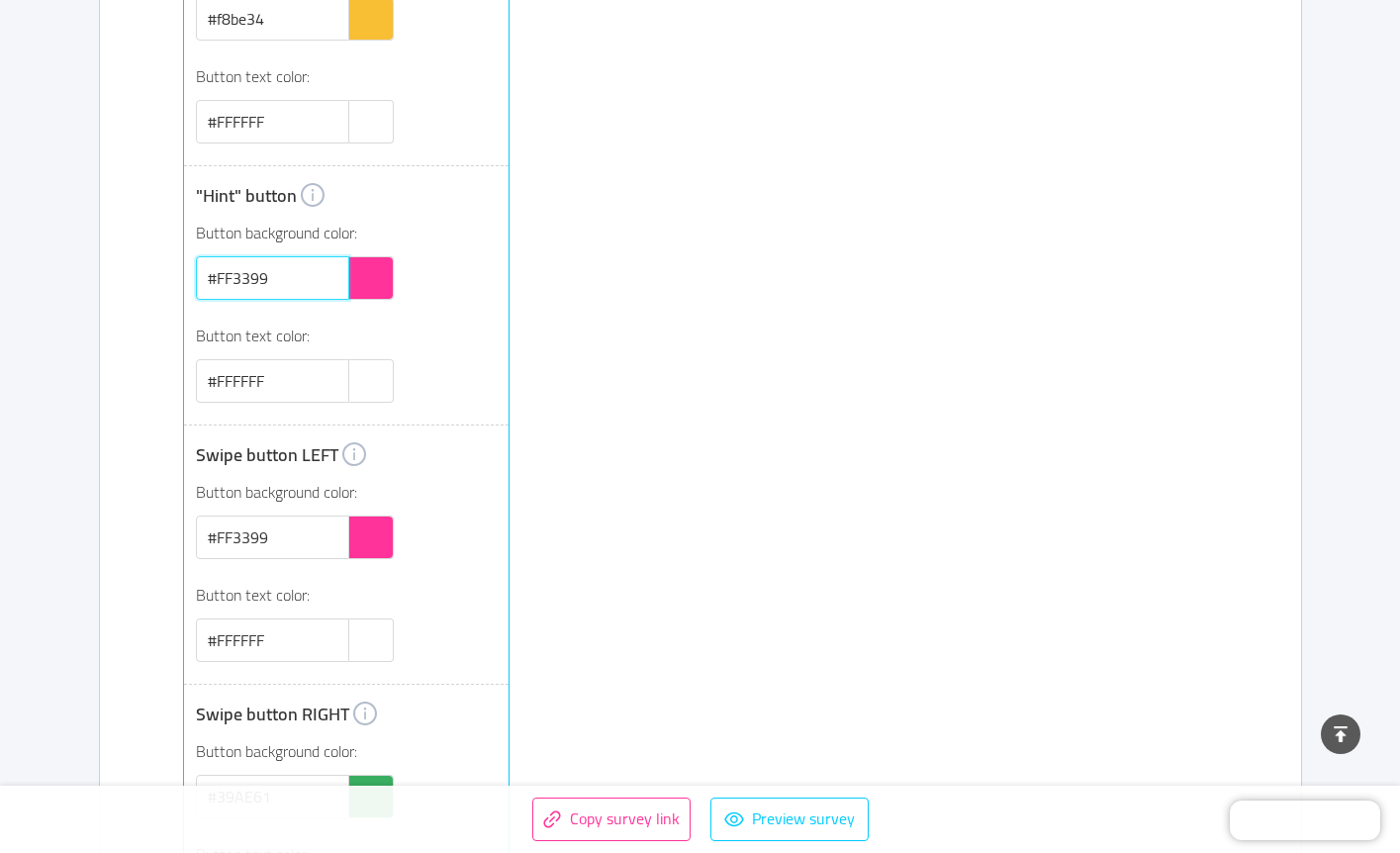 type on "#" 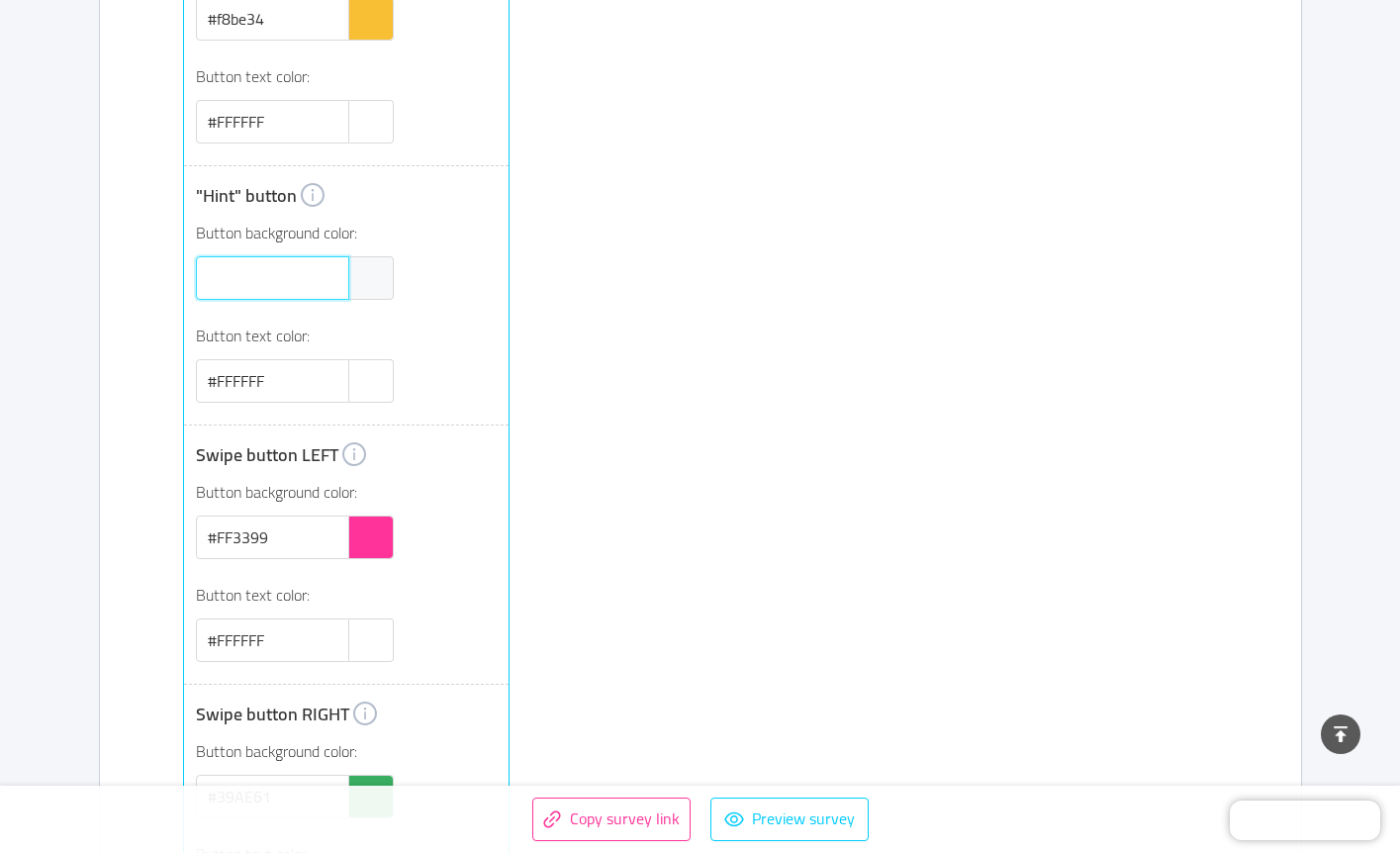 paste on "#f35102" 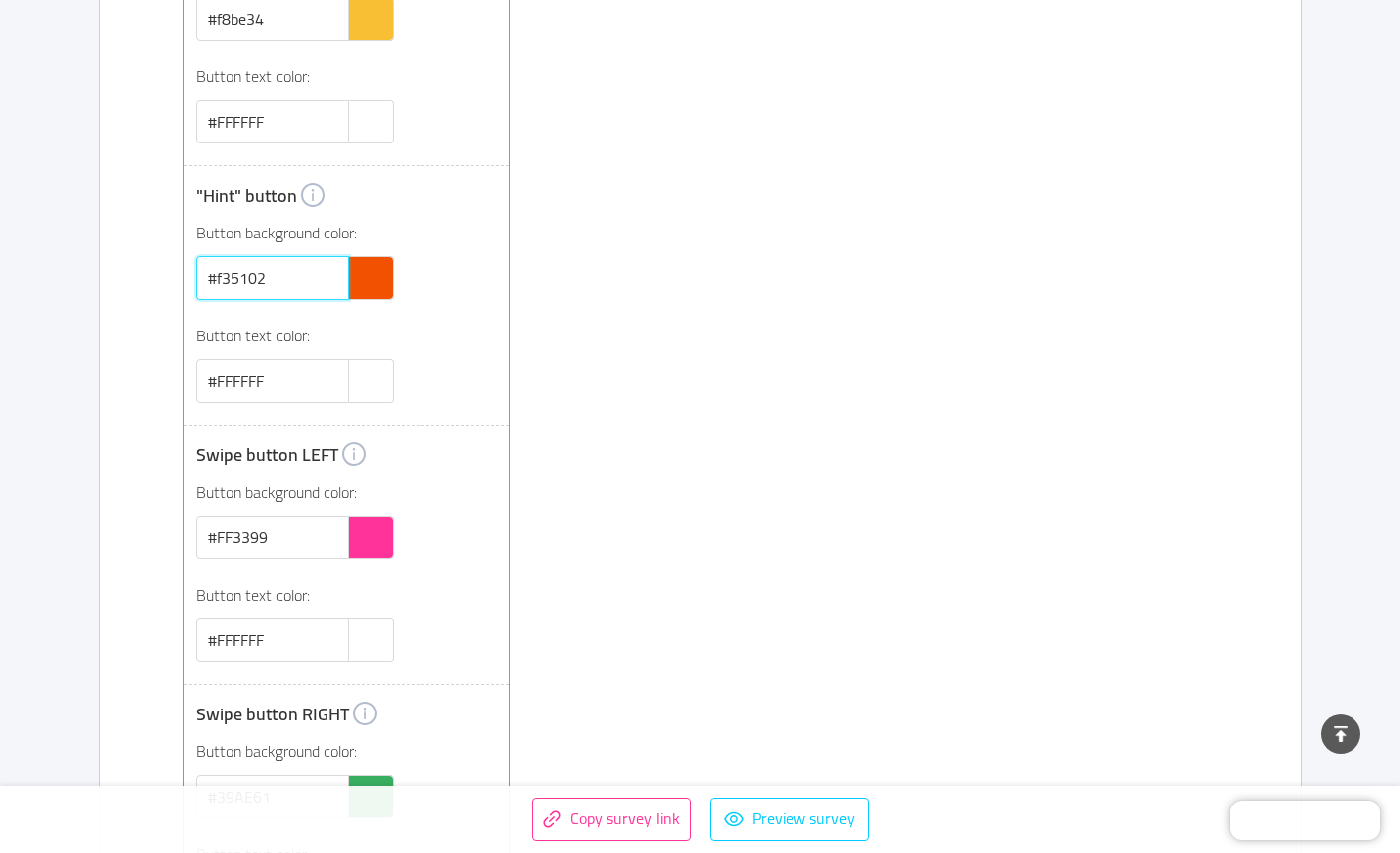 type on "#f35102" 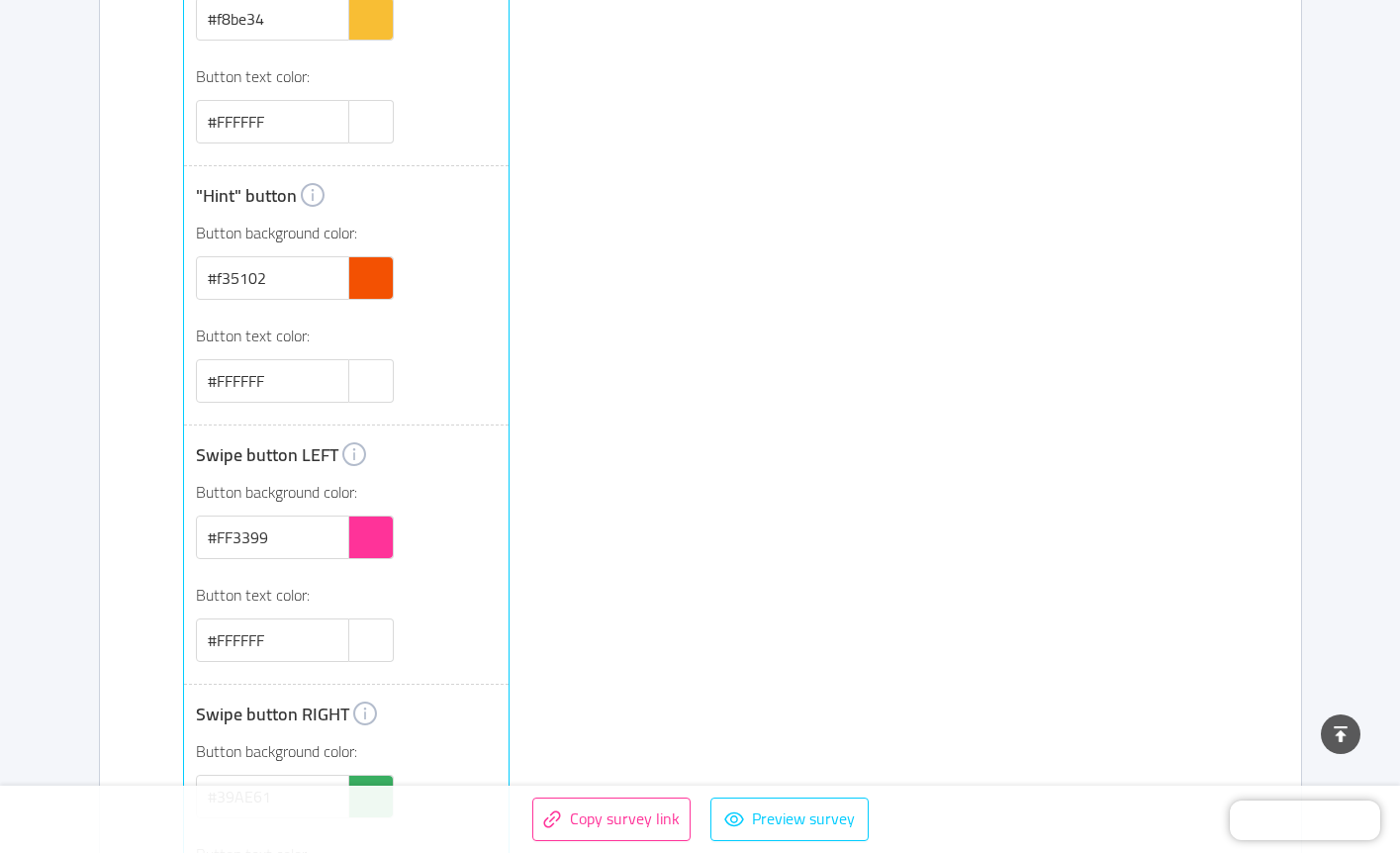 click on "Button text color:" at bounding box center [346, 335] 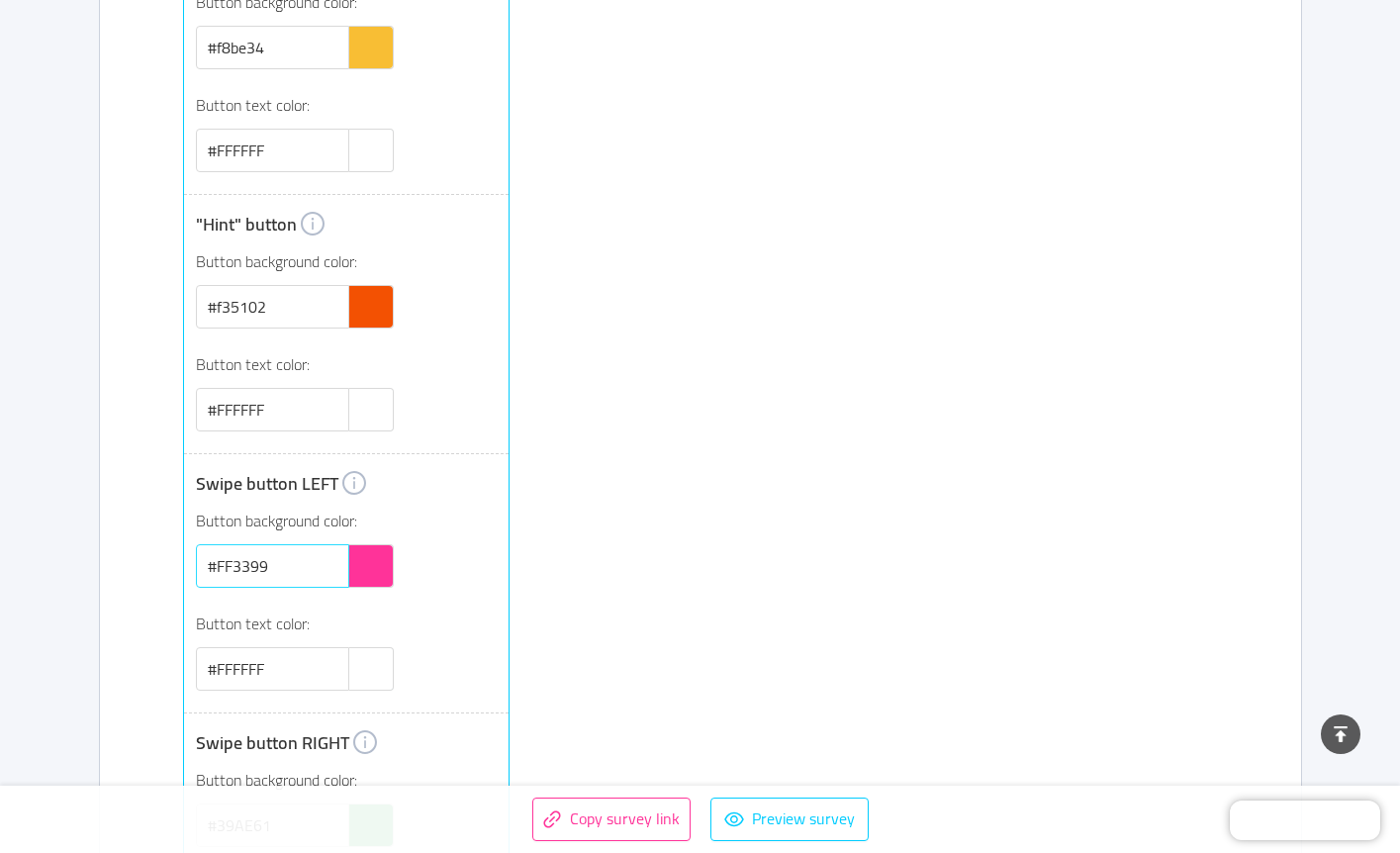 scroll, scrollTop: 2917, scrollLeft: 0, axis: vertical 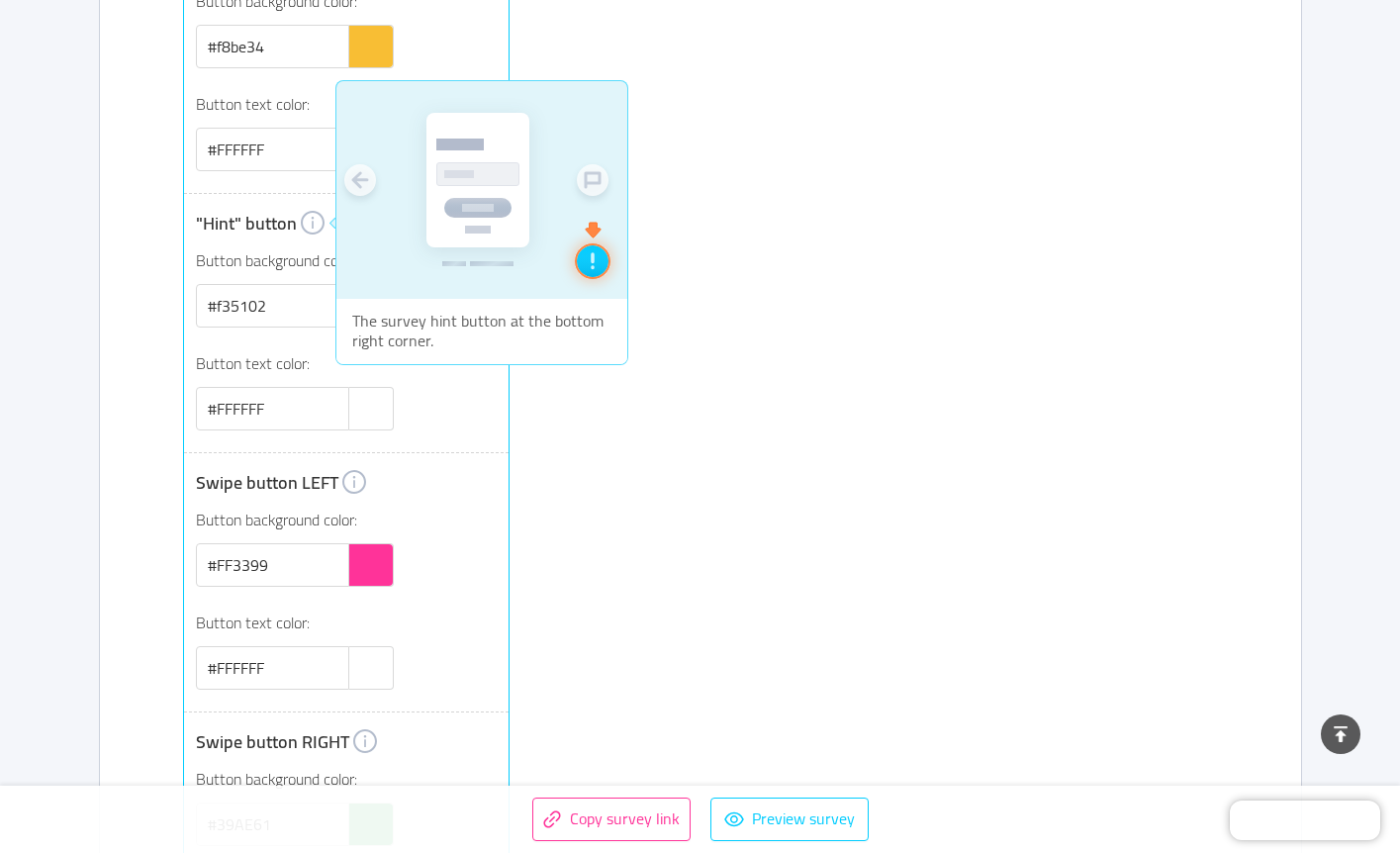 click 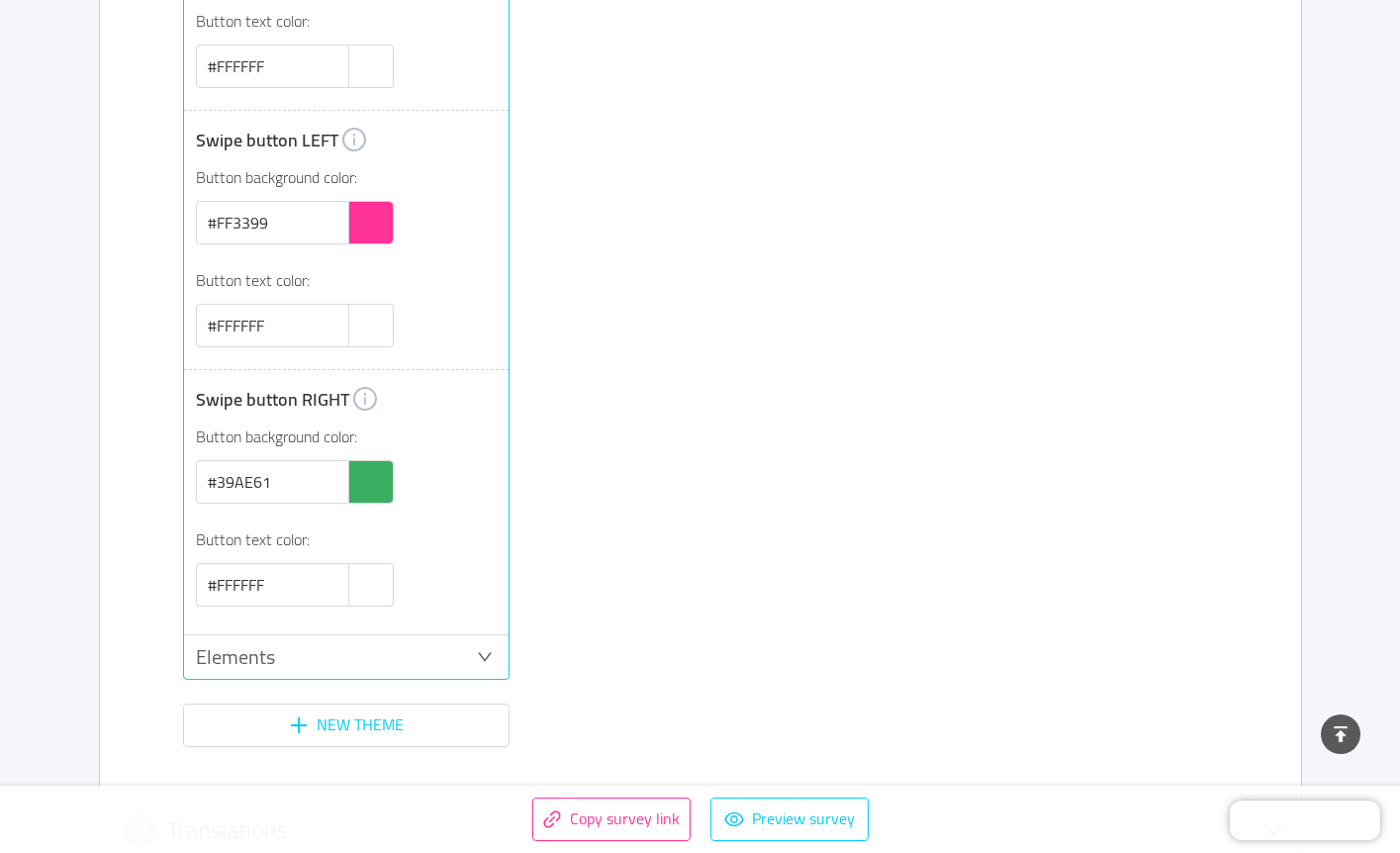 scroll, scrollTop: 3257, scrollLeft: 0, axis: vertical 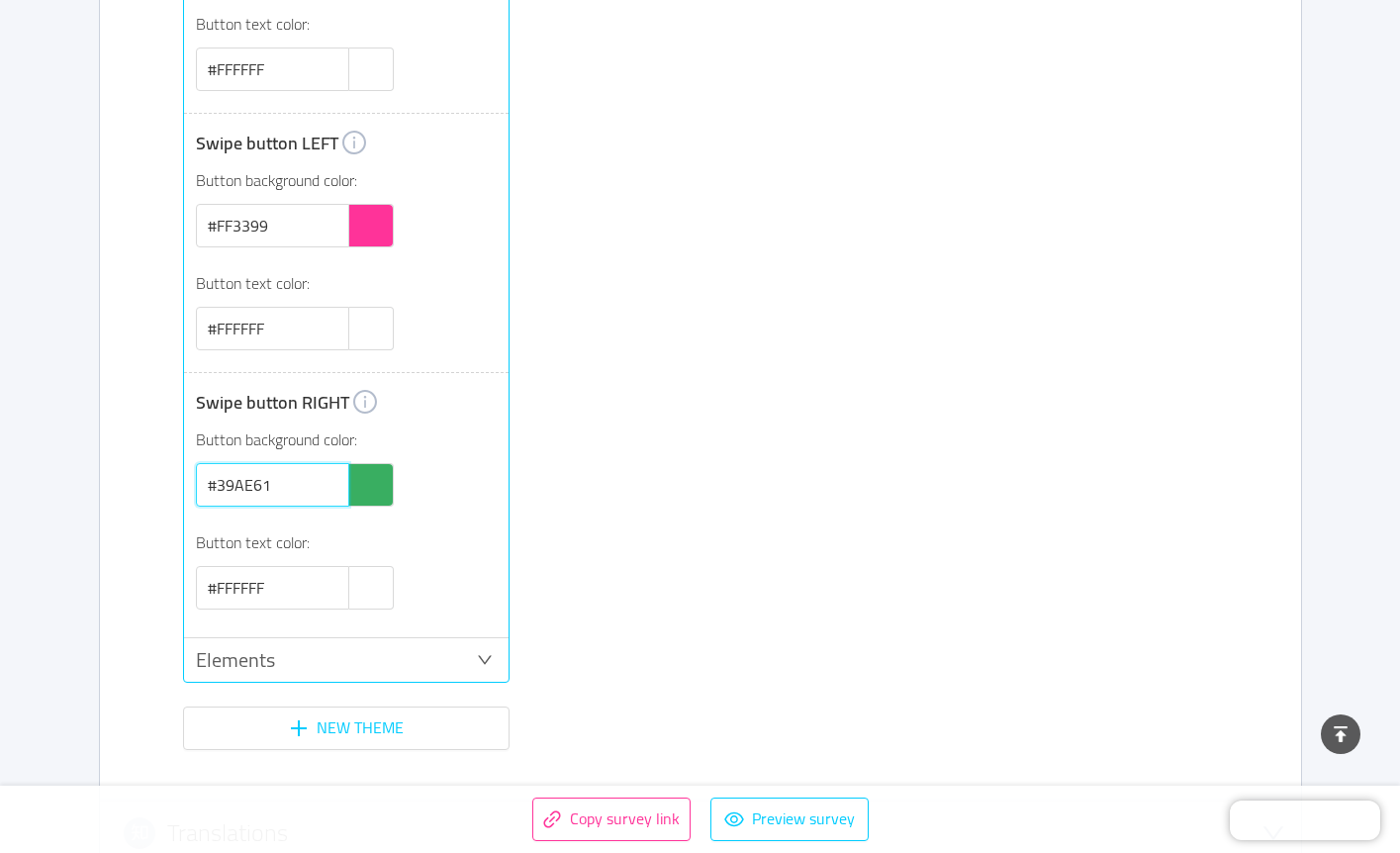 click on "#39AE61" at bounding box center (272, 485) 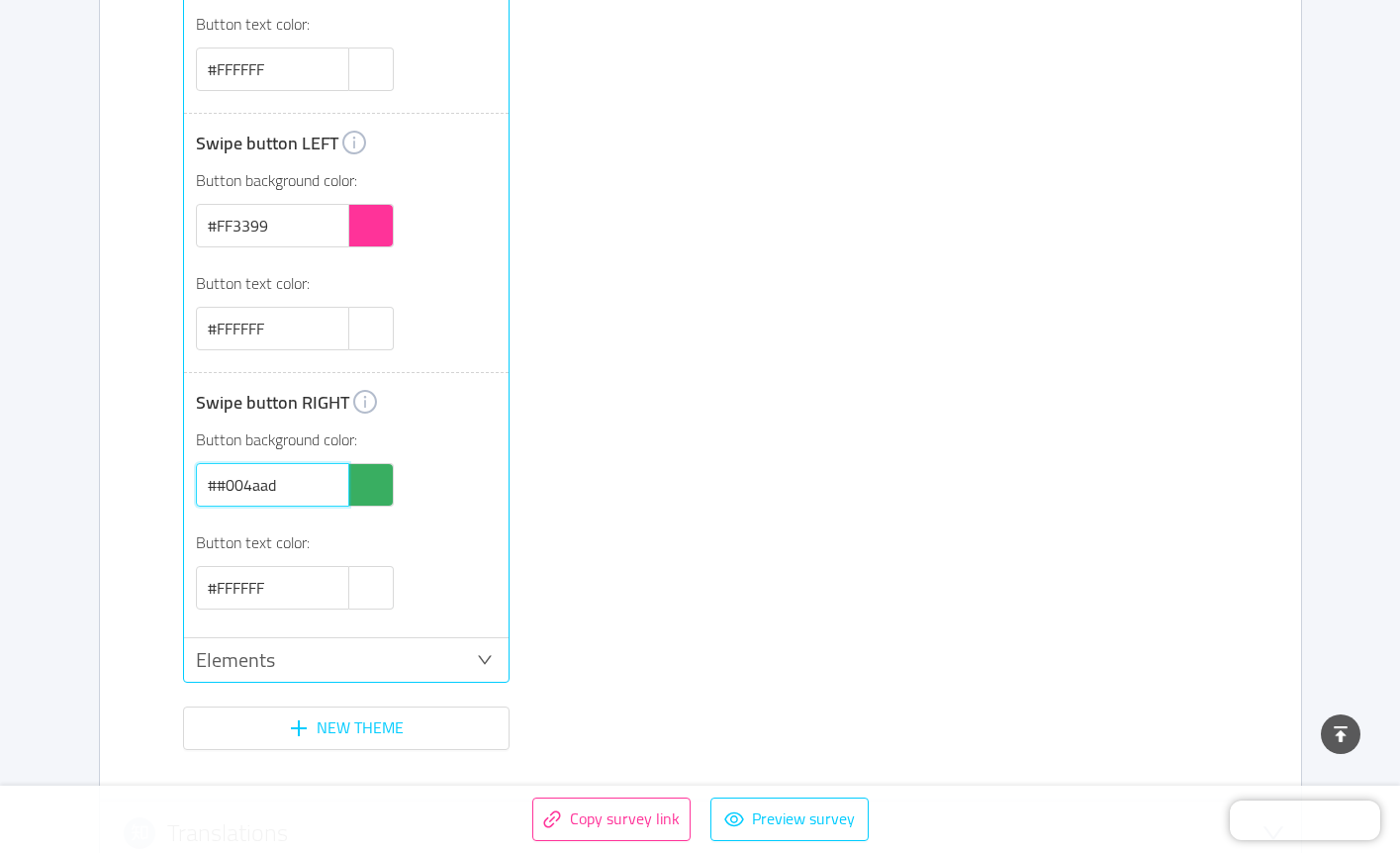 click on "##004aad" at bounding box center [272, 485] 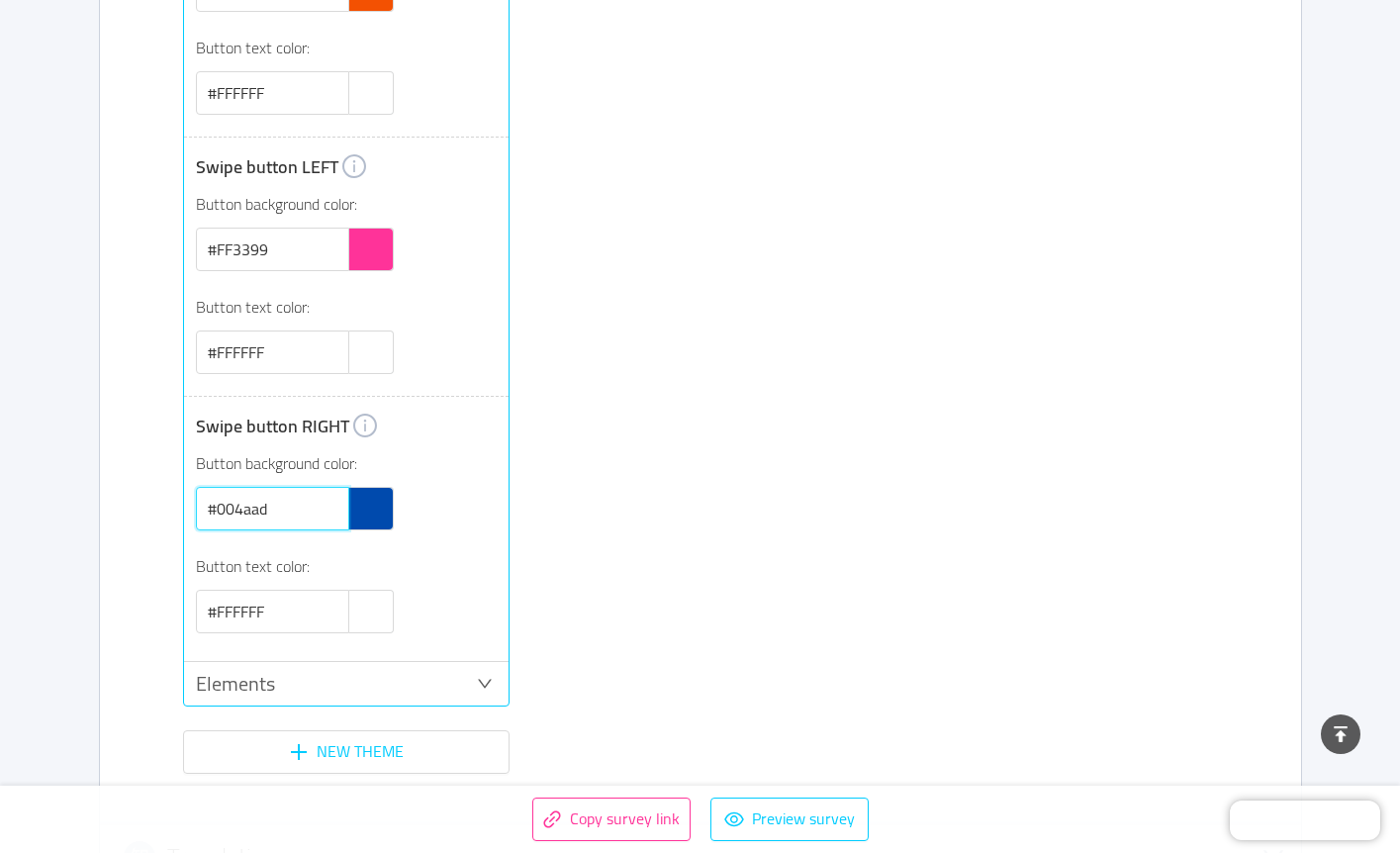 scroll, scrollTop: 3236, scrollLeft: 0, axis: vertical 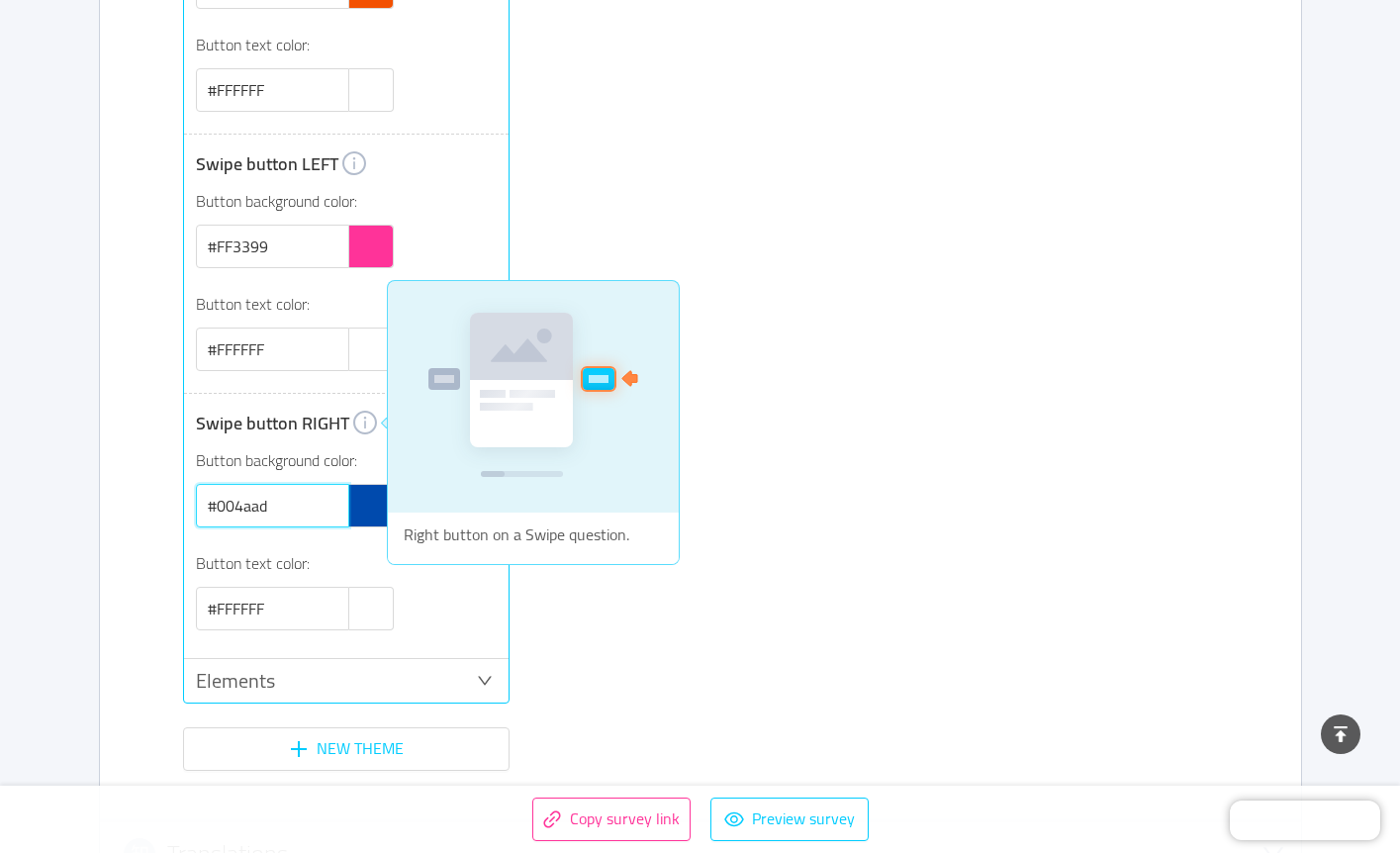 type on "#004aad" 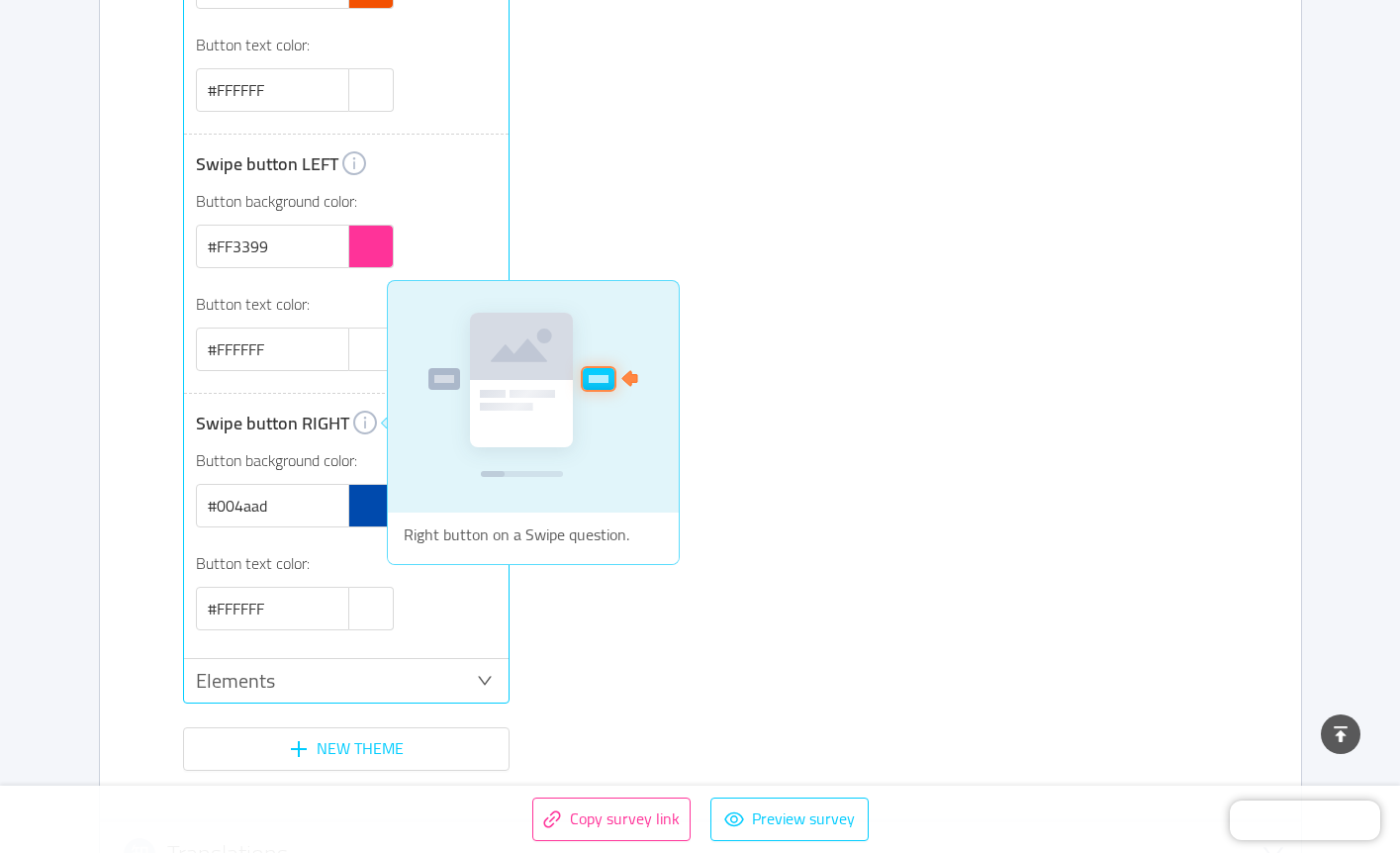 click 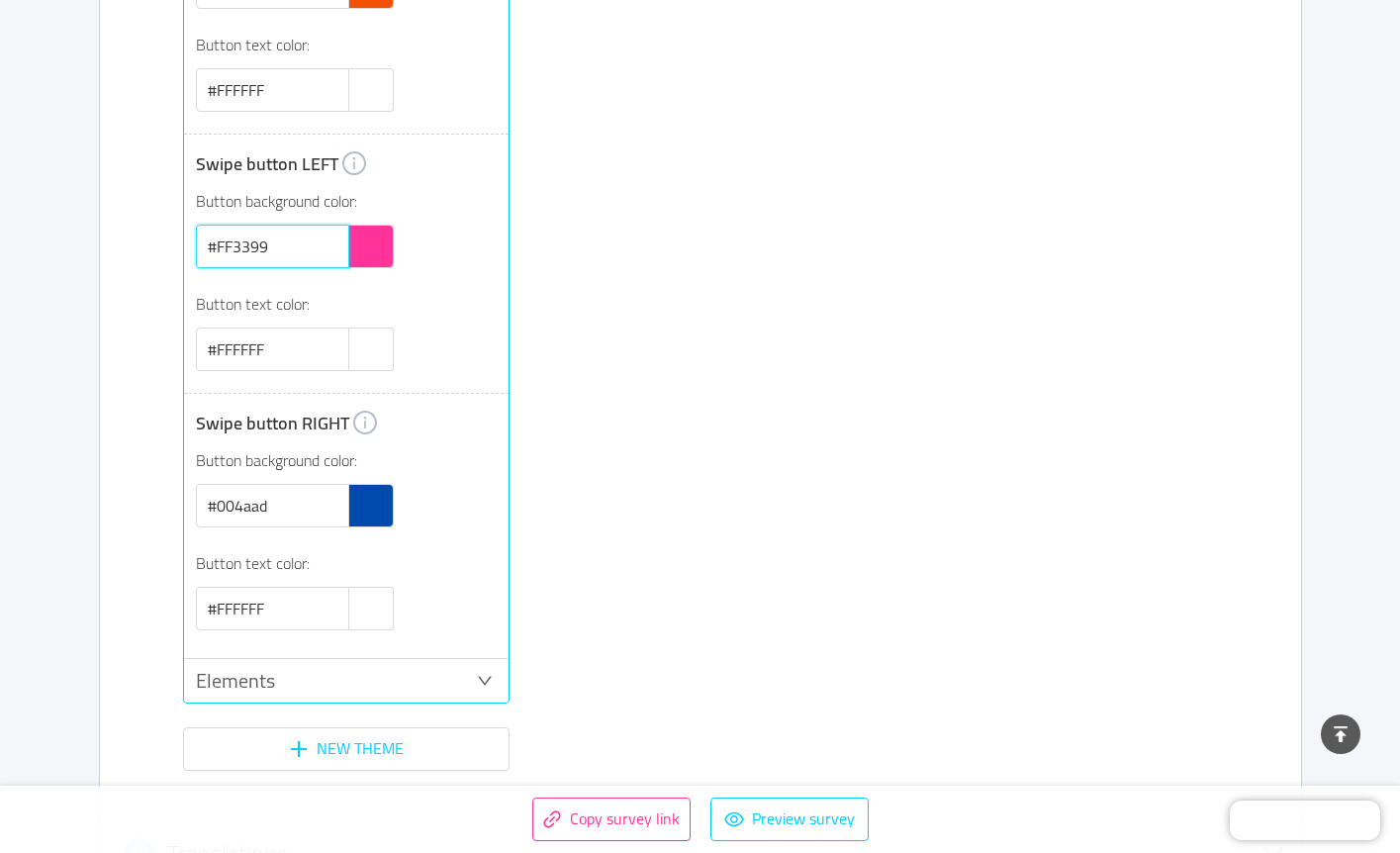 click on "#FF3399" at bounding box center (272, 246) 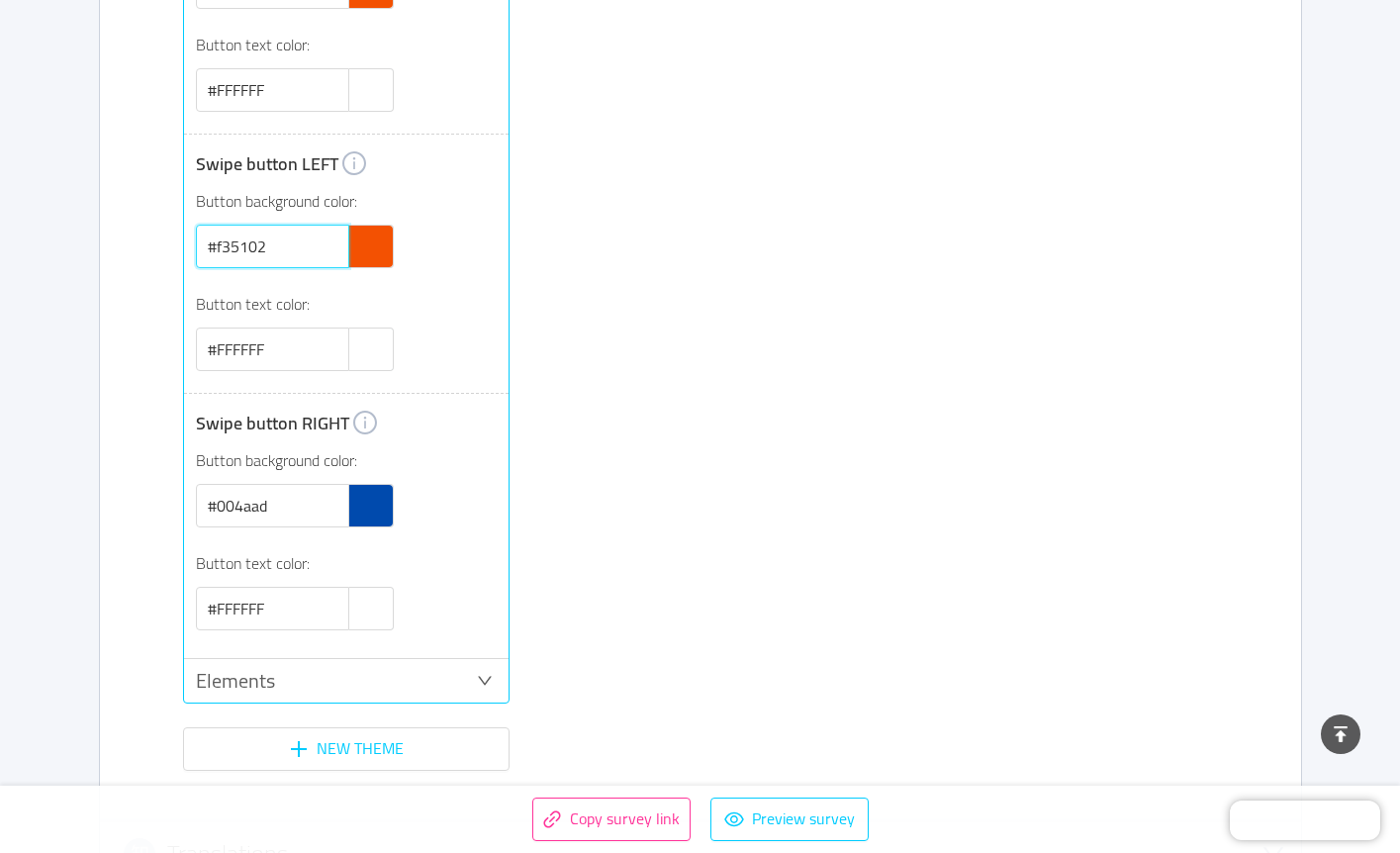 type on "#f35102" 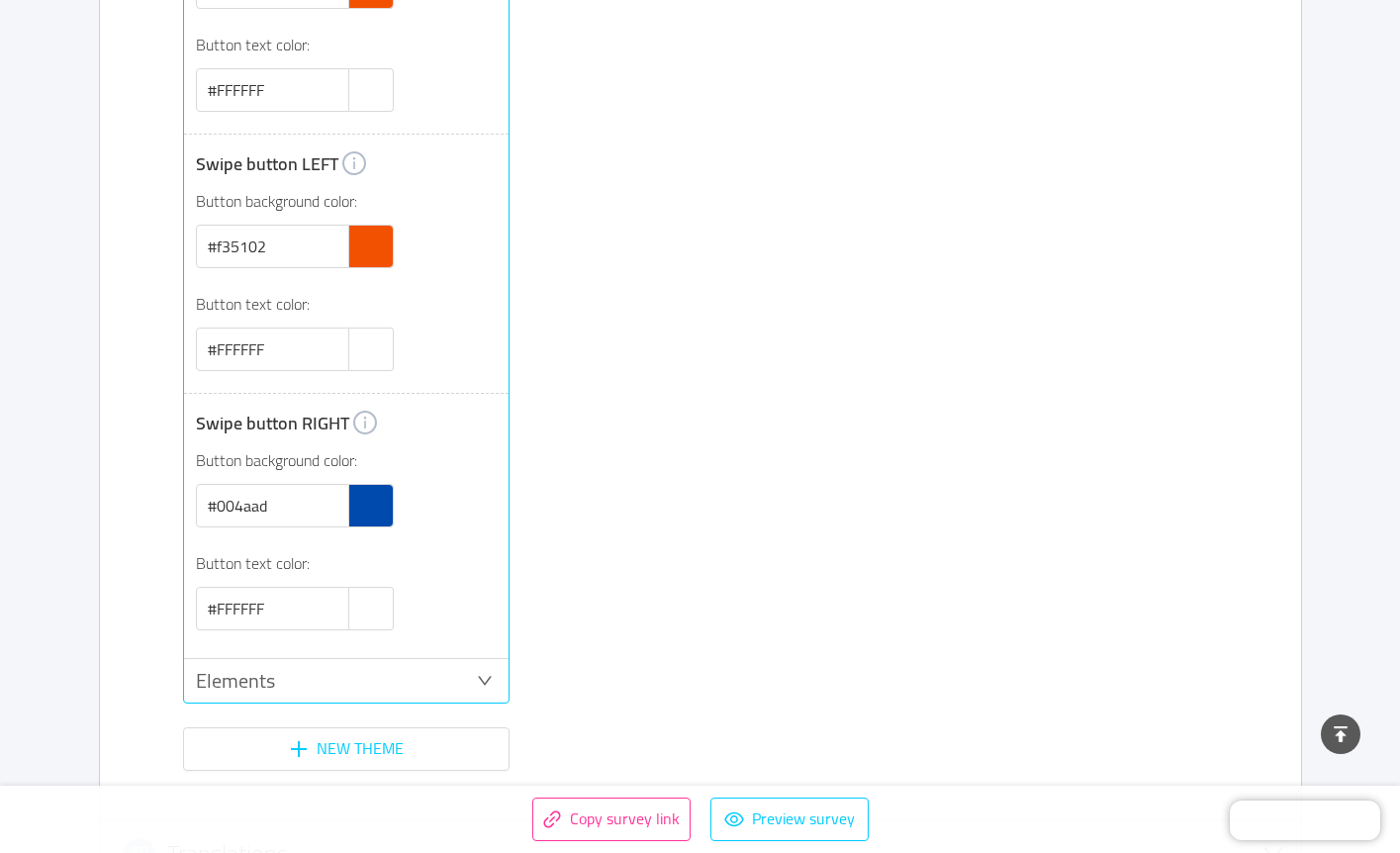 click on "Button background color: #f35102 Button text color: #FFFFFF" at bounding box center [346, 280] 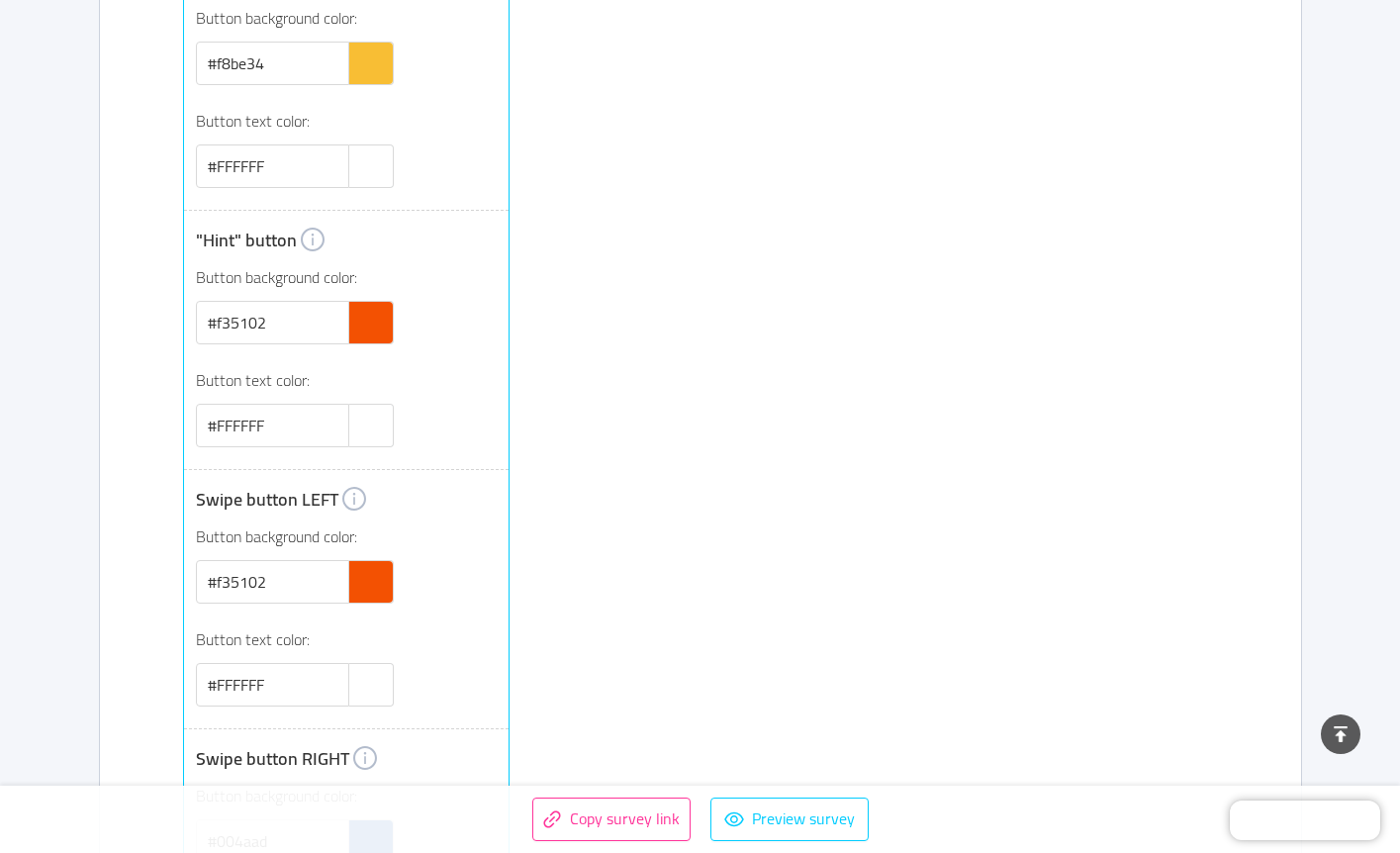scroll, scrollTop: 2901, scrollLeft: 0, axis: vertical 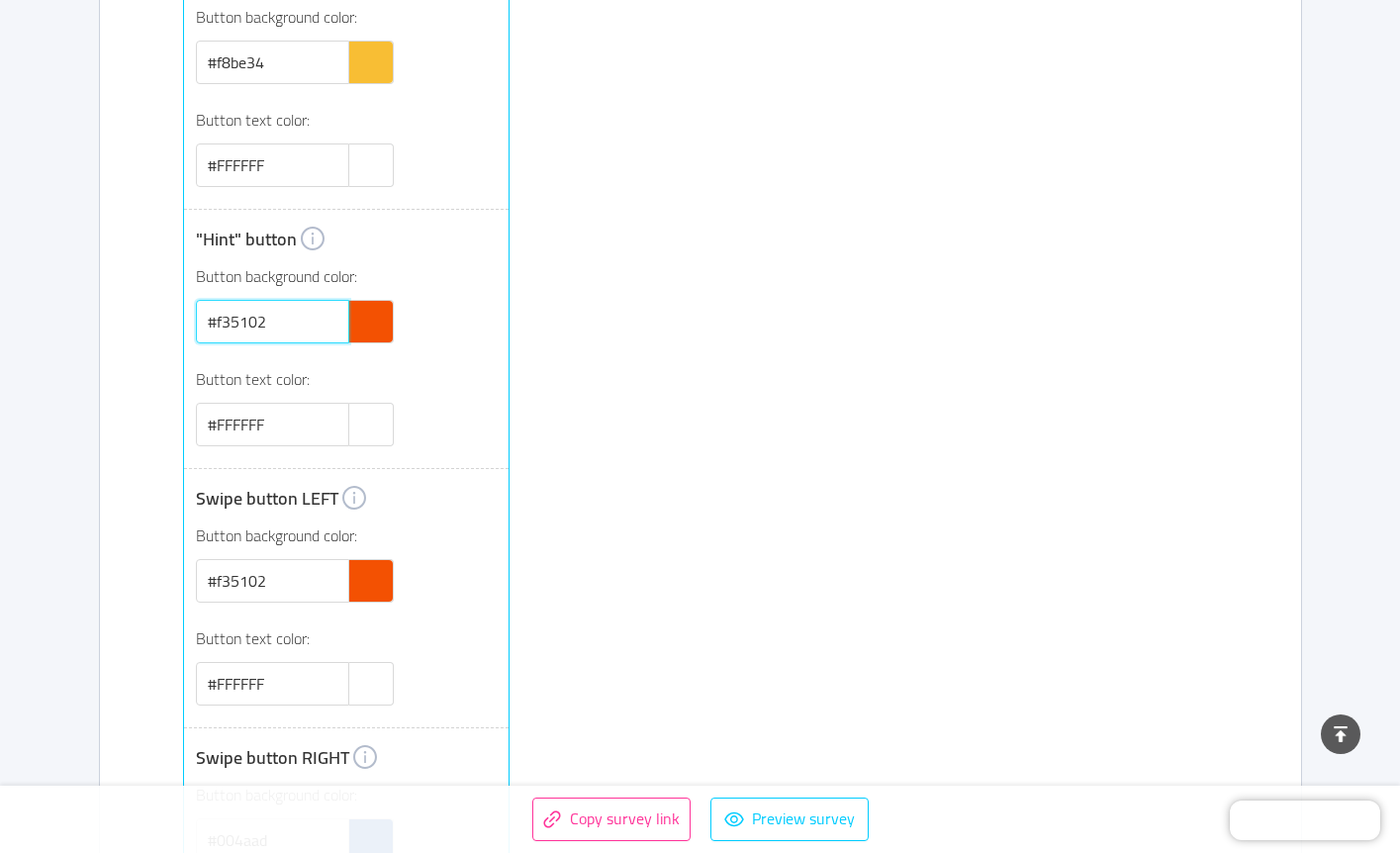 click on "#f35102" at bounding box center [272, 322] 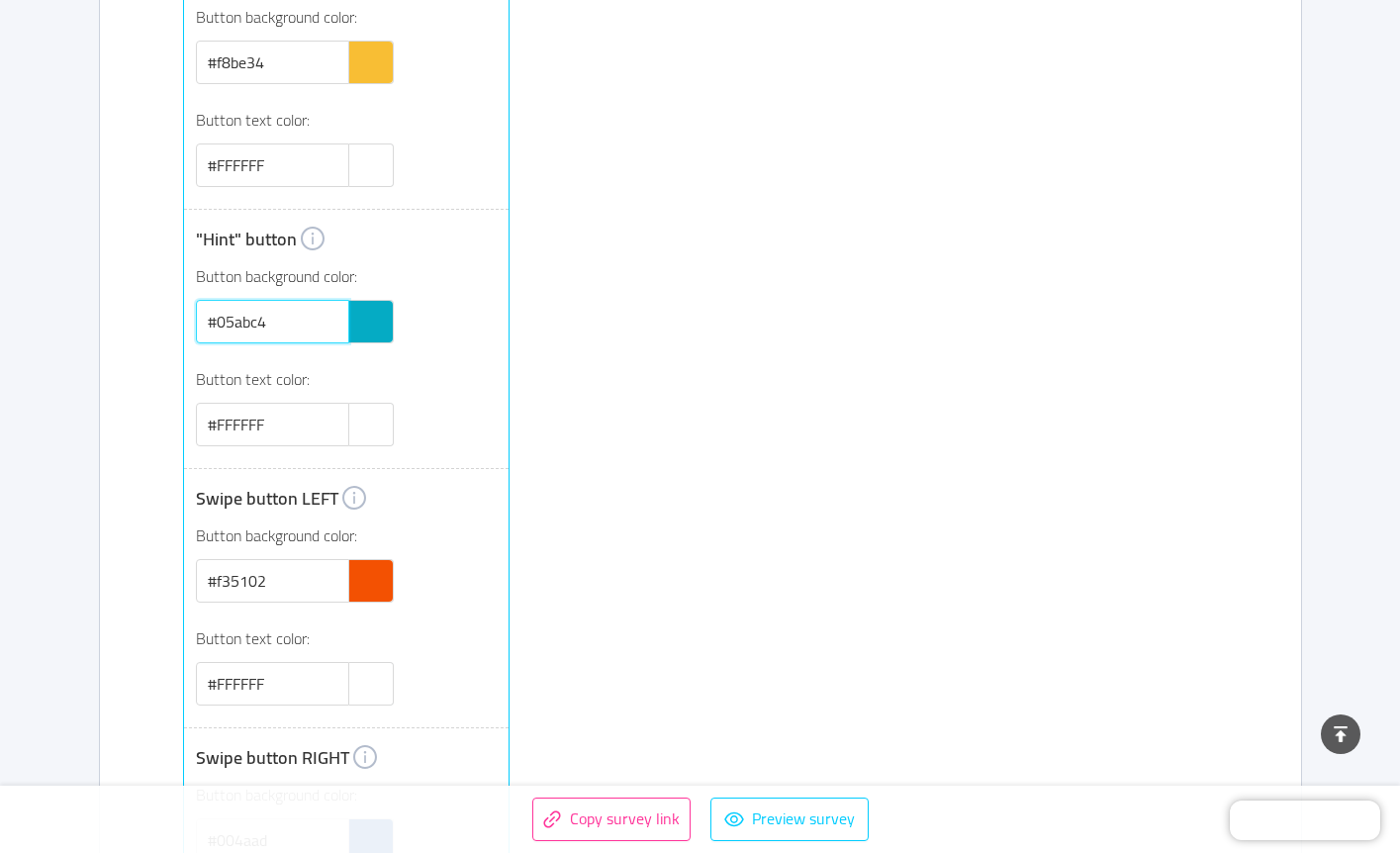 type on "#05abc4" 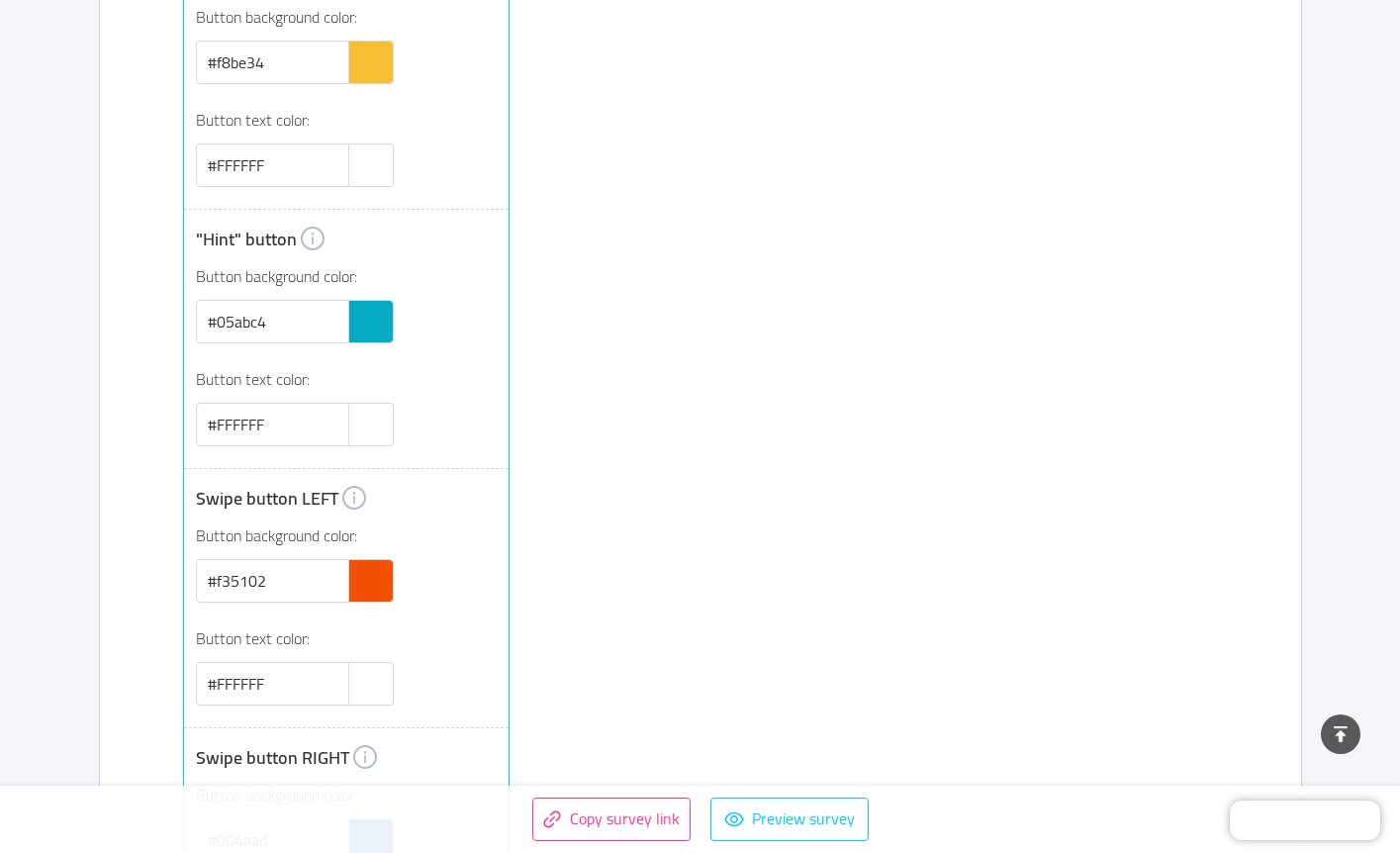 click on "Light theme Dark theme White theme Steel theme Slate theme Azure theme Blue theme Dottor [PERSON_NAME] THEME  Background  Background color: #08254f  Text   Title 1 (inside card)  #004aad  Text  #08254f  Help text  #ACADAC  Buttons   Primary button  Button background color: #f8be34 Button text color: #FFFFFF  "Hint" button  Button background color: #05abc4 Button text color: #FFFFFF  Swipe button LEFT  Button background color: #f35102 Button text color: #FFFFFF  Swipe button RIGHT  Button background color: #004aad Button text color: #FFFFFF  Elements  New theme" at bounding box center [450, -339] 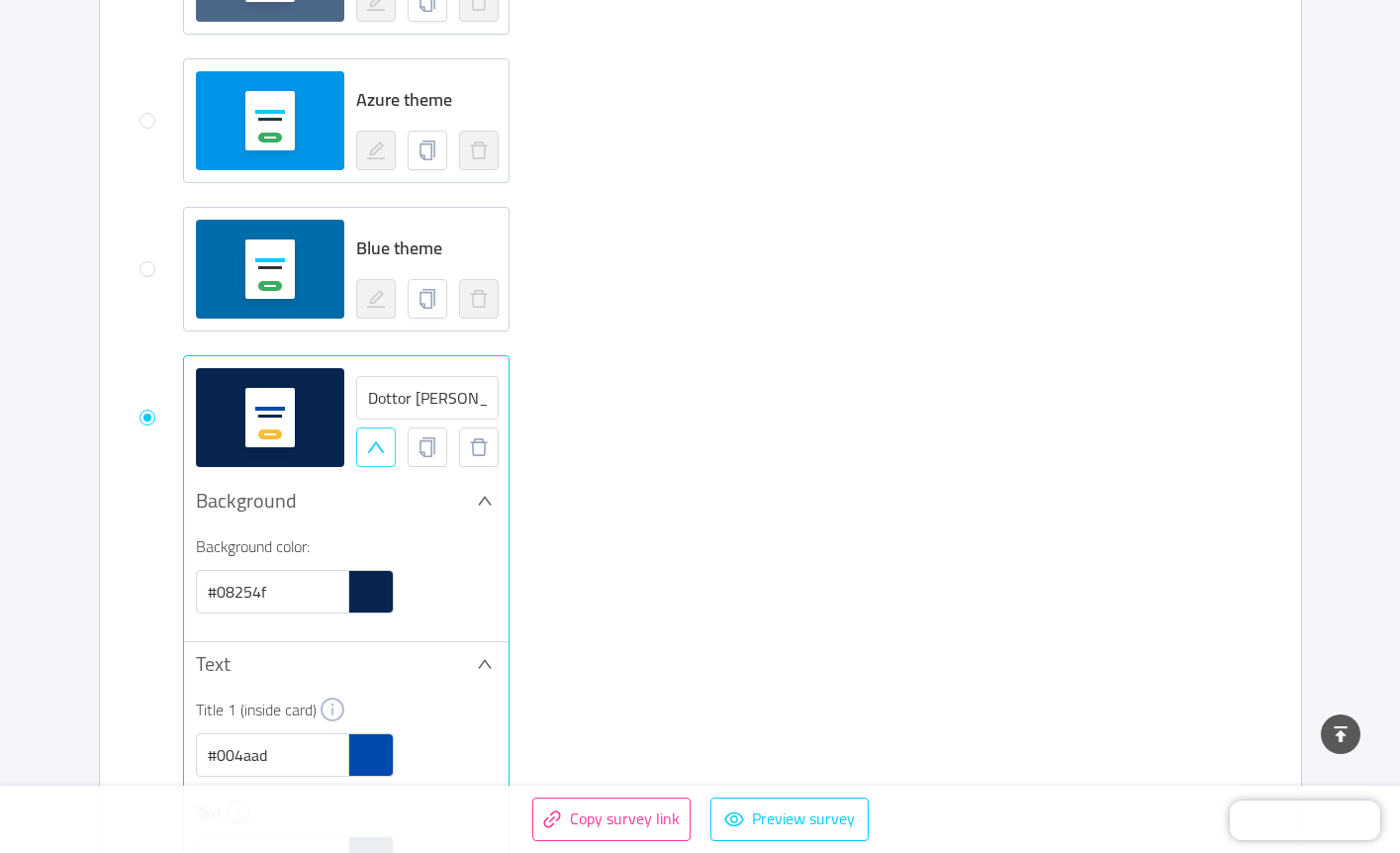 scroll, scrollTop: 1815, scrollLeft: 0, axis: vertical 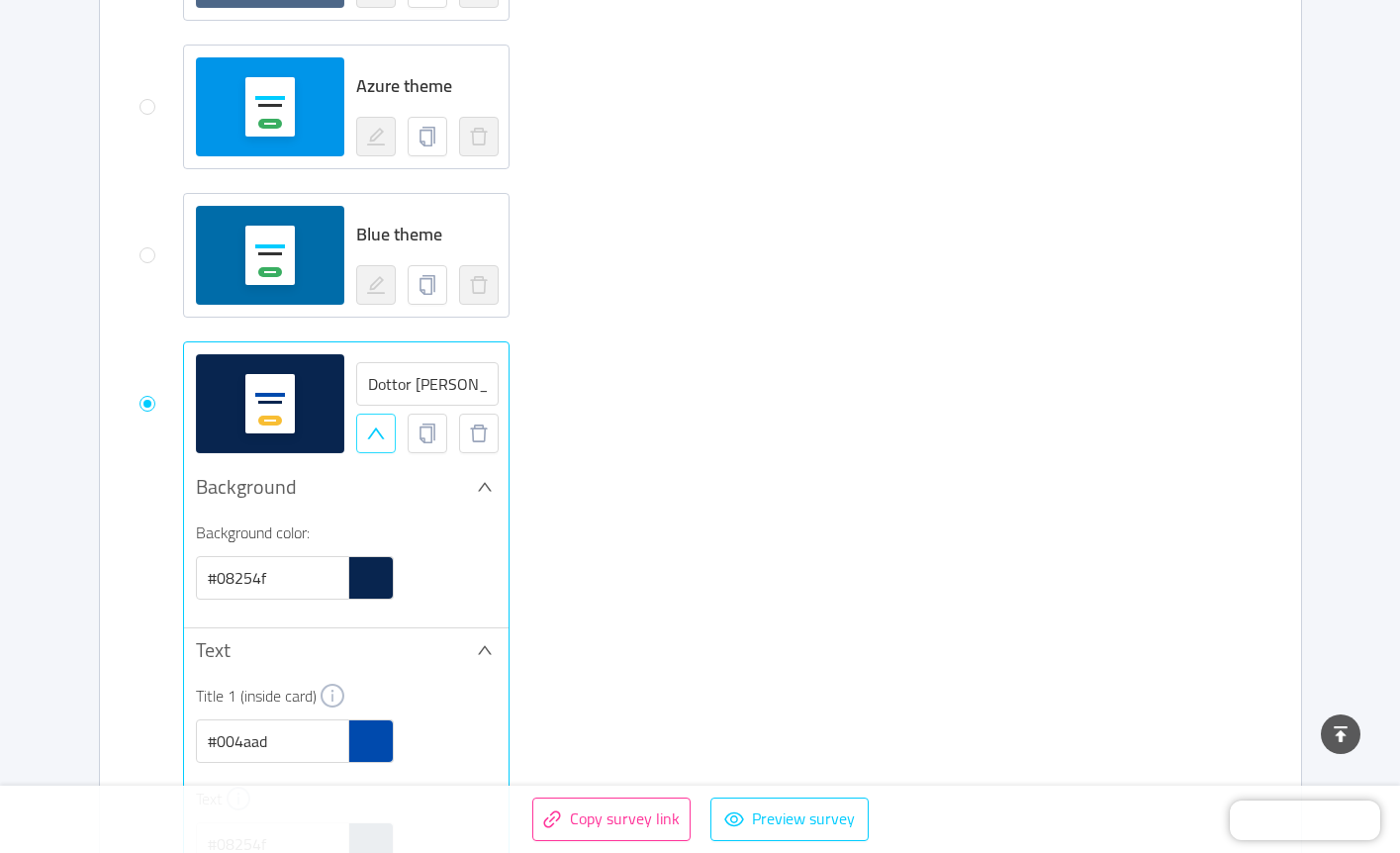click 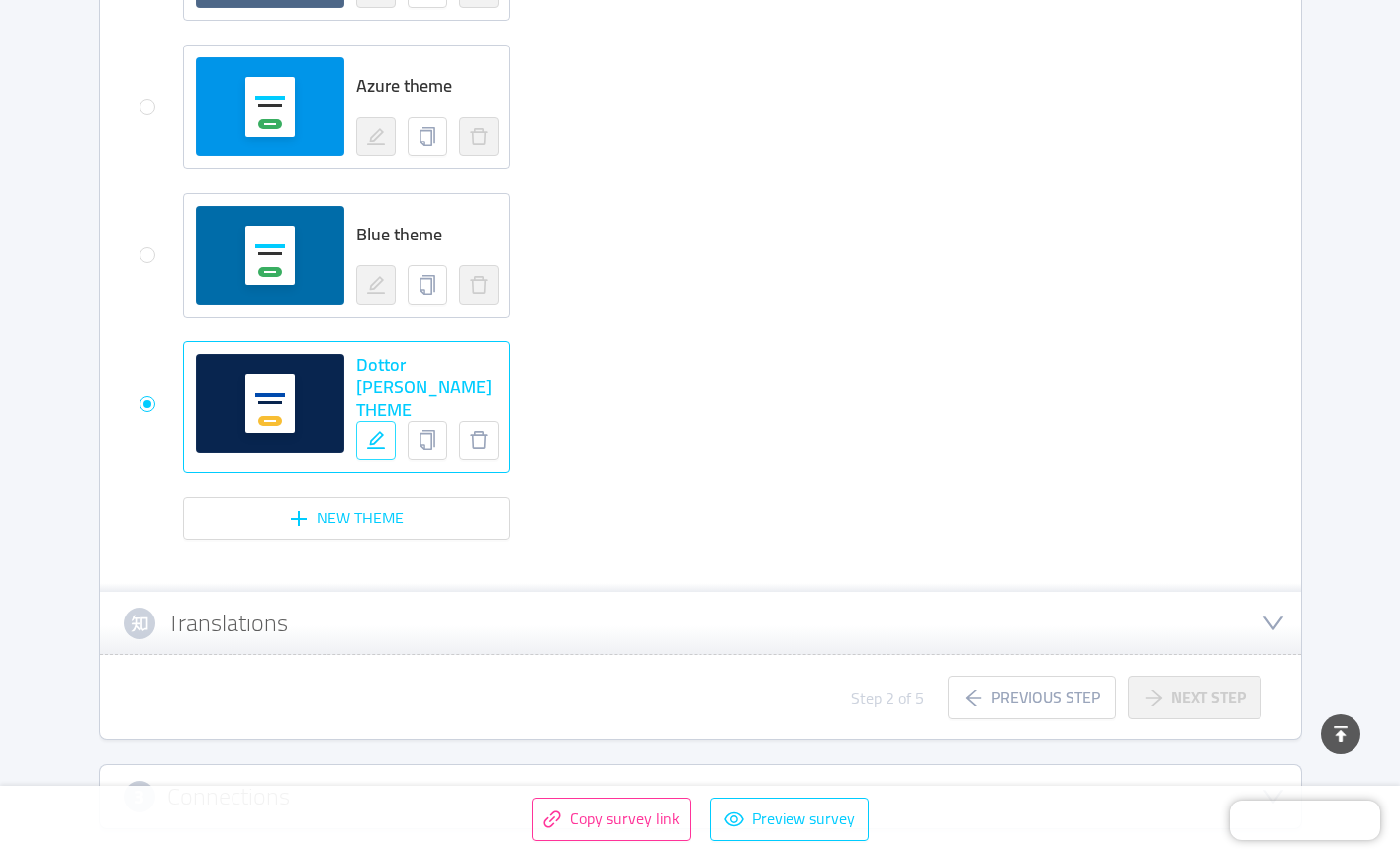 click on "Light theme Dark theme White theme Steel theme Slate theme Azure theme Blue theme Dottor [PERSON_NAME] THEME" at bounding box center [450, -112] 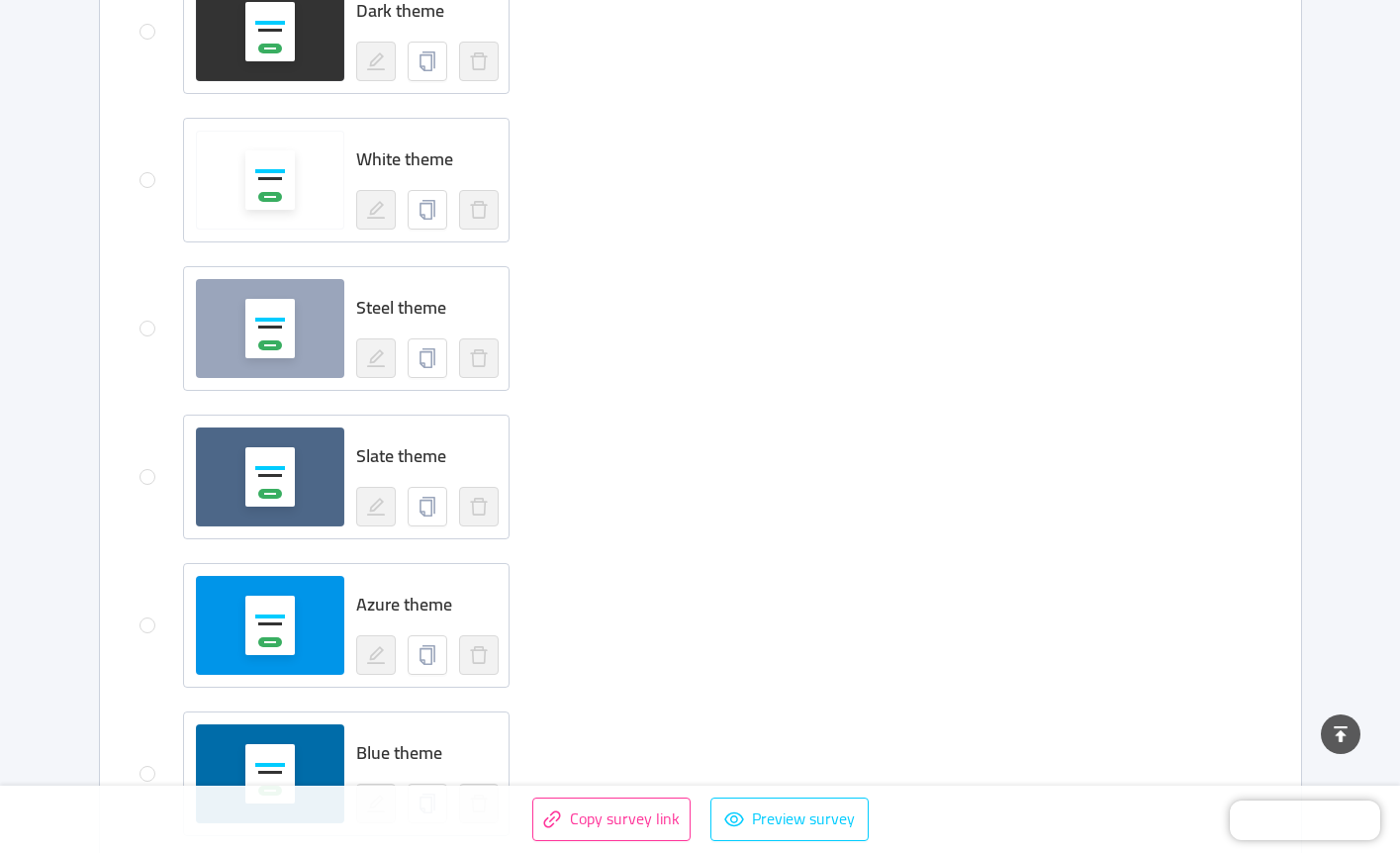 scroll, scrollTop: 2056, scrollLeft: 0, axis: vertical 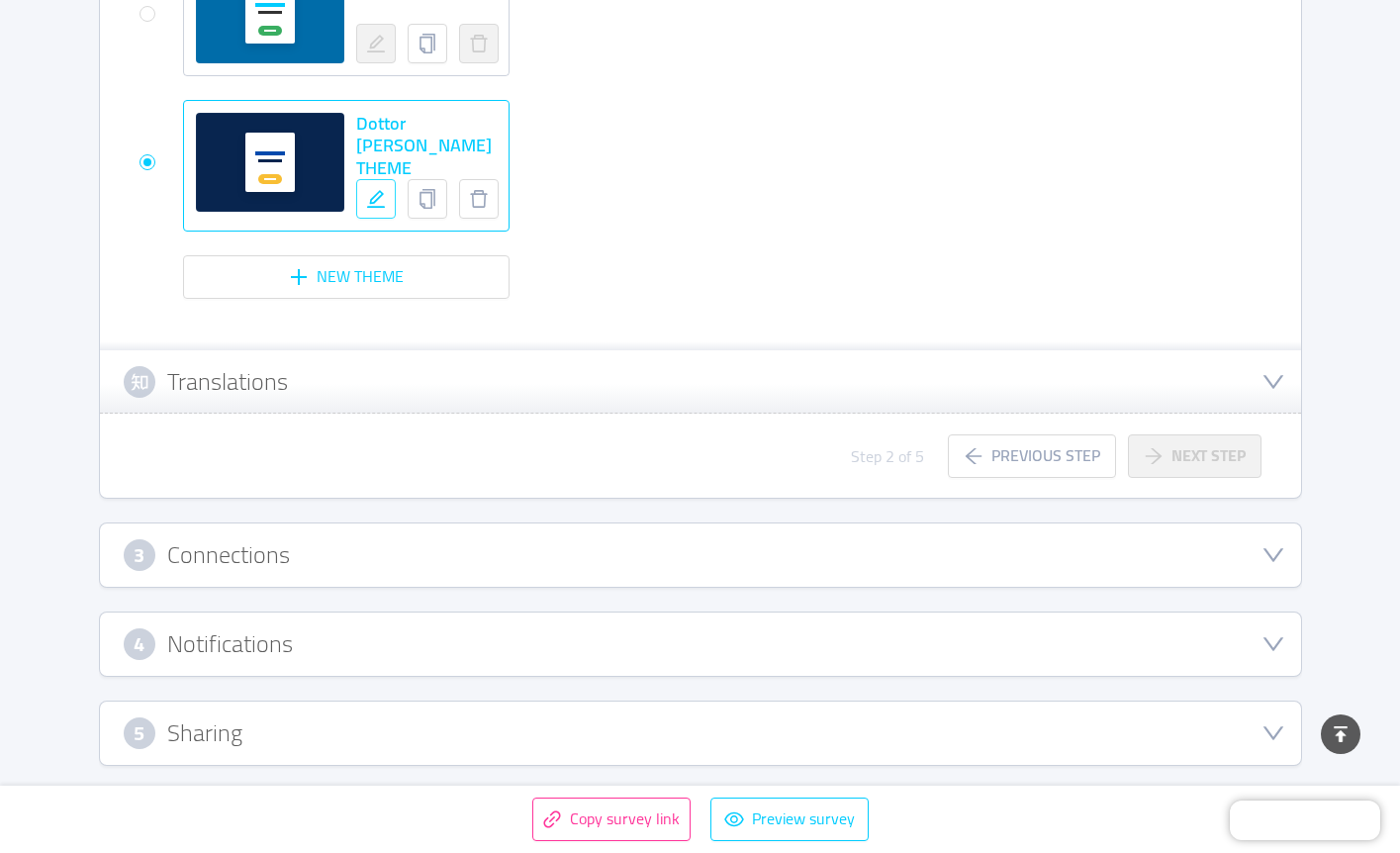 click 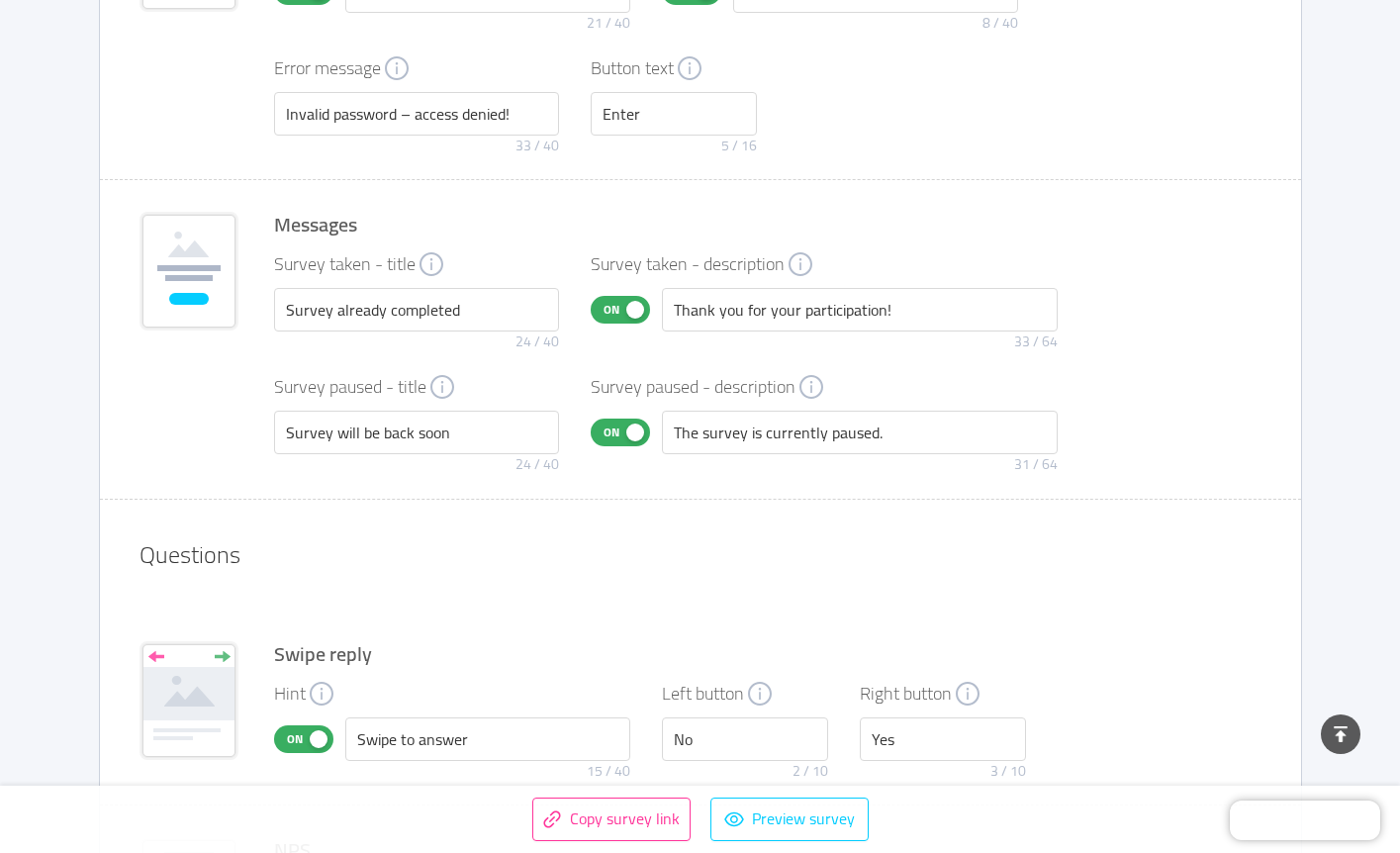 scroll, scrollTop: 2746, scrollLeft: 0, axis: vertical 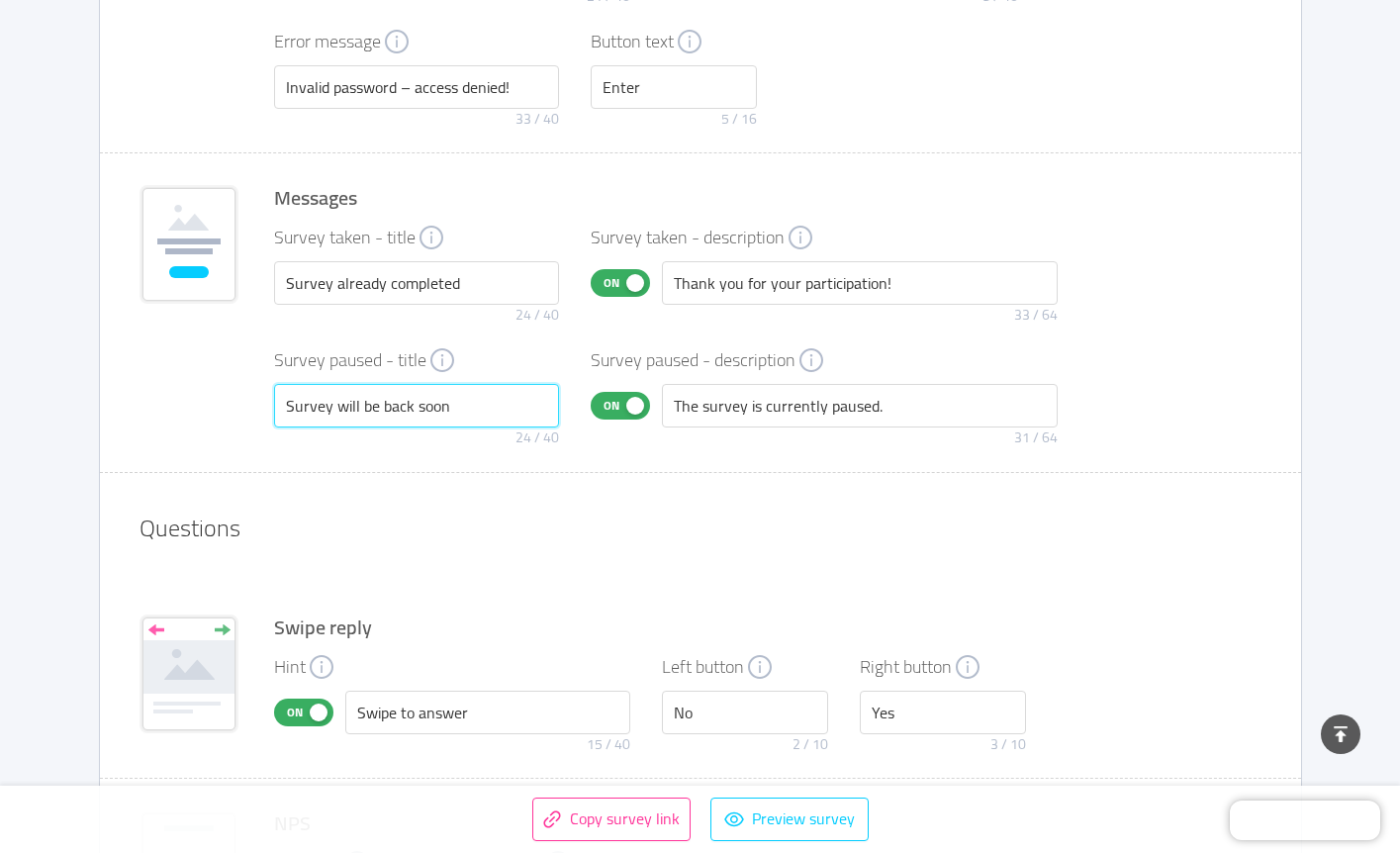 click on "Survey will be back soon" at bounding box center [417, 406] 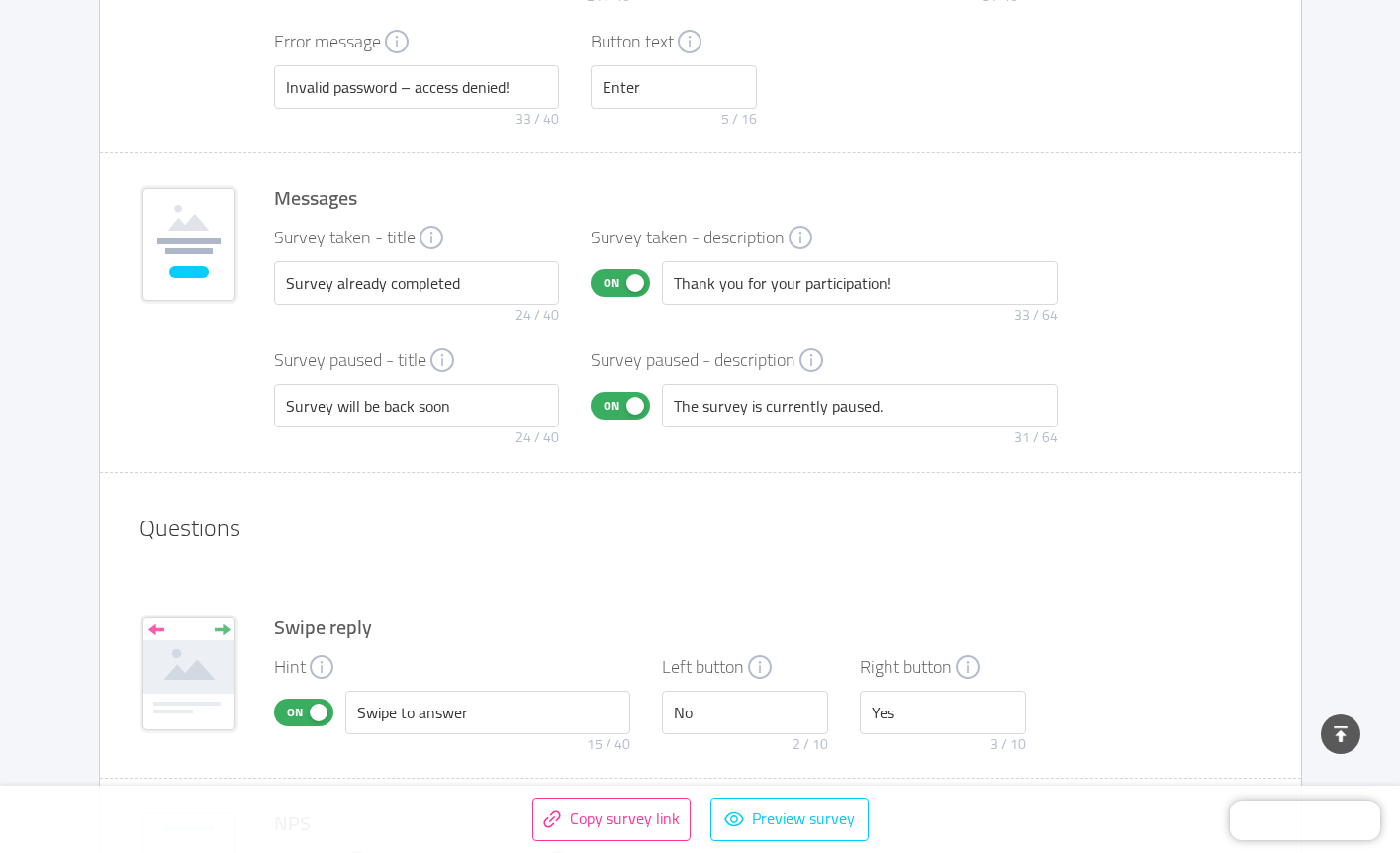 click on "Messages Survey taken - title Survey already completed  24 / 40  Survey taken - description On Thank you for your participation!  33 / 64  Survey paused - title Survey will be back soon  24 / 40  Survey paused - description On The survey is currently paused.  31 / 64" at bounding box center [700, 312] 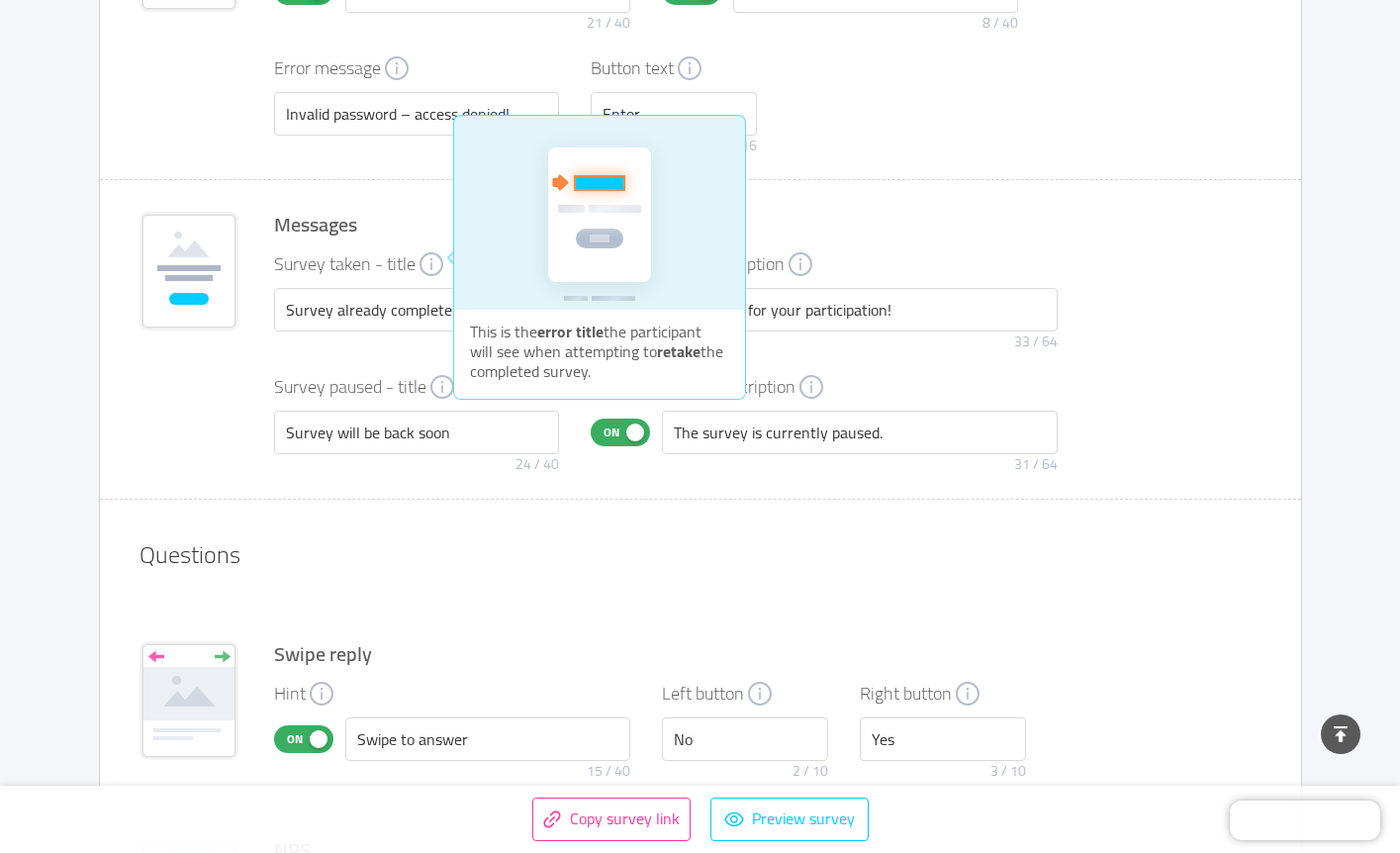 scroll, scrollTop: 2712, scrollLeft: 0, axis: vertical 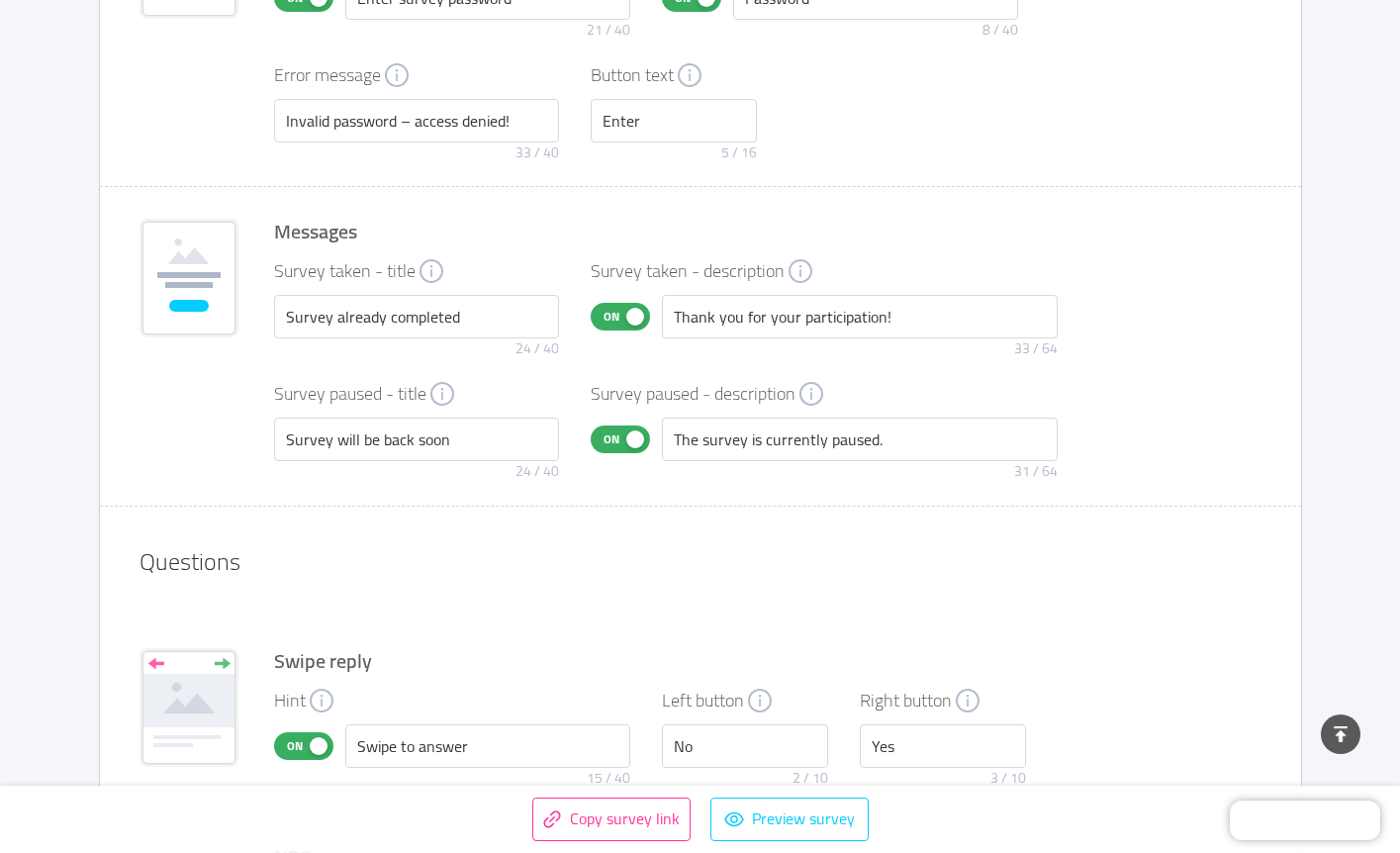 click on "Messages Survey taken - title Survey already completed  24 / 40  Survey taken - description On Thank you for your participation!  33 / 64  Survey paused - title Survey will be back soon  24 / 40  Survey paused - description On The survey is currently paused.  31 / 64" at bounding box center (700, 345) 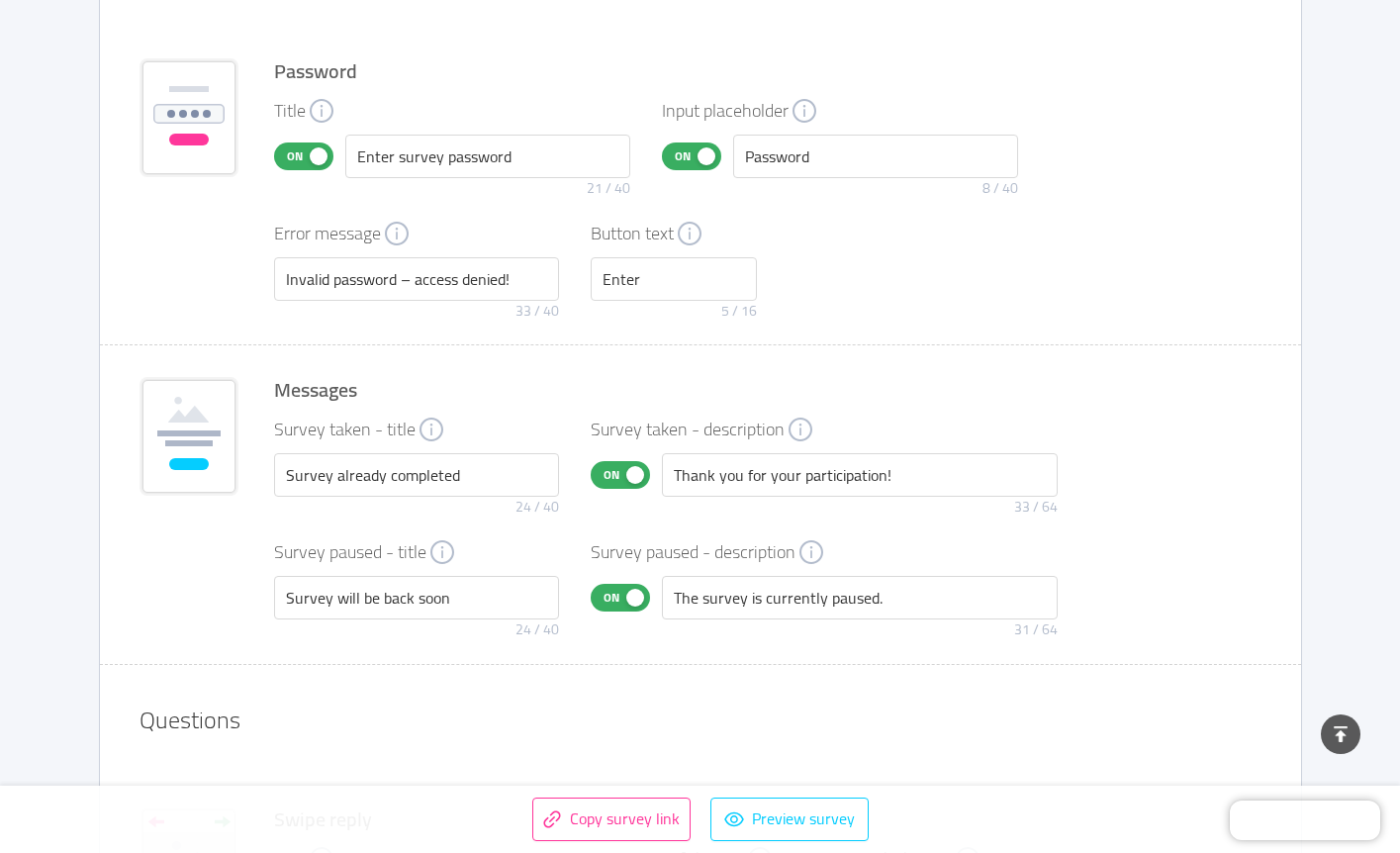 scroll, scrollTop: 2576, scrollLeft: 0, axis: vertical 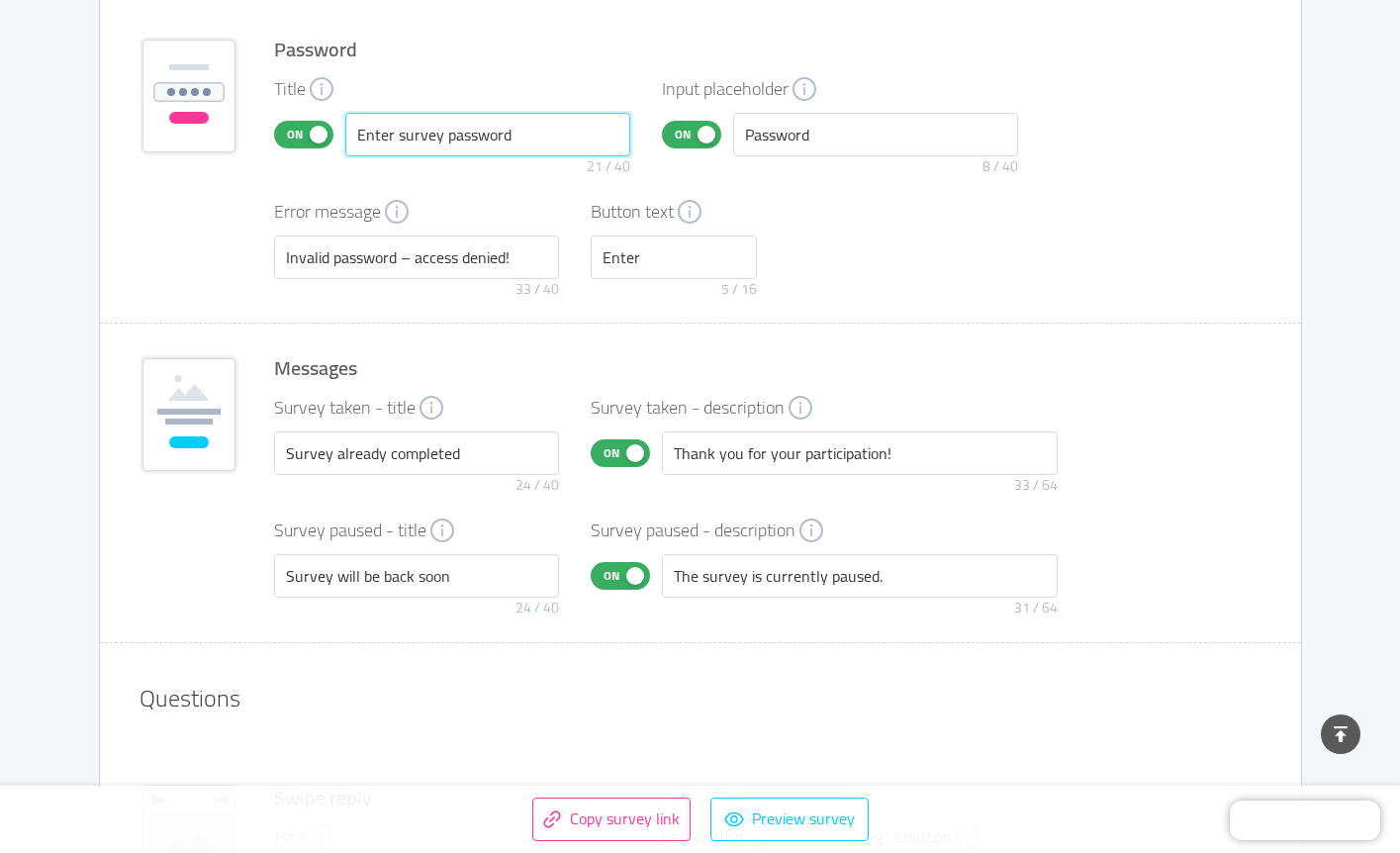 click on "Enter survey password" at bounding box center [488, 135] 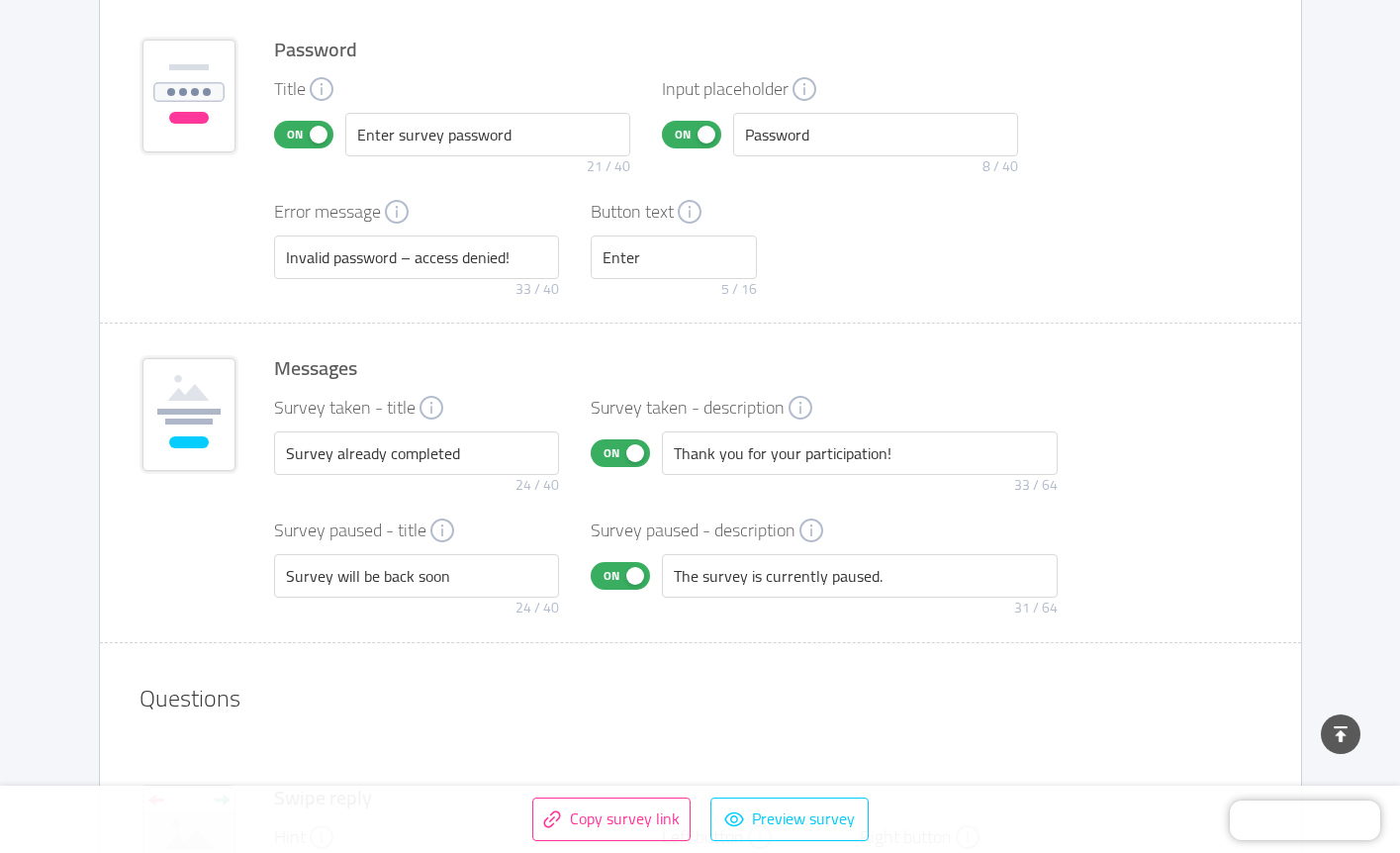 click on "Password Title On Enter survey password  21 / 40  Input placeholder On Password  8 / 40  Error message Invalid password – access denied!  33 / 40  Button text Enter  5 / 16" at bounding box center (700, 163) 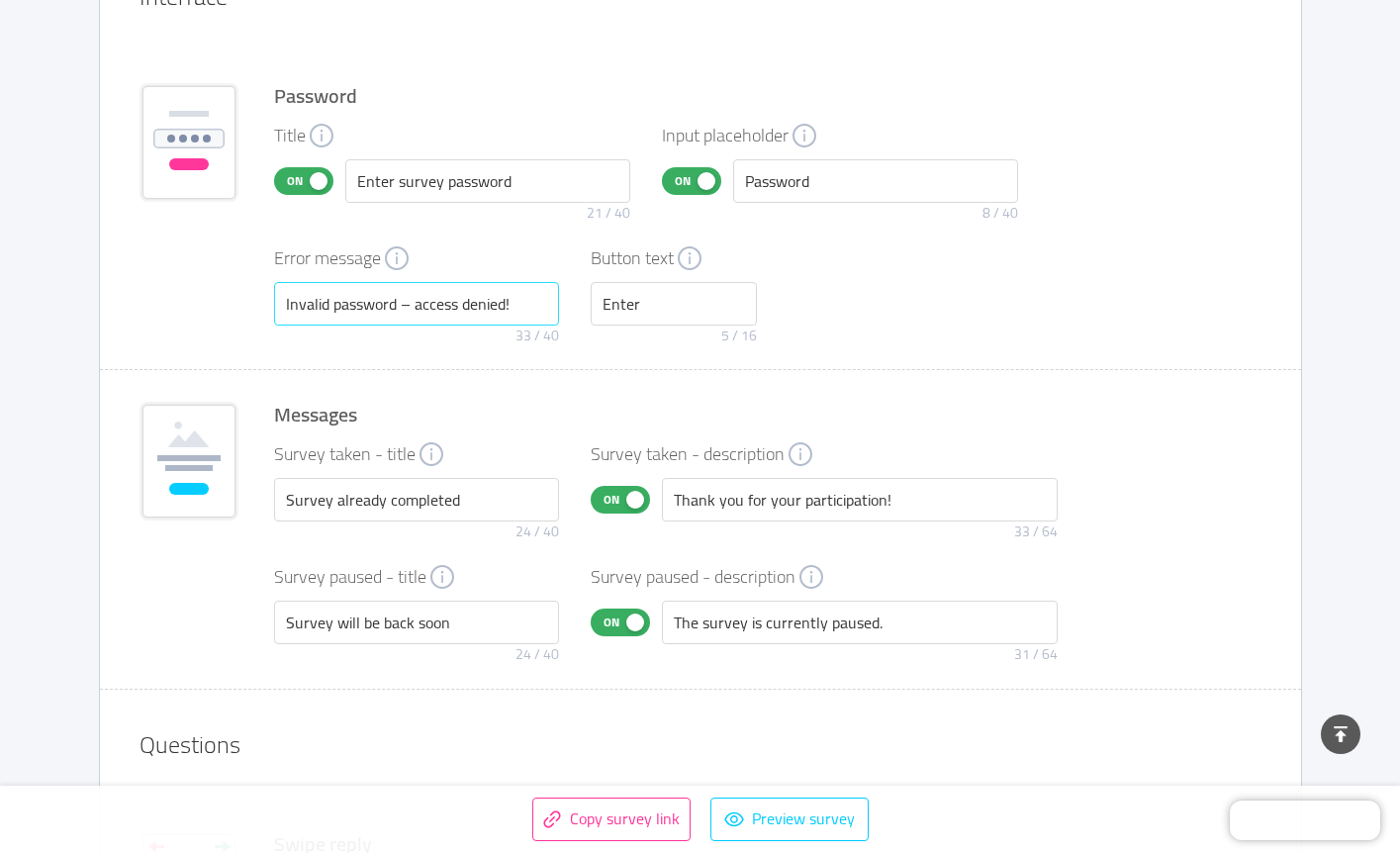 scroll, scrollTop: 2524, scrollLeft: 0, axis: vertical 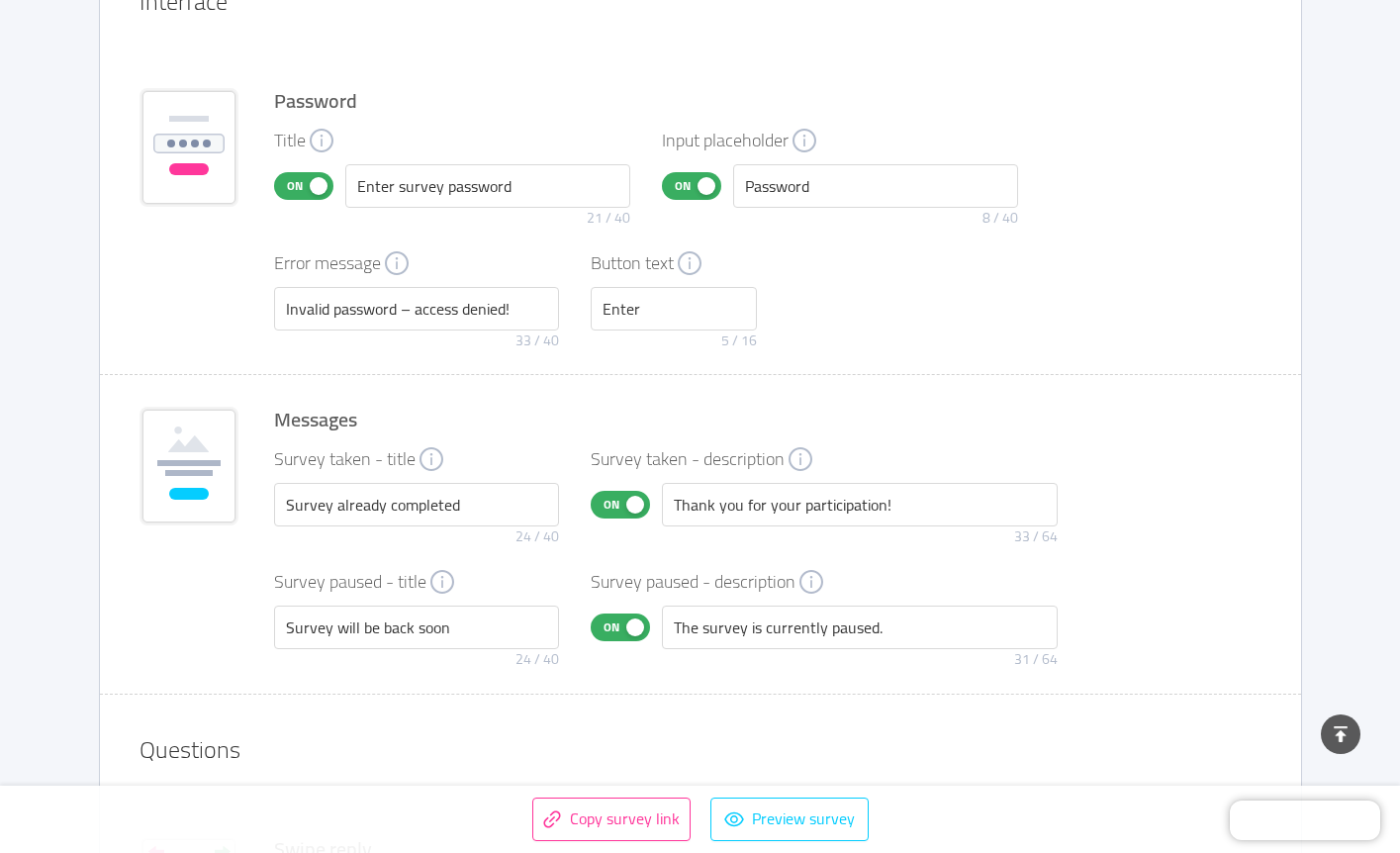 click on "On" at bounding box center (304, 186) 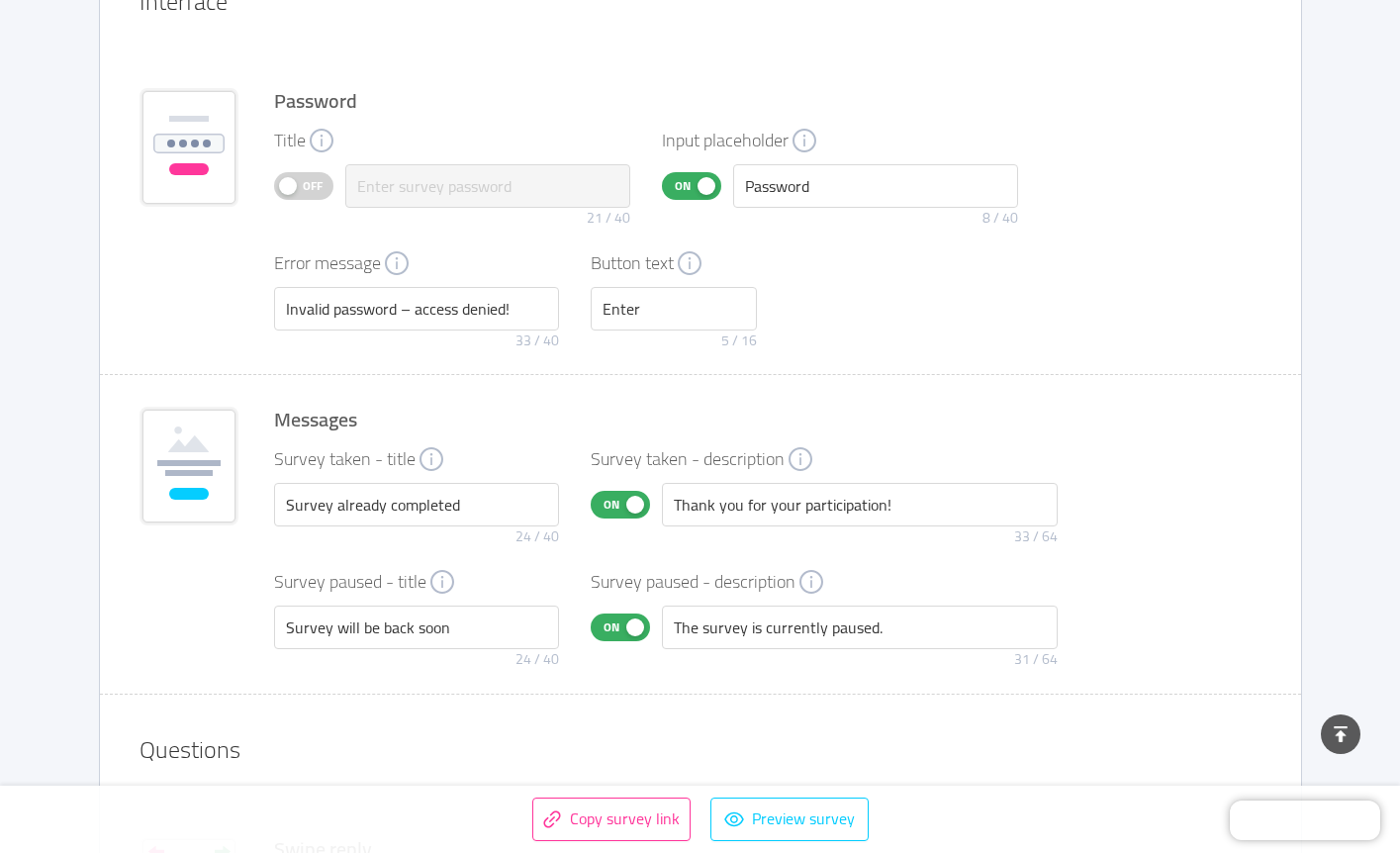 click on "Off" at bounding box center (304, 186) 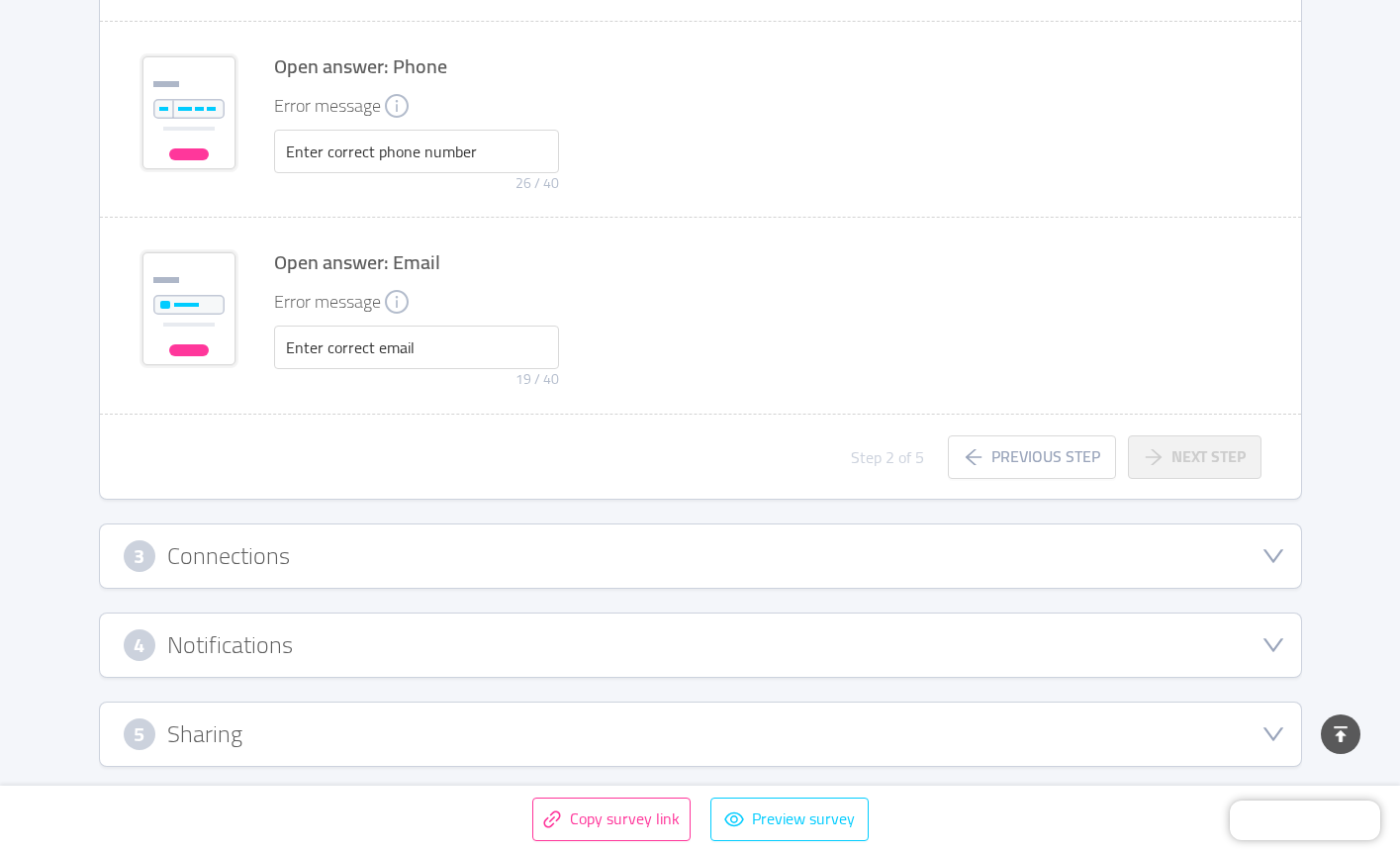 scroll, scrollTop: 4680, scrollLeft: 0, axis: vertical 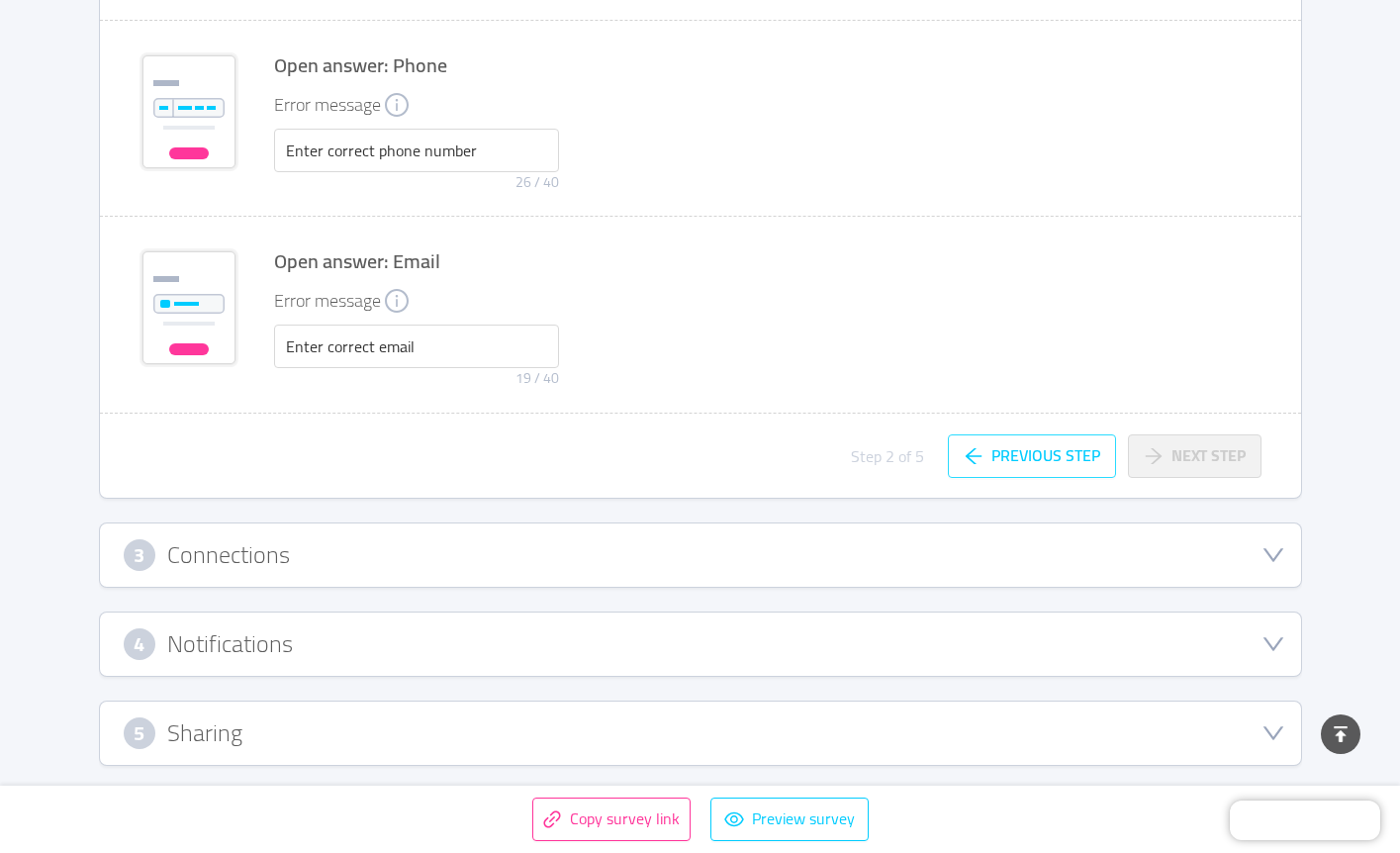 click on "Previous step" at bounding box center (1032, 456) 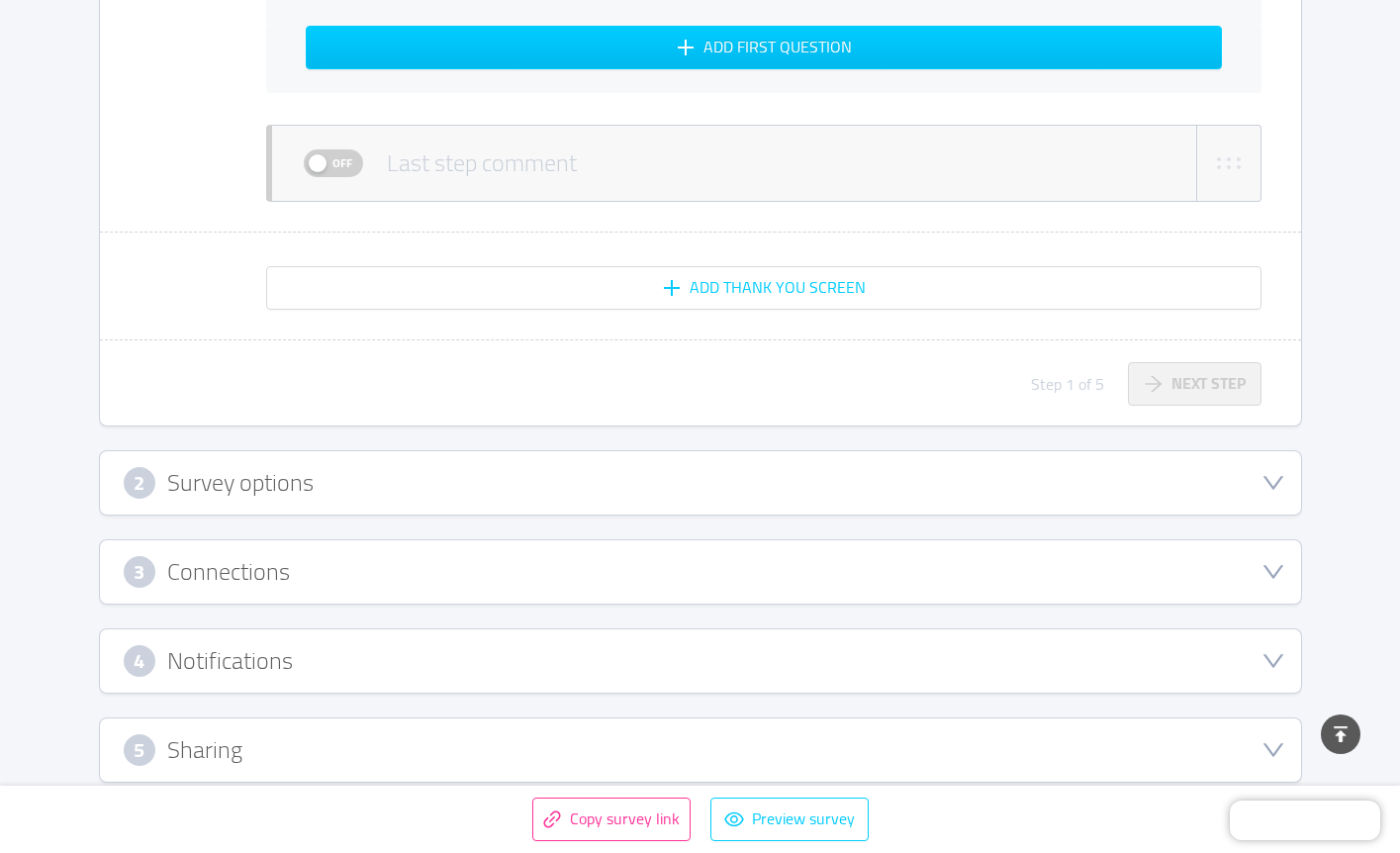 scroll, scrollTop: 847, scrollLeft: 0, axis: vertical 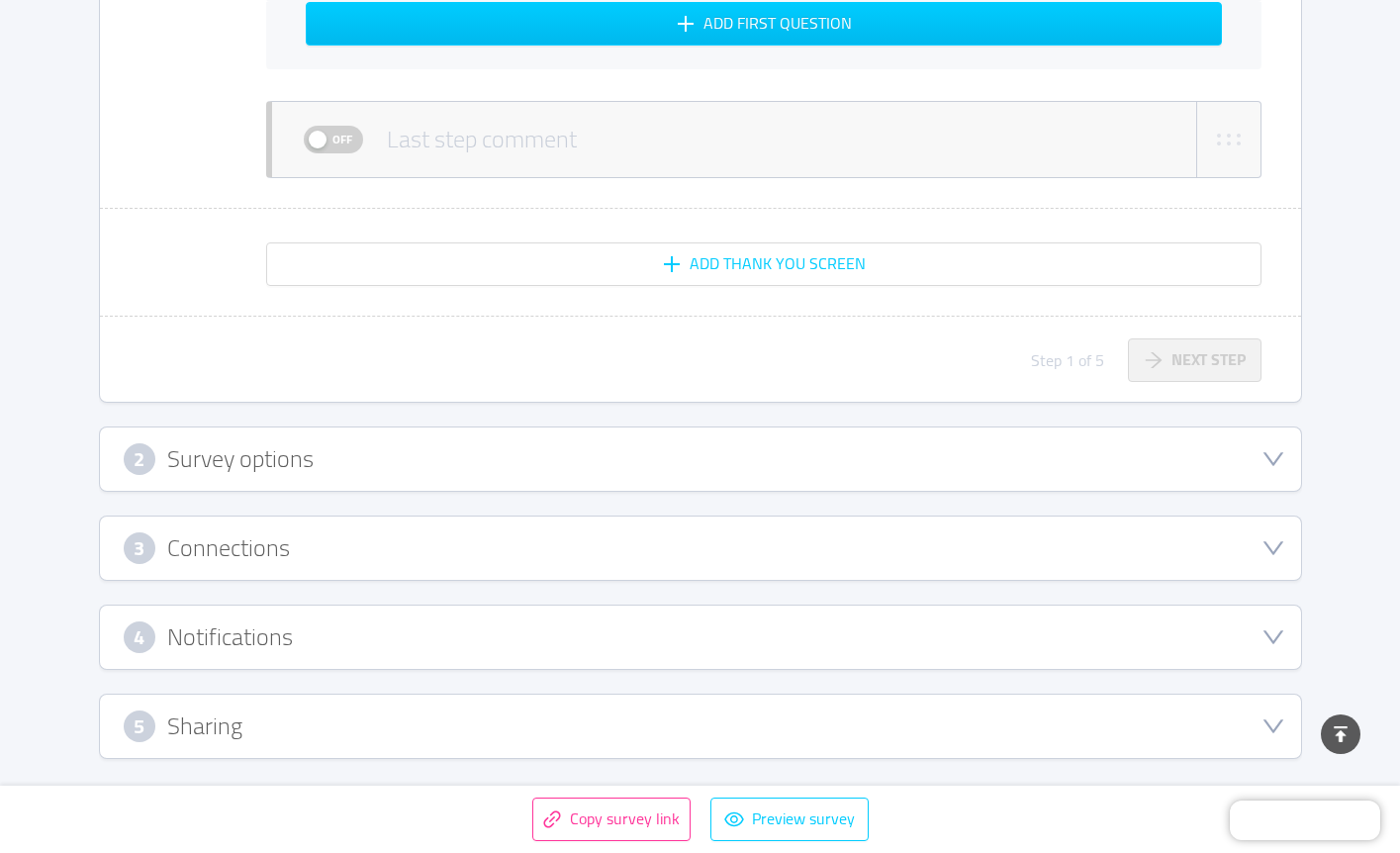 click 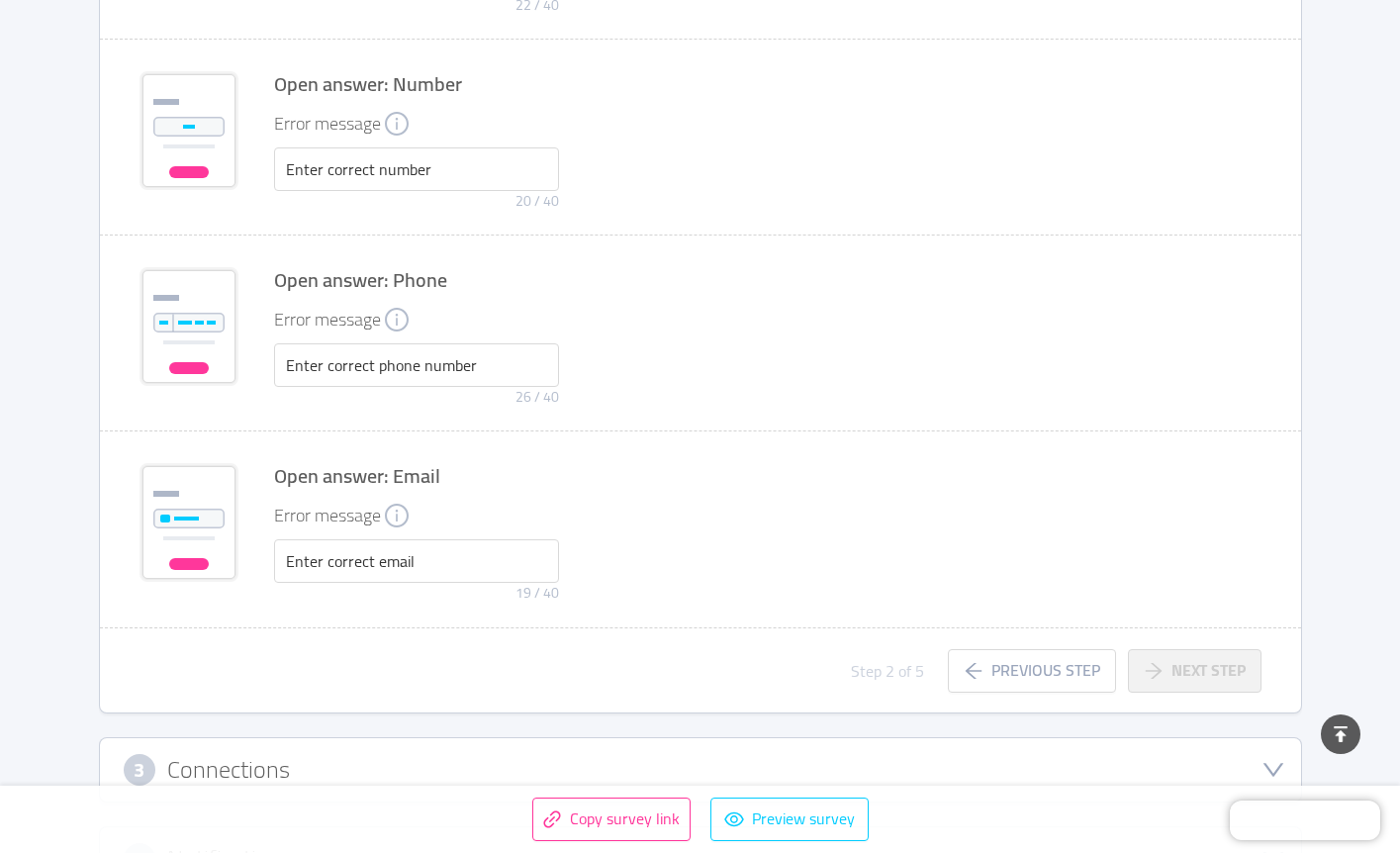 scroll, scrollTop: 4680, scrollLeft: 0, axis: vertical 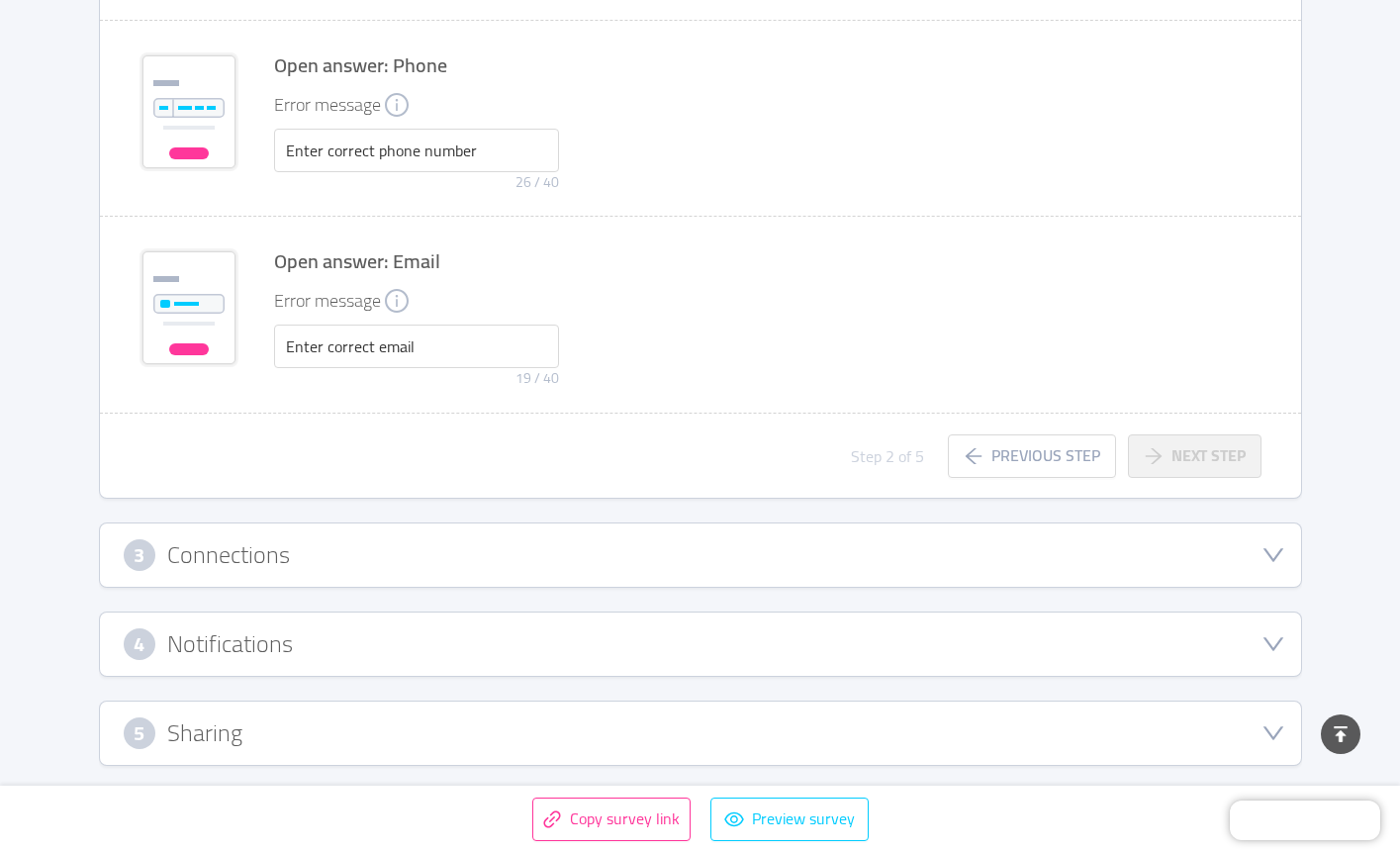 click 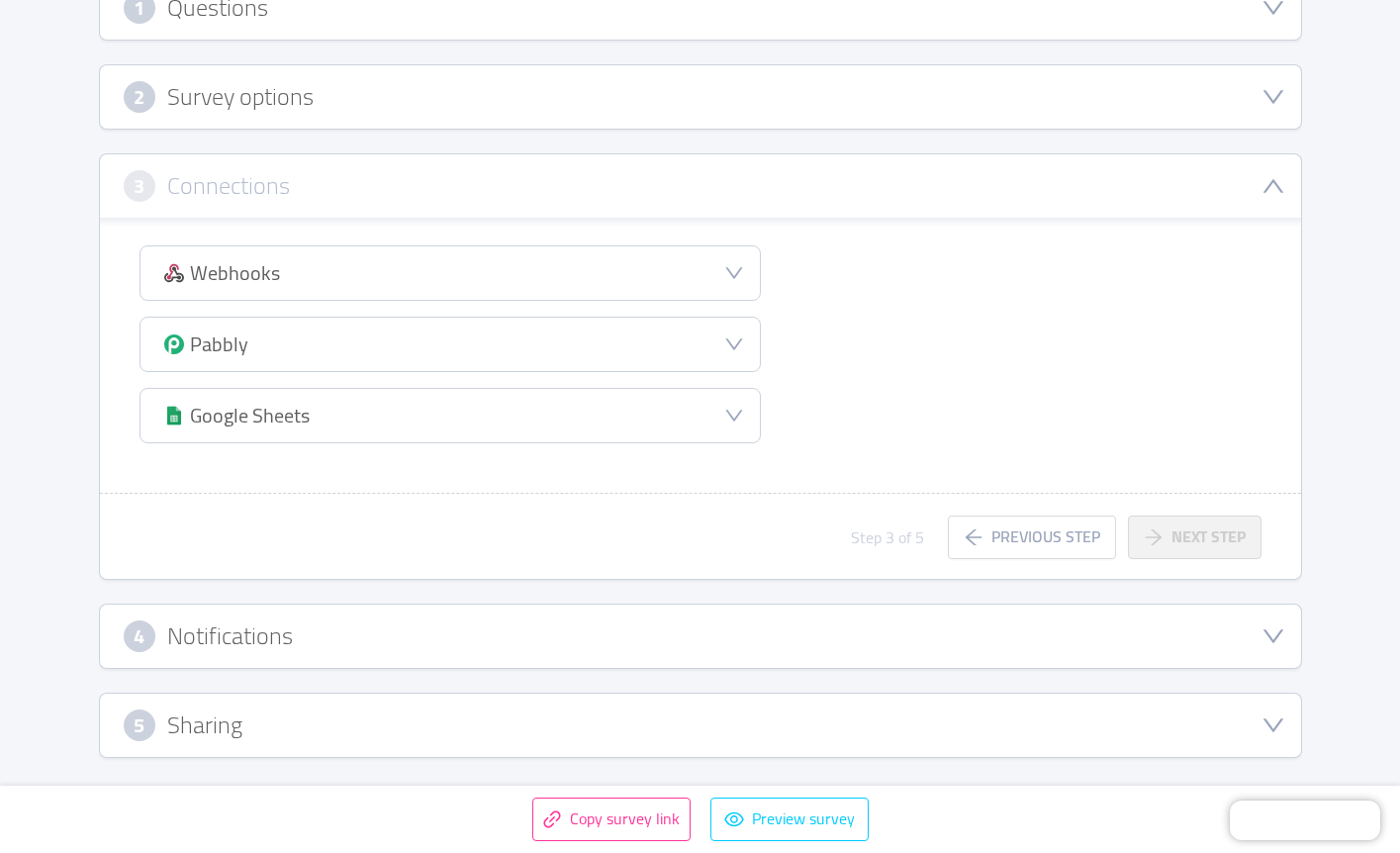 scroll, scrollTop: 332, scrollLeft: 0, axis: vertical 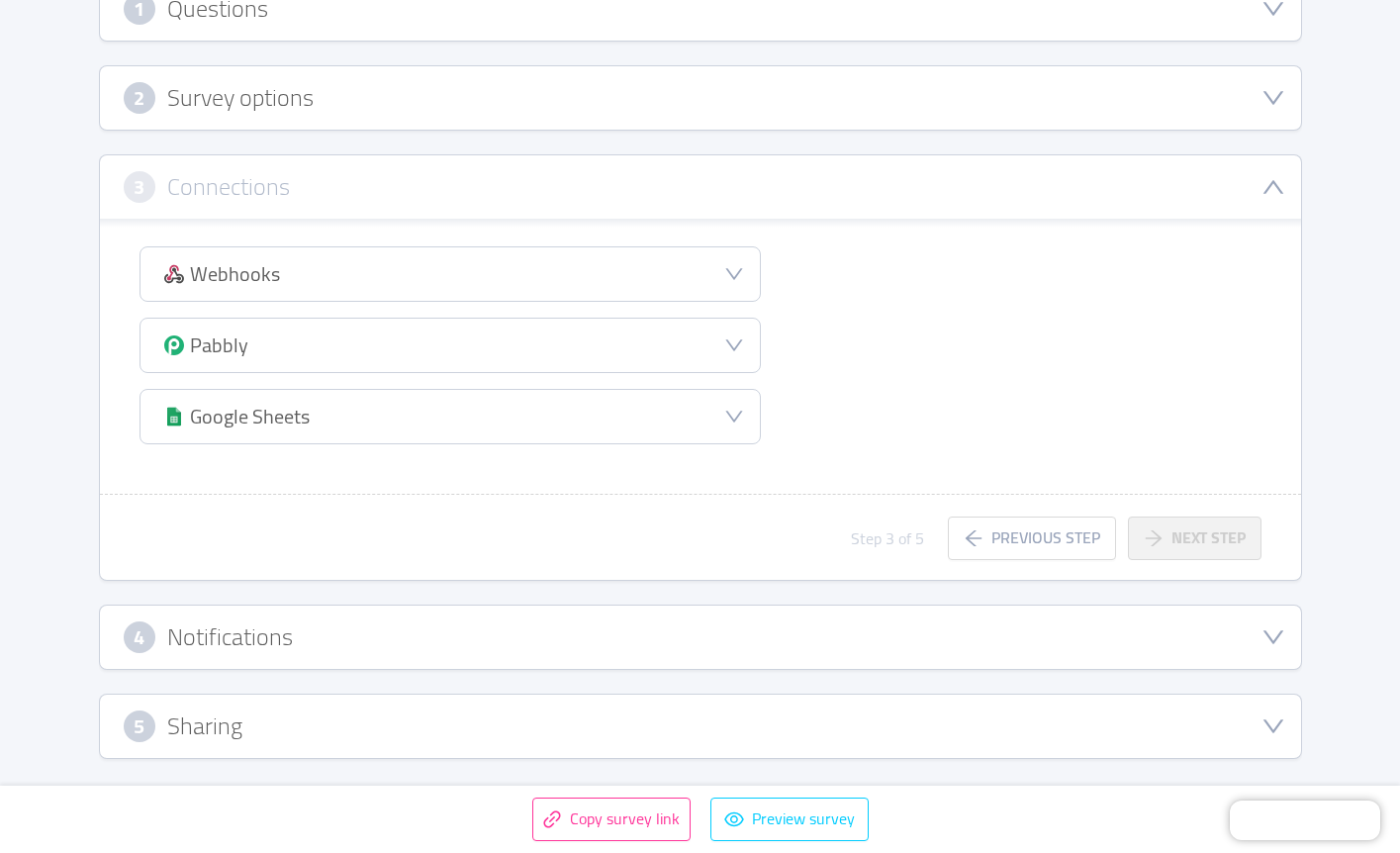 click 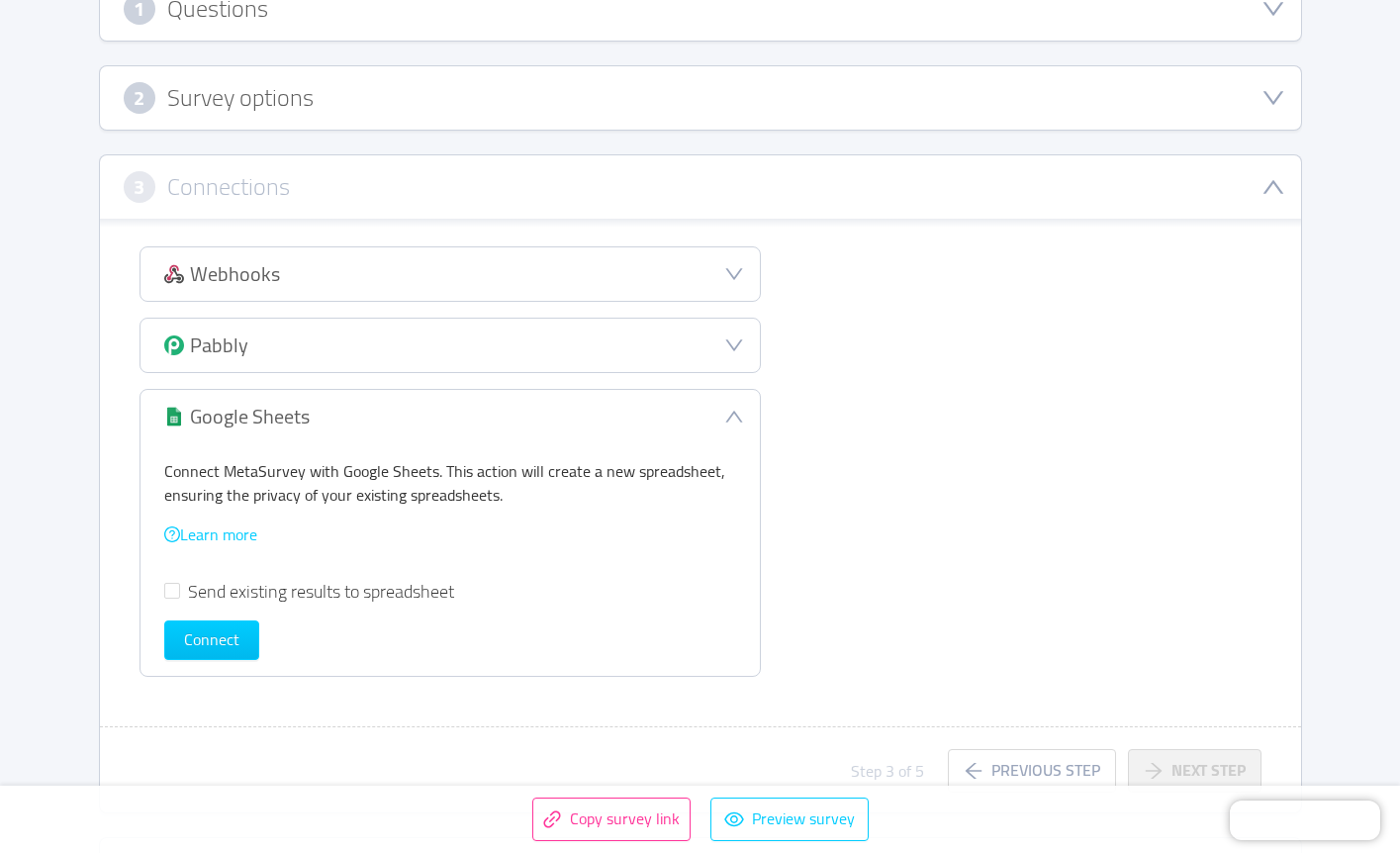 click 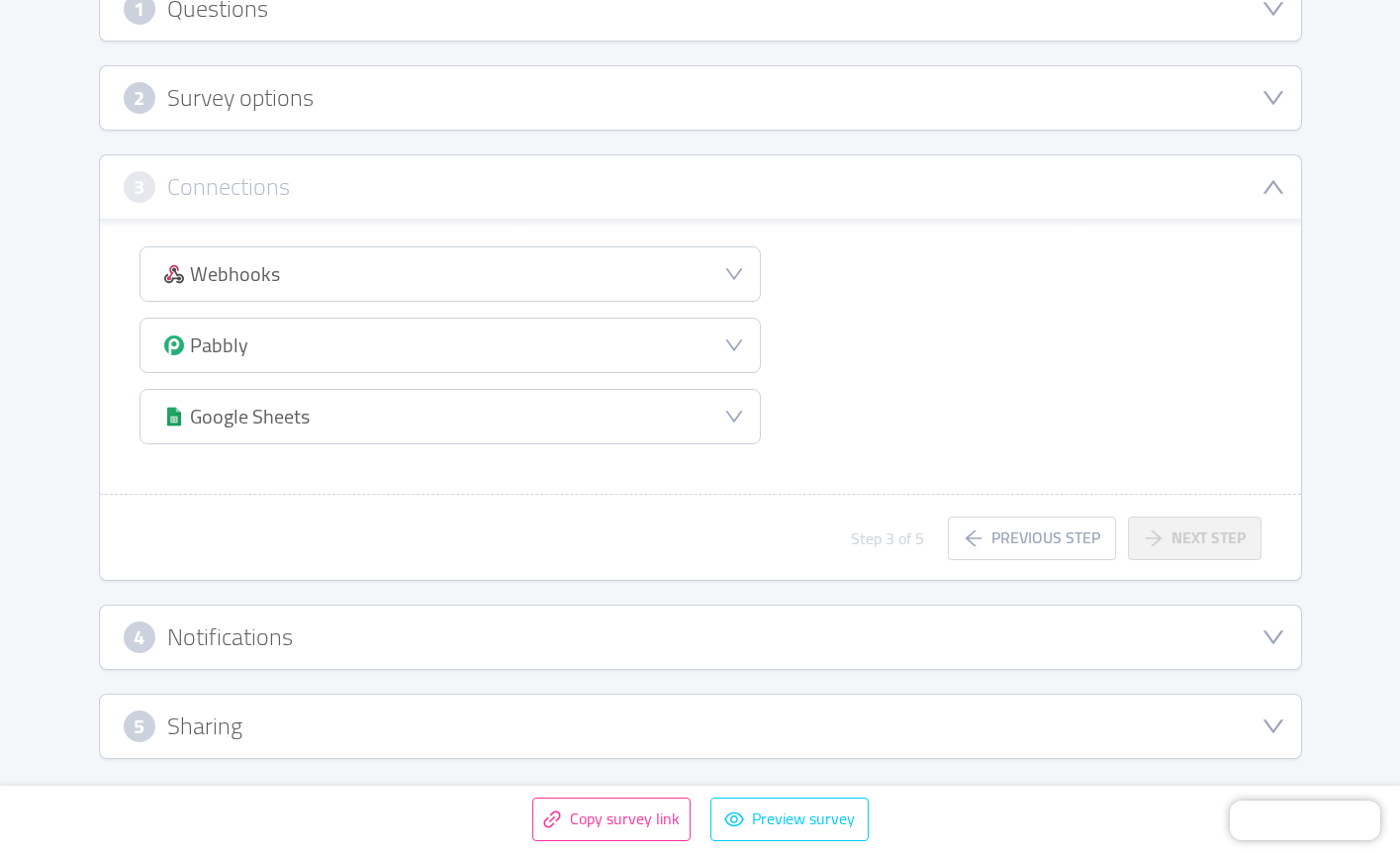 click 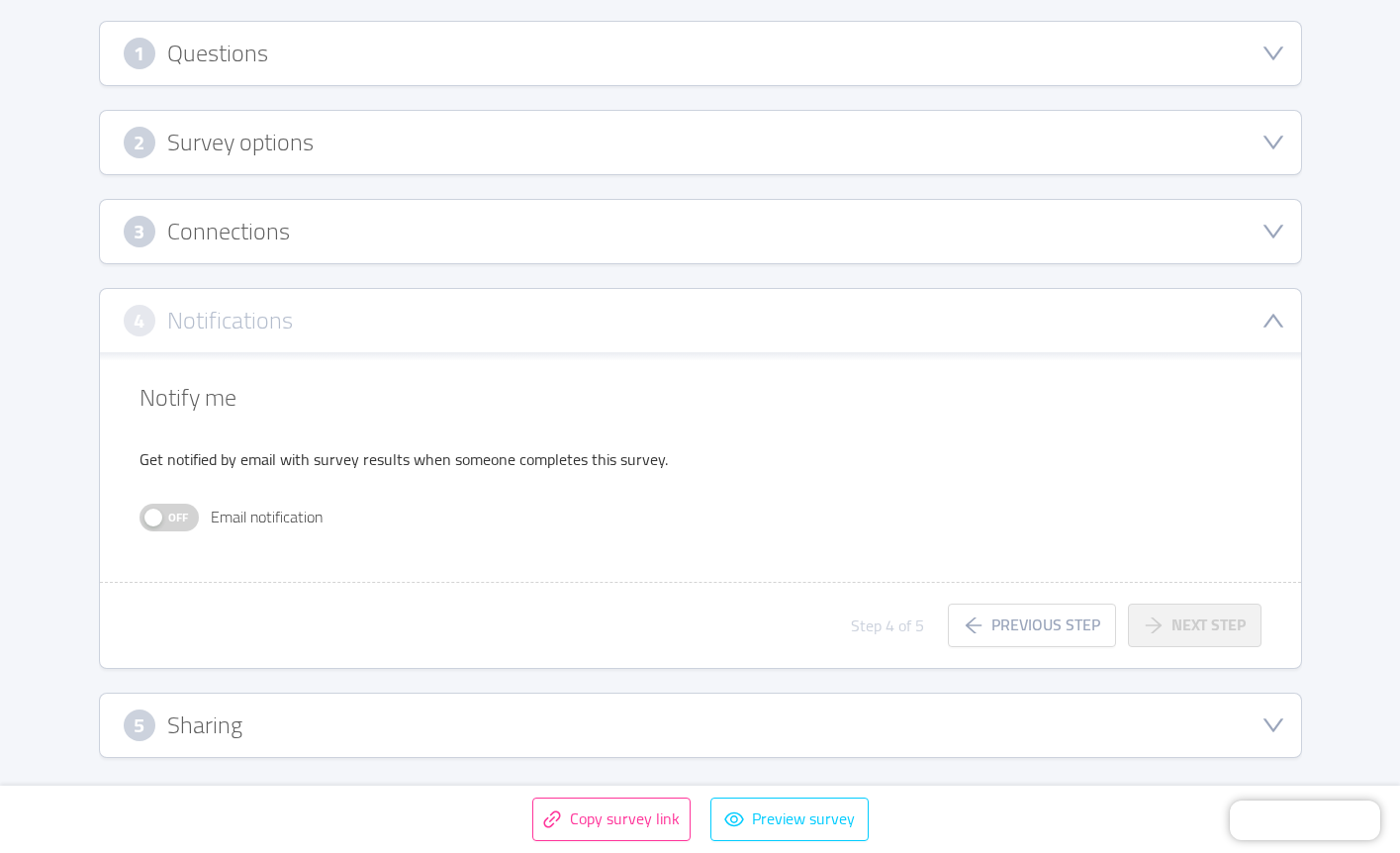 scroll, scrollTop: 287, scrollLeft: 0, axis: vertical 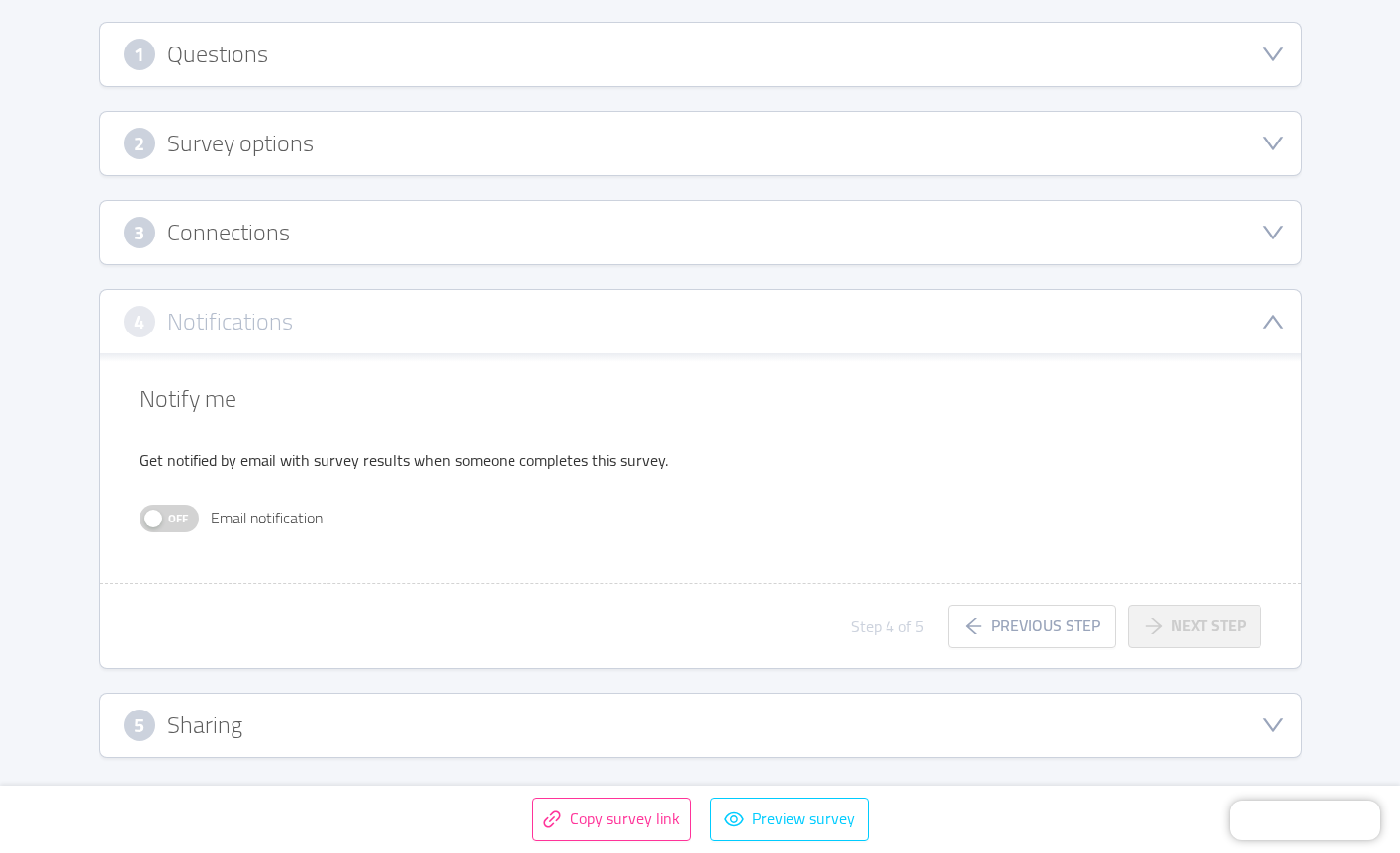 click on "4  Notifications" at bounding box center [700, 322] 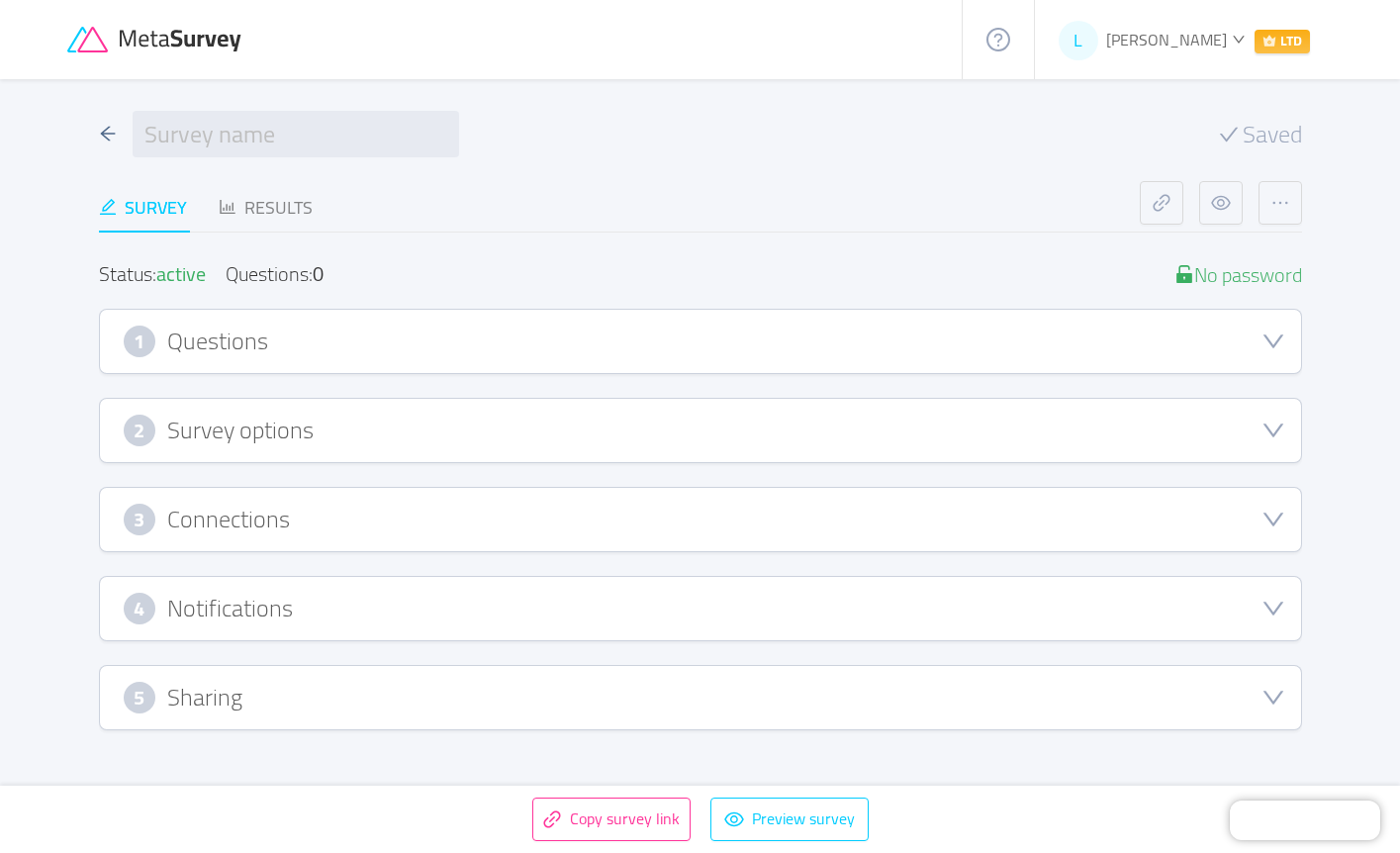 scroll, scrollTop: 0, scrollLeft: 0, axis: both 